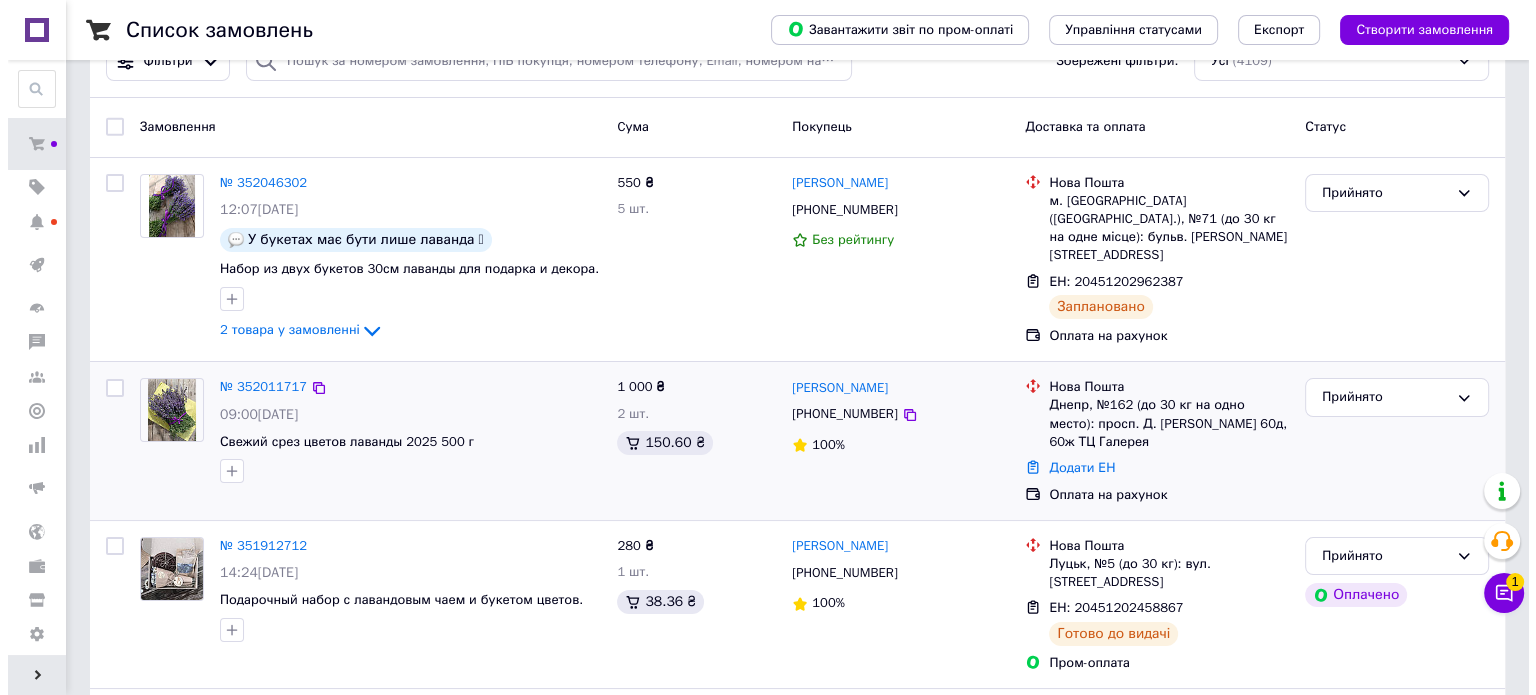 scroll, scrollTop: 0, scrollLeft: 0, axis: both 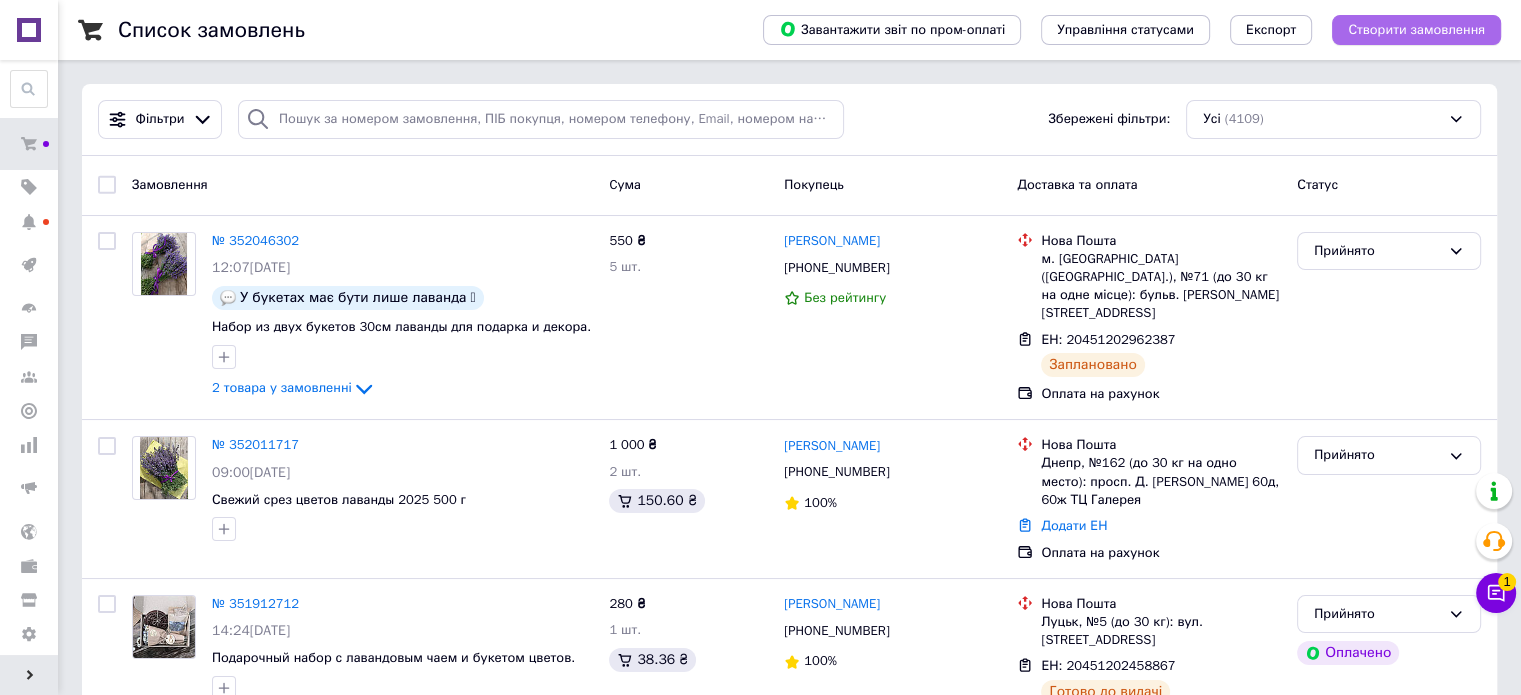 click on "Створити замовлення" at bounding box center [1416, 30] 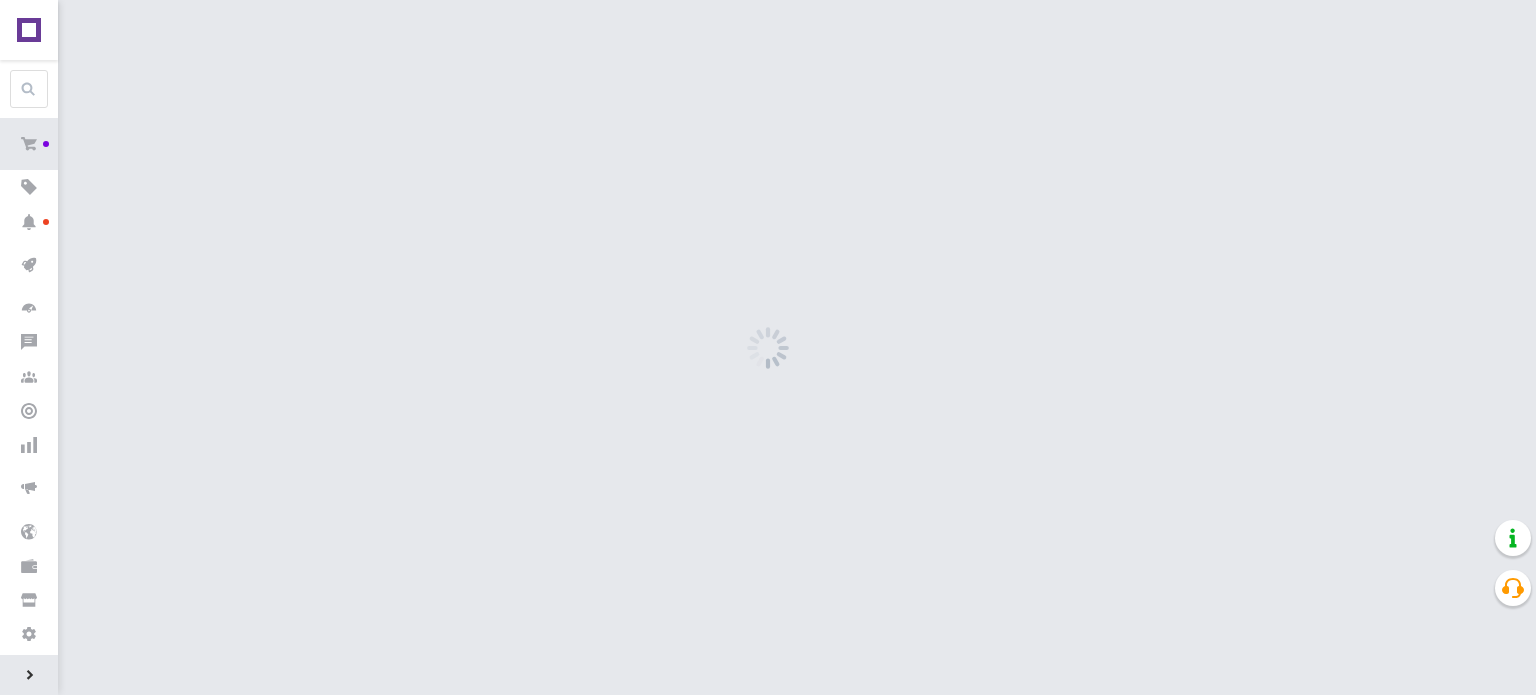 scroll, scrollTop: 0, scrollLeft: 0, axis: both 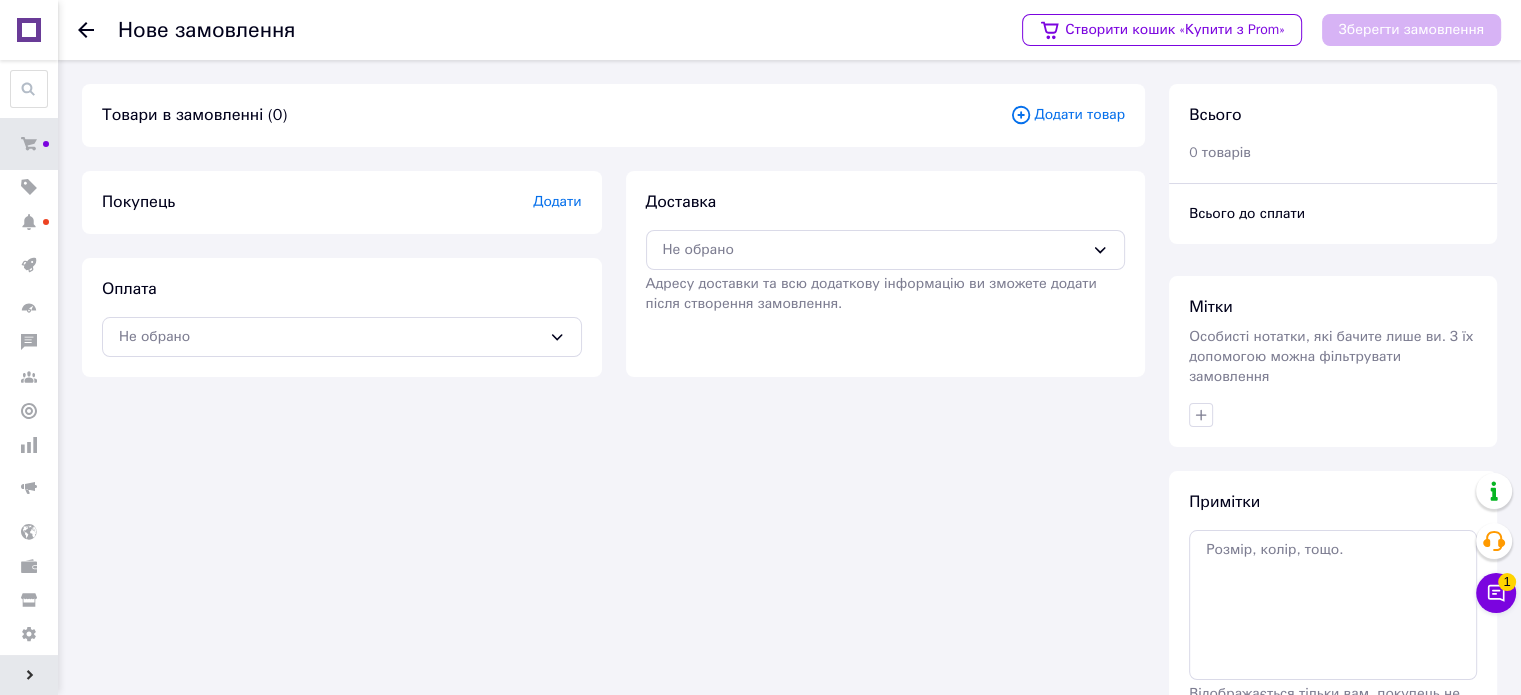 click on "Додати товар" at bounding box center (1067, 115) 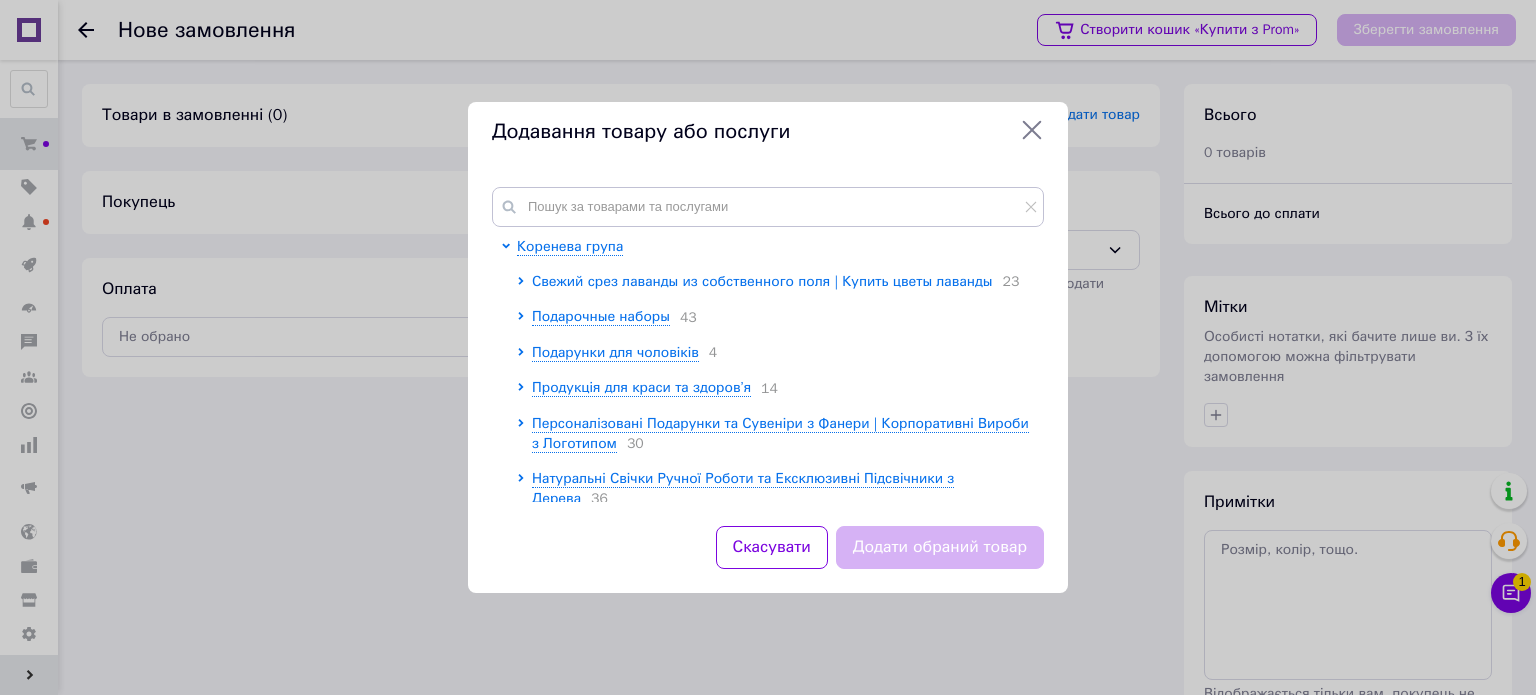 click on "Свежий срез лаванды из собственного поля | Купить цветы лаванды" at bounding box center [762, 281] 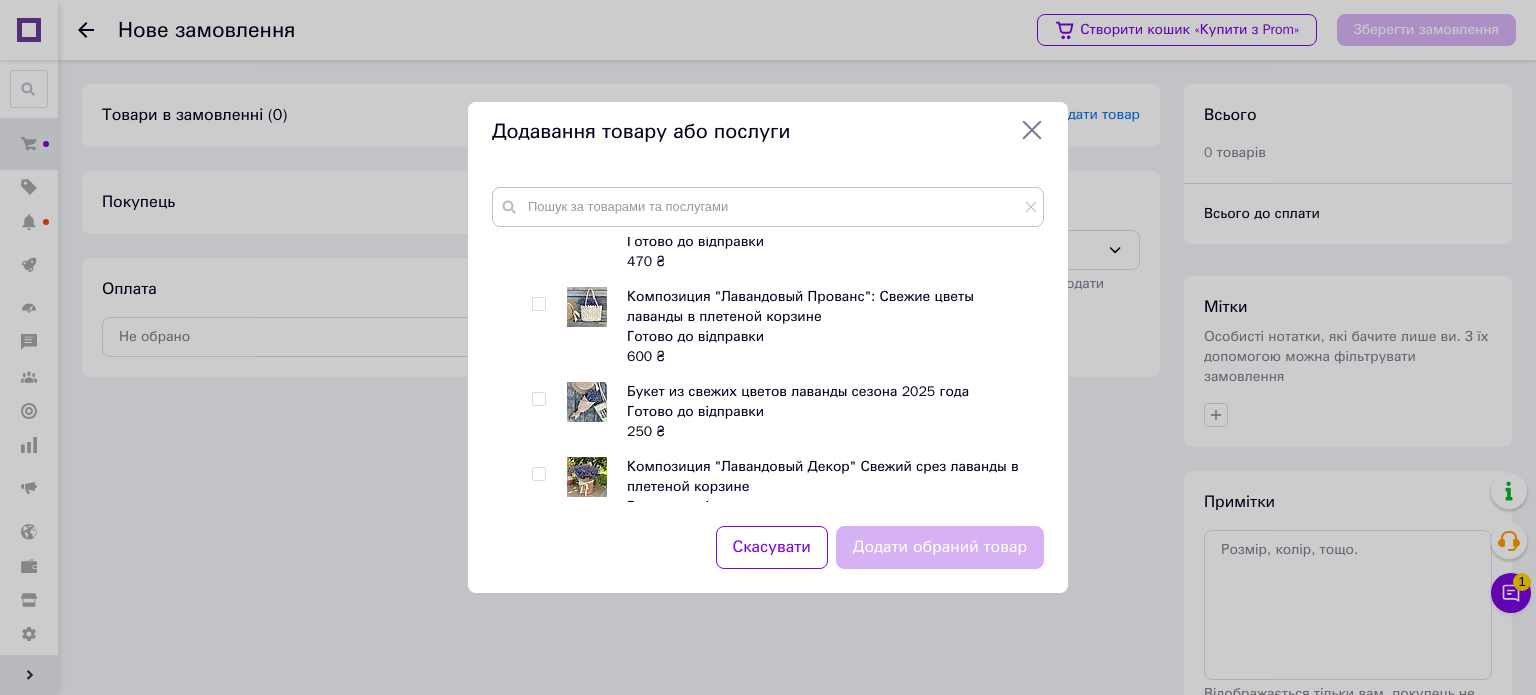 scroll, scrollTop: 1200, scrollLeft: 0, axis: vertical 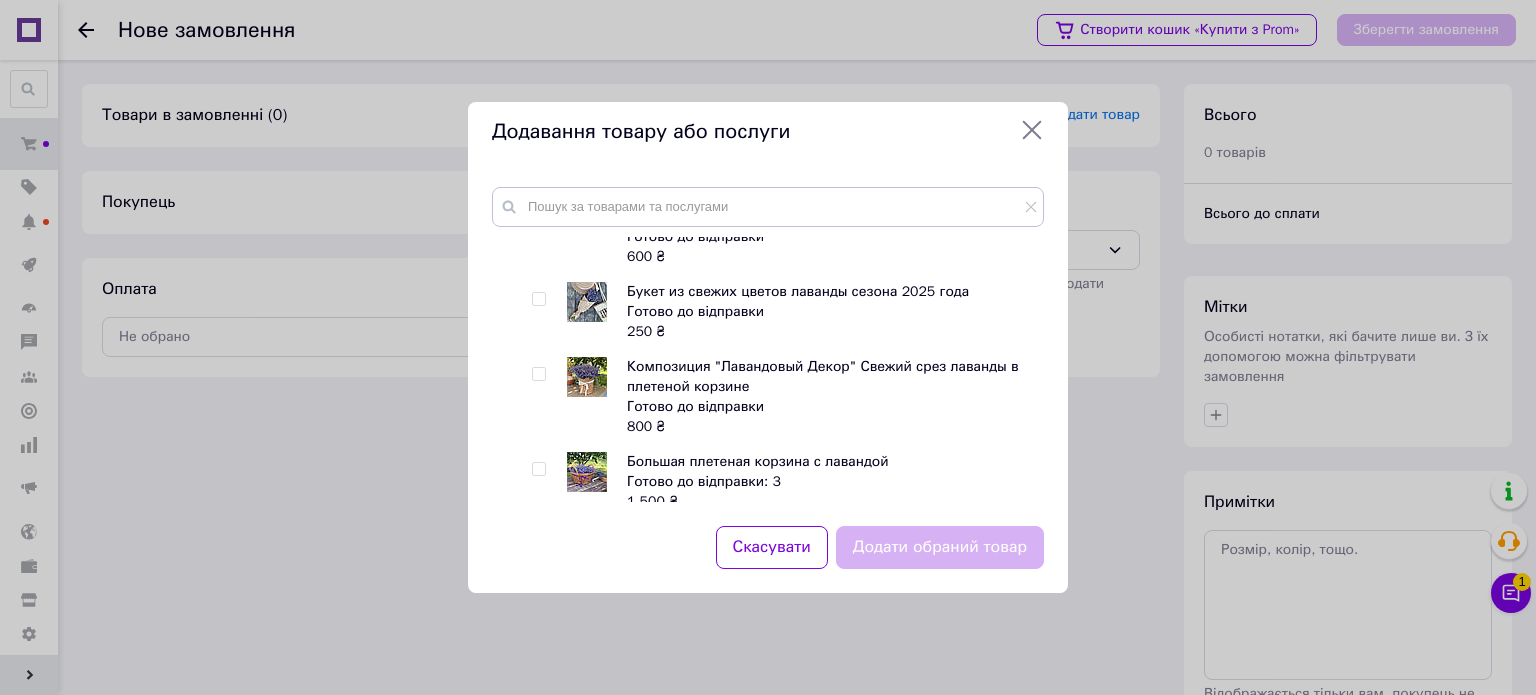 click at bounding box center [538, 374] 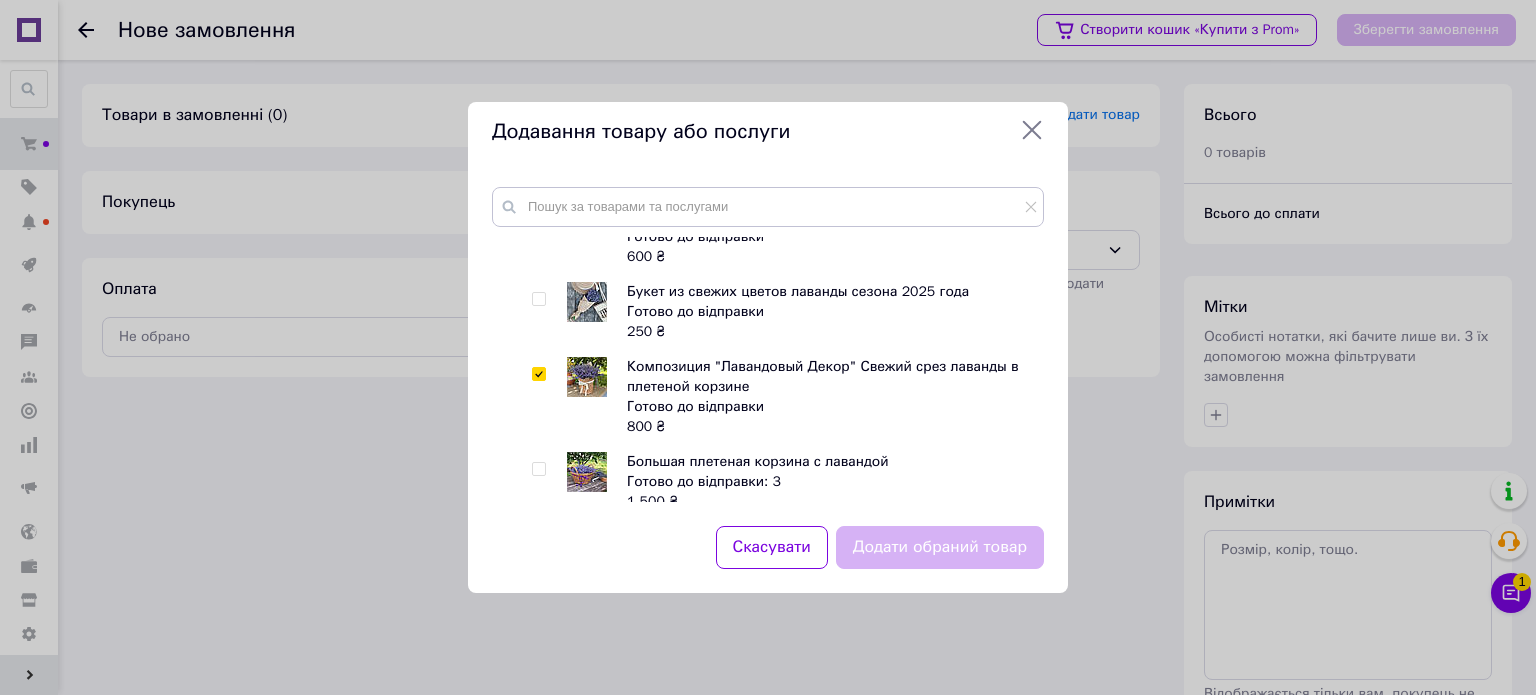 checkbox on "true" 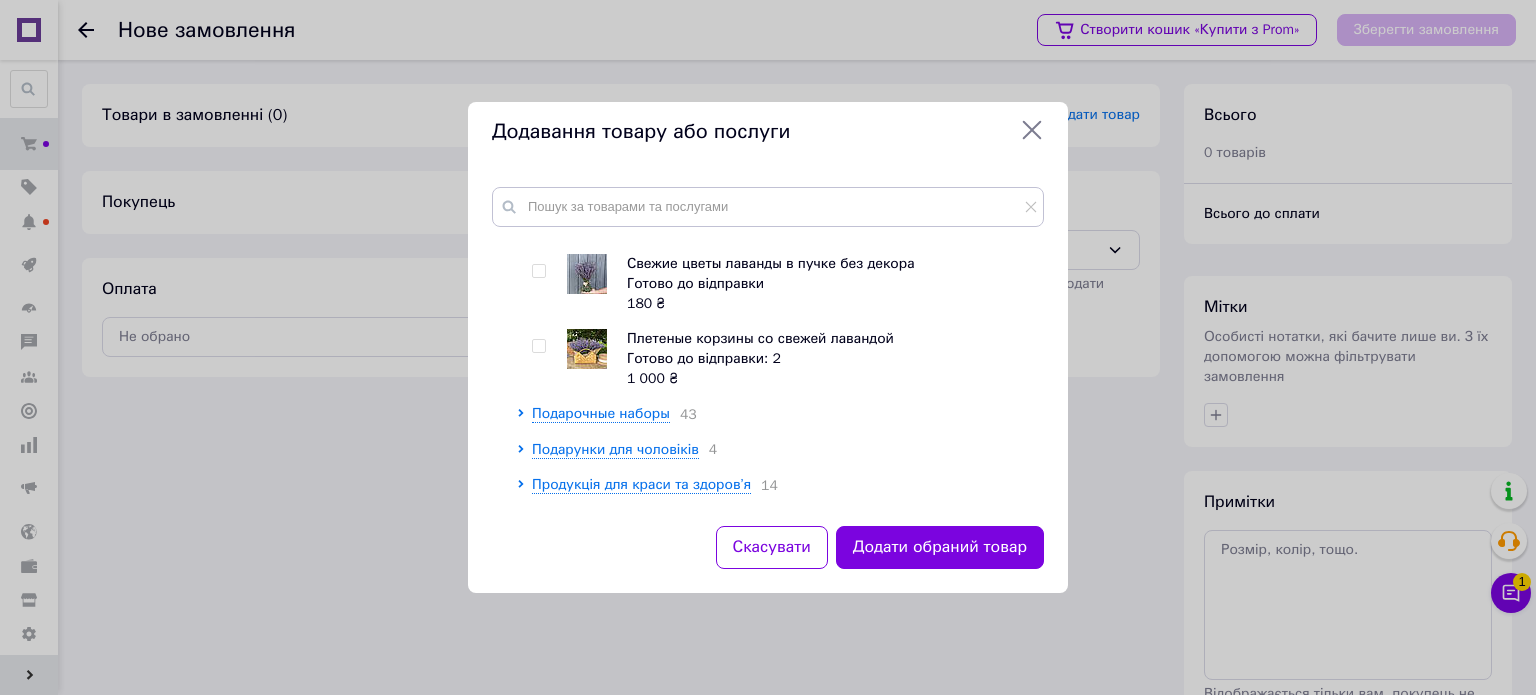 scroll, scrollTop: 1900, scrollLeft: 0, axis: vertical 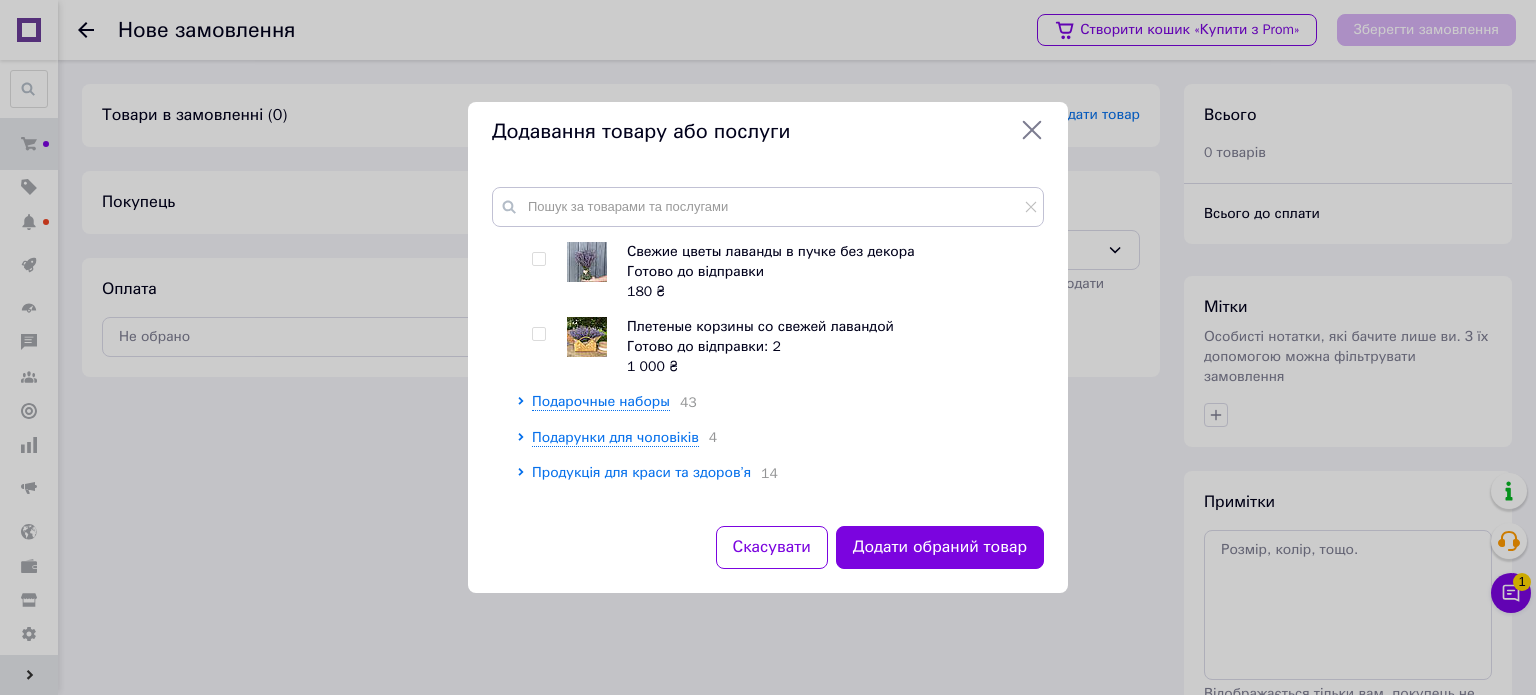 click on "Продукція для краси та здоров’я" at bounding box center (641, 472) 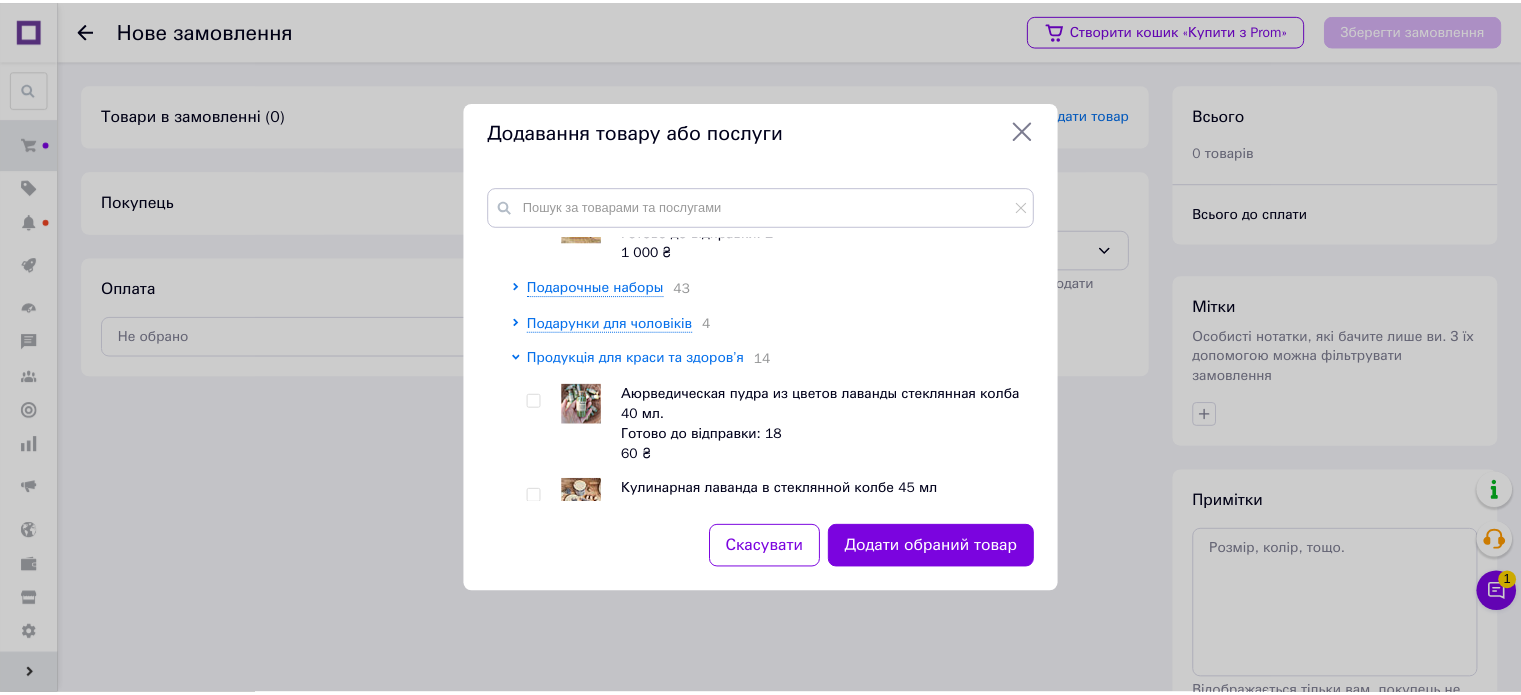 scroll, scrollTop: 2100, scrollLeft: 0, axis: vertical 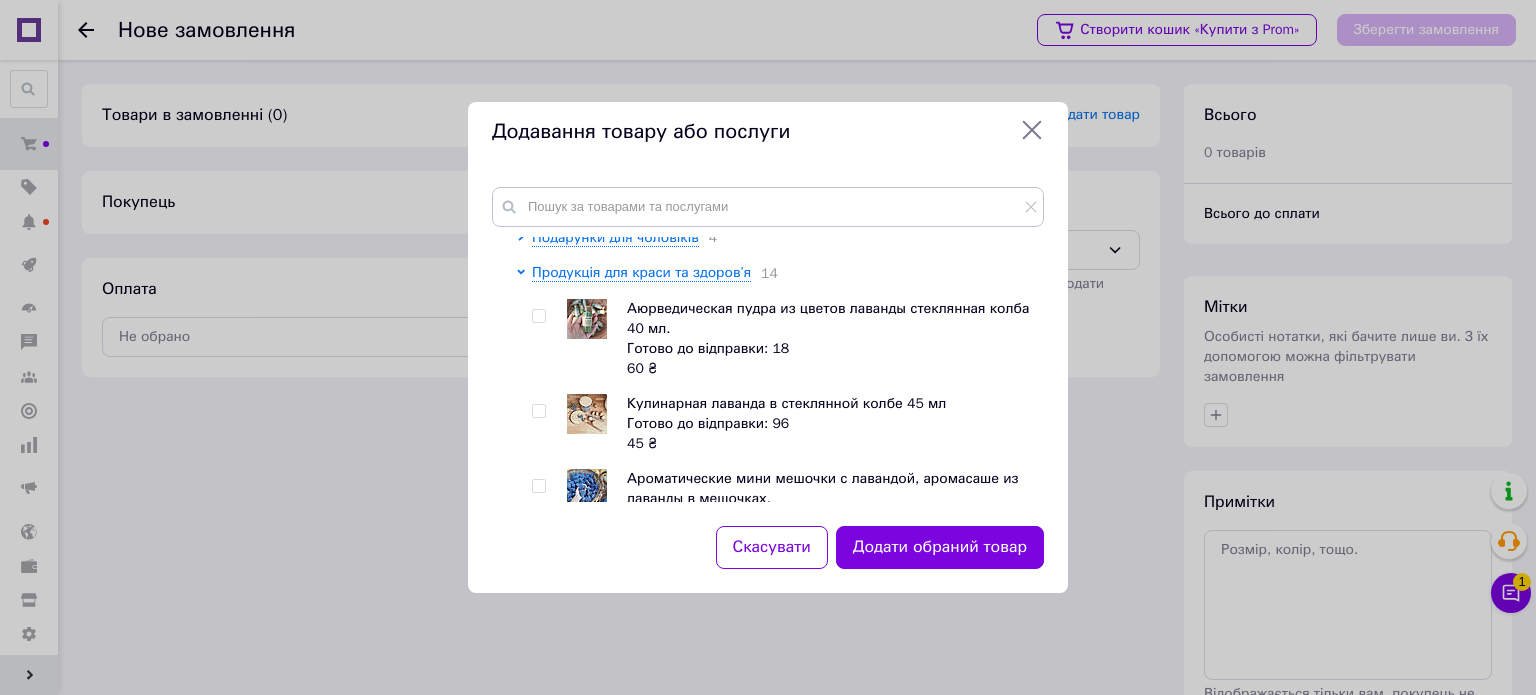 click at bounding box center [538, 486] 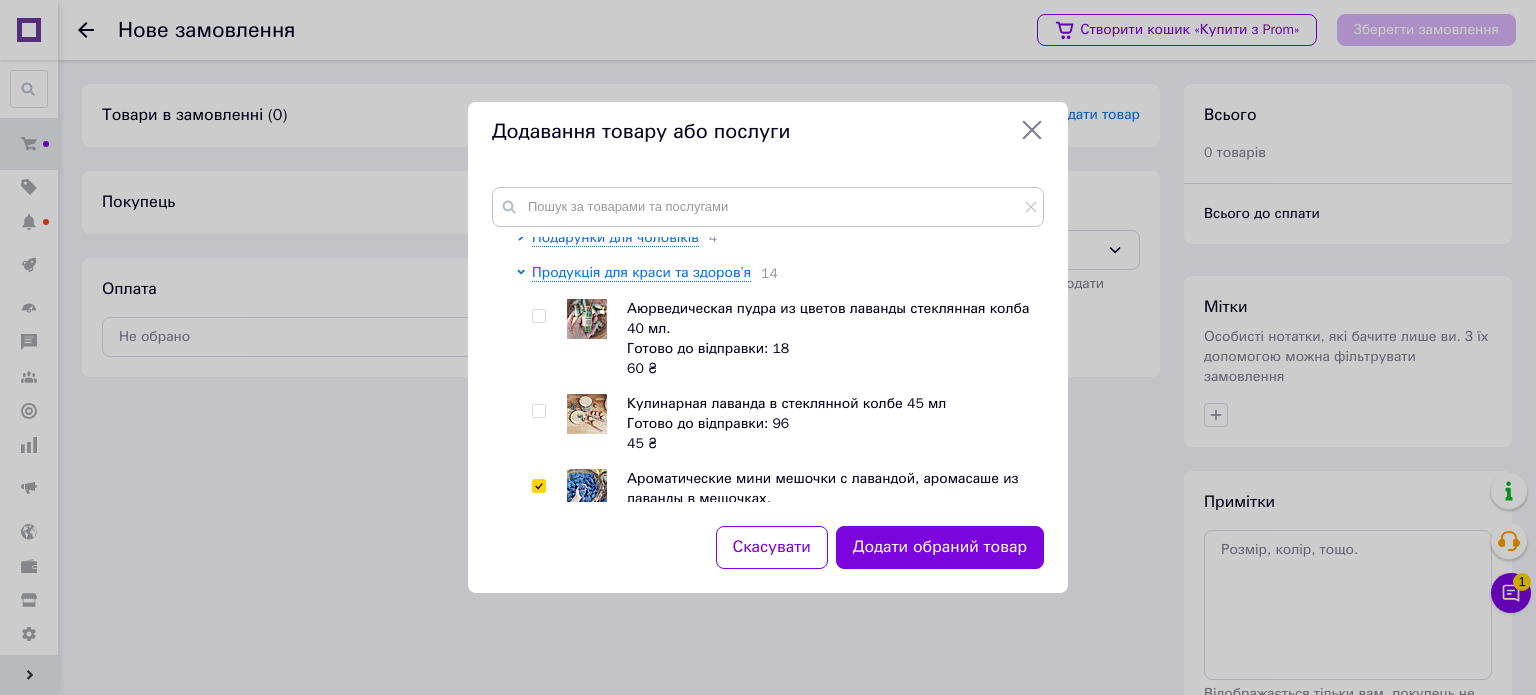checkbox on "true" 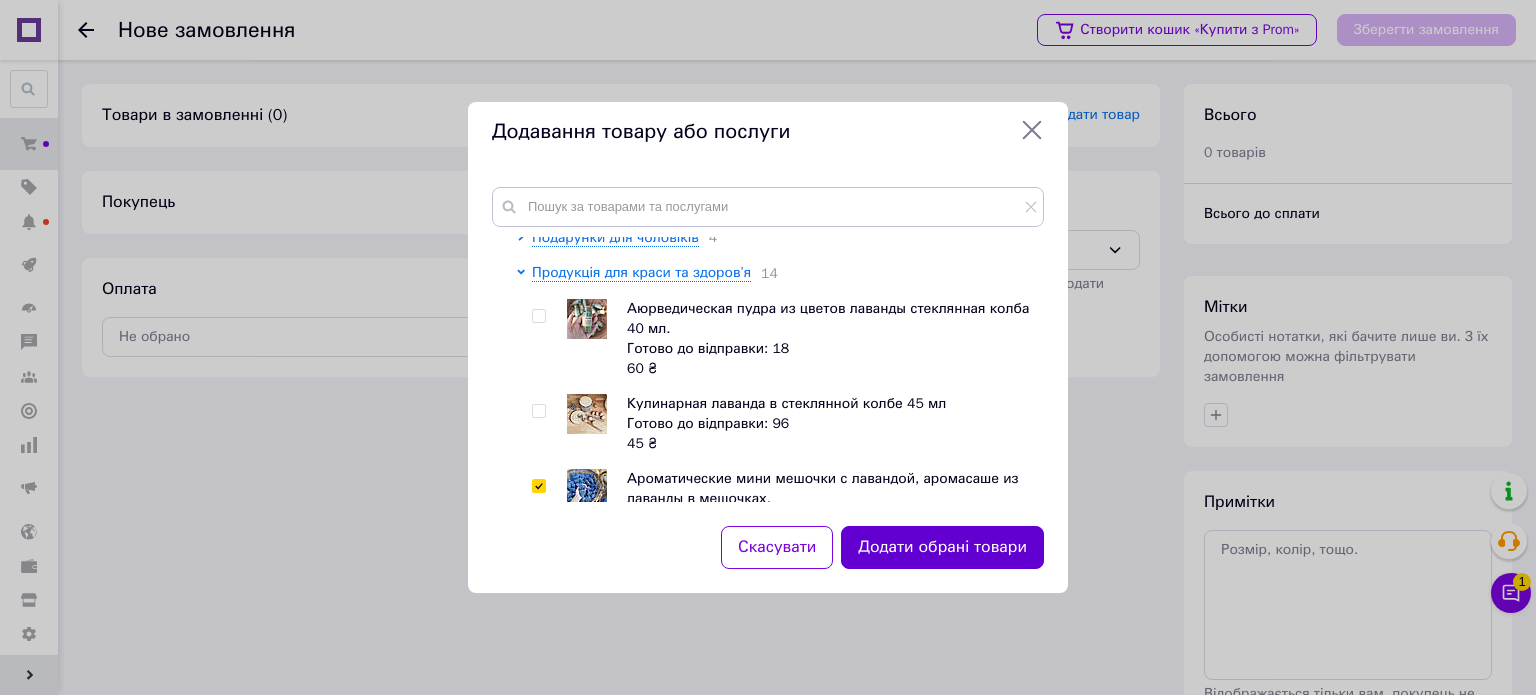 click on "Додати обрані товари" at bounding box center (942, 547) 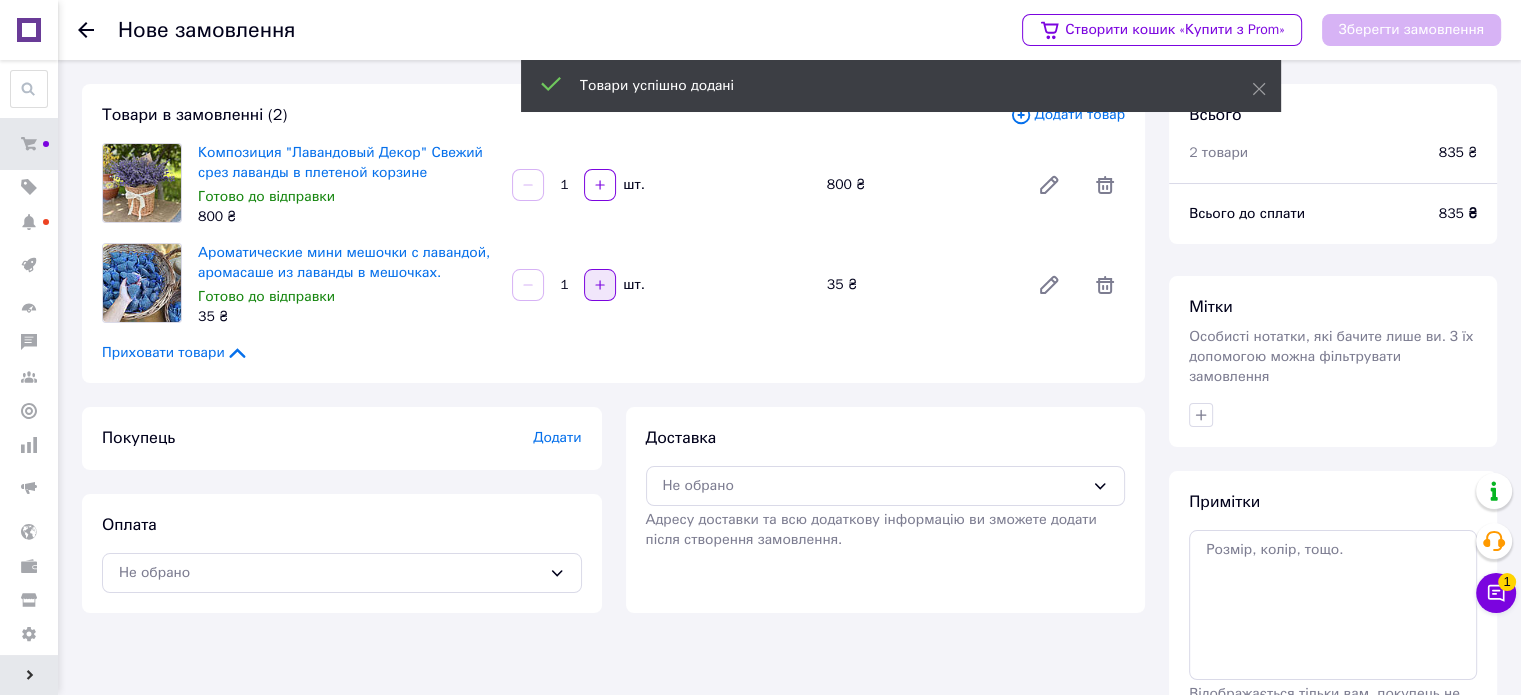 click 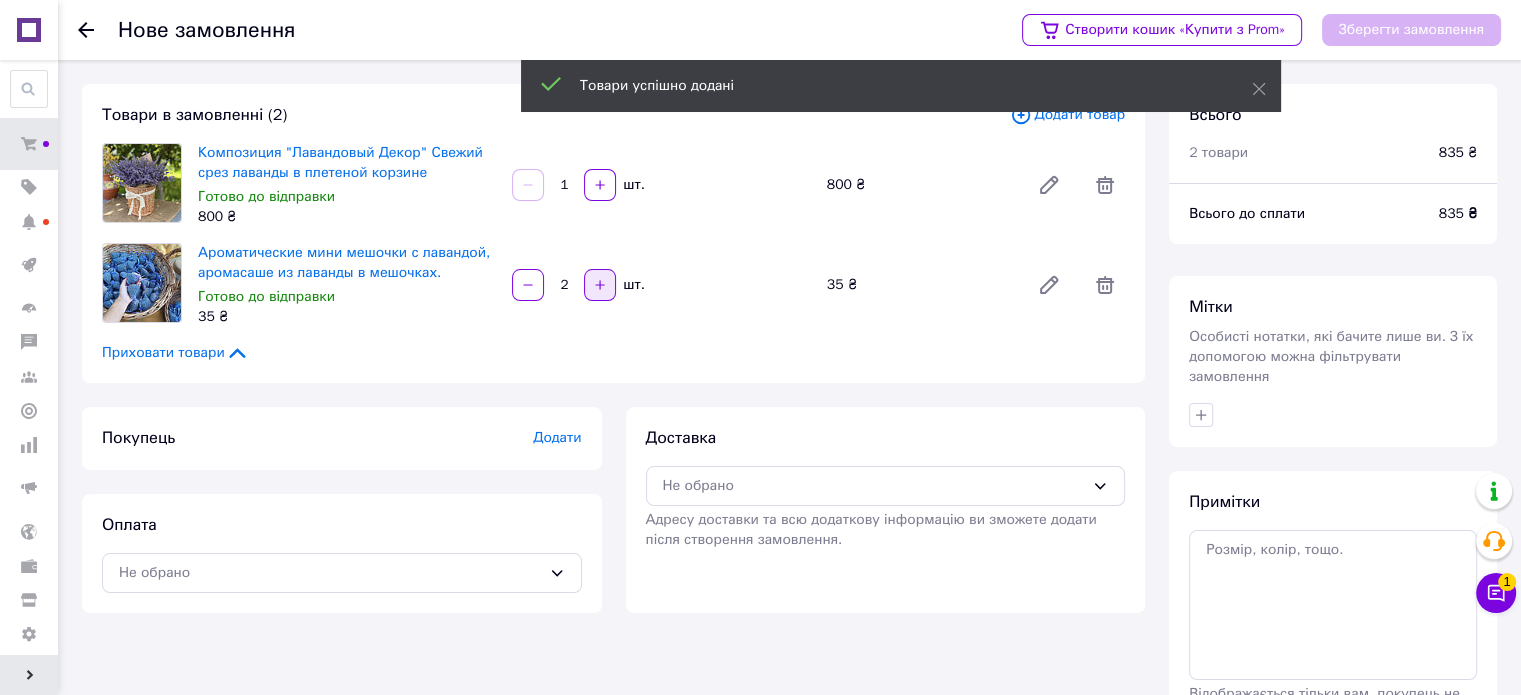 click 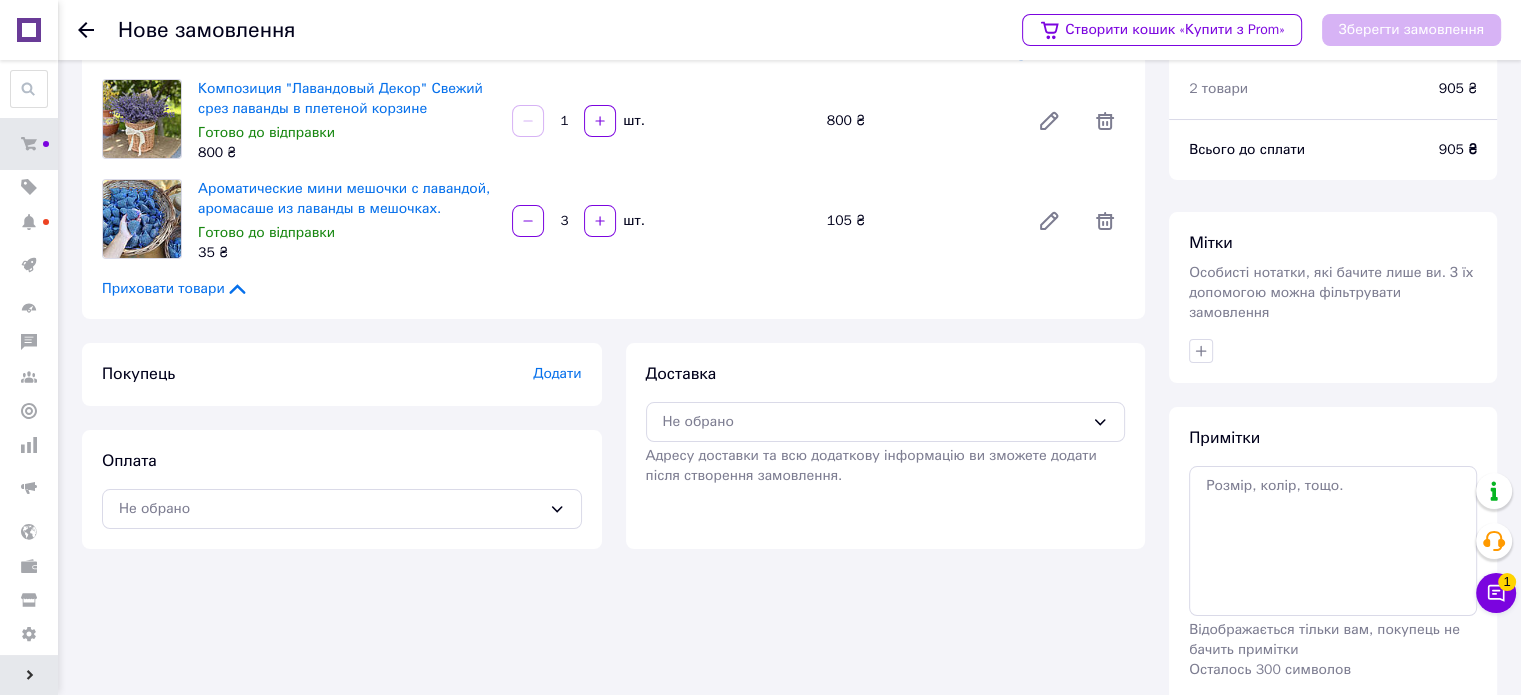 scroll, scrollTop: 100, scrollLeft: 0, axis: vertical 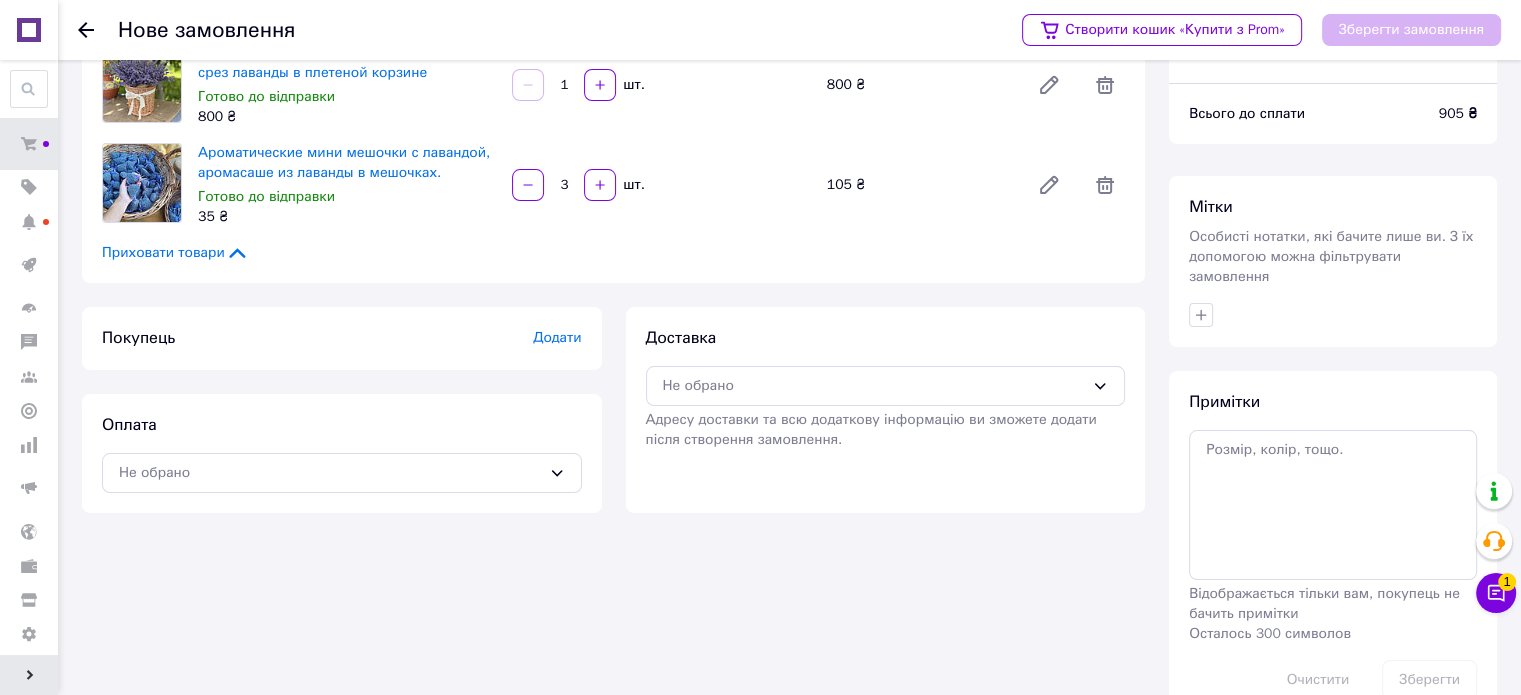 click on "Додати" at bounding box center [557, 337] 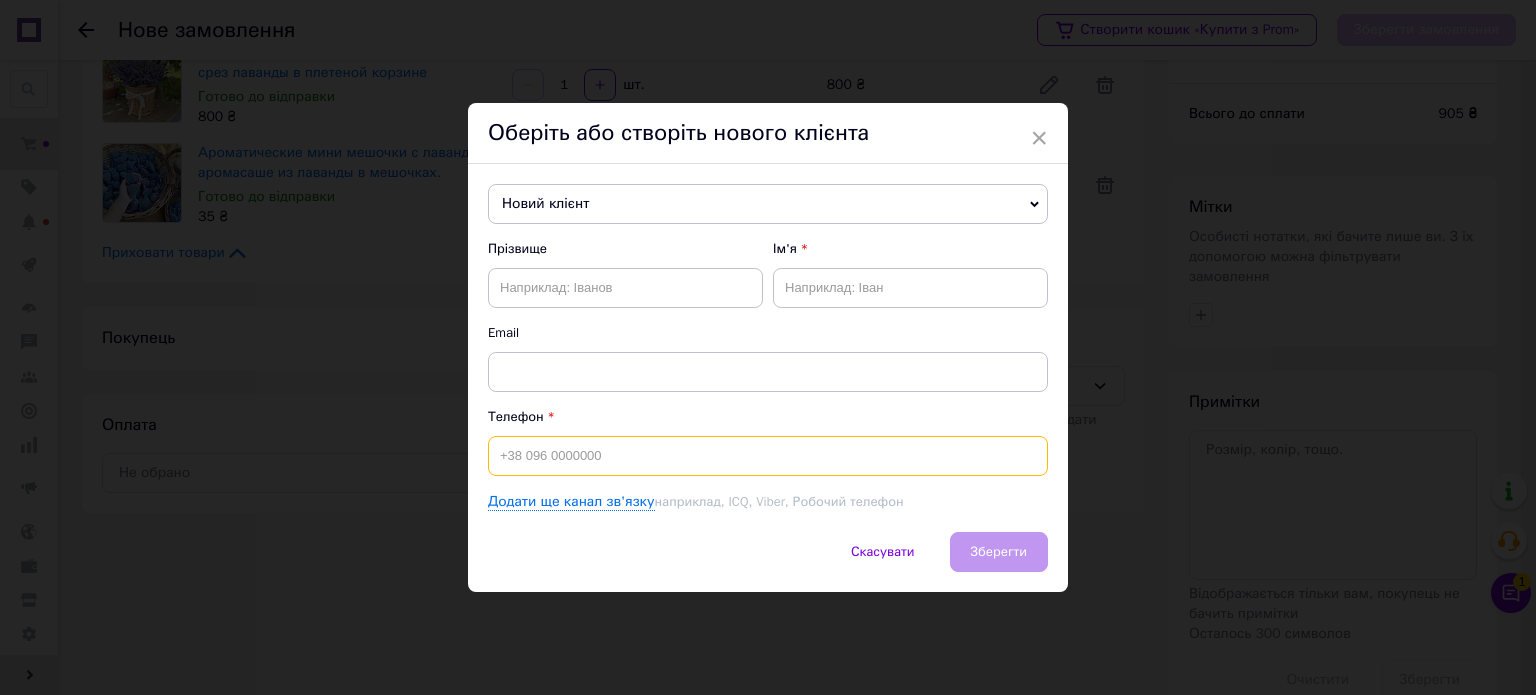 click at bounding box center [768, 456] 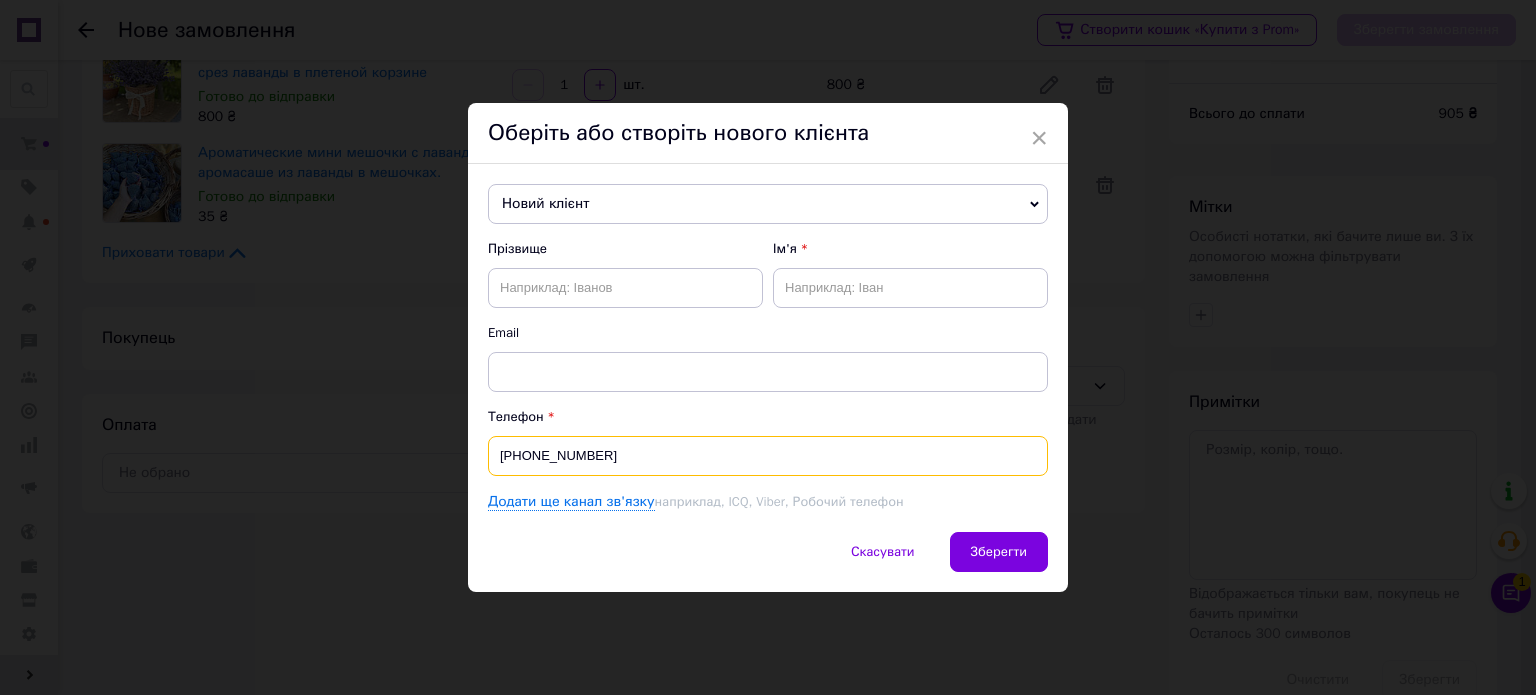 type on "+380662239072" 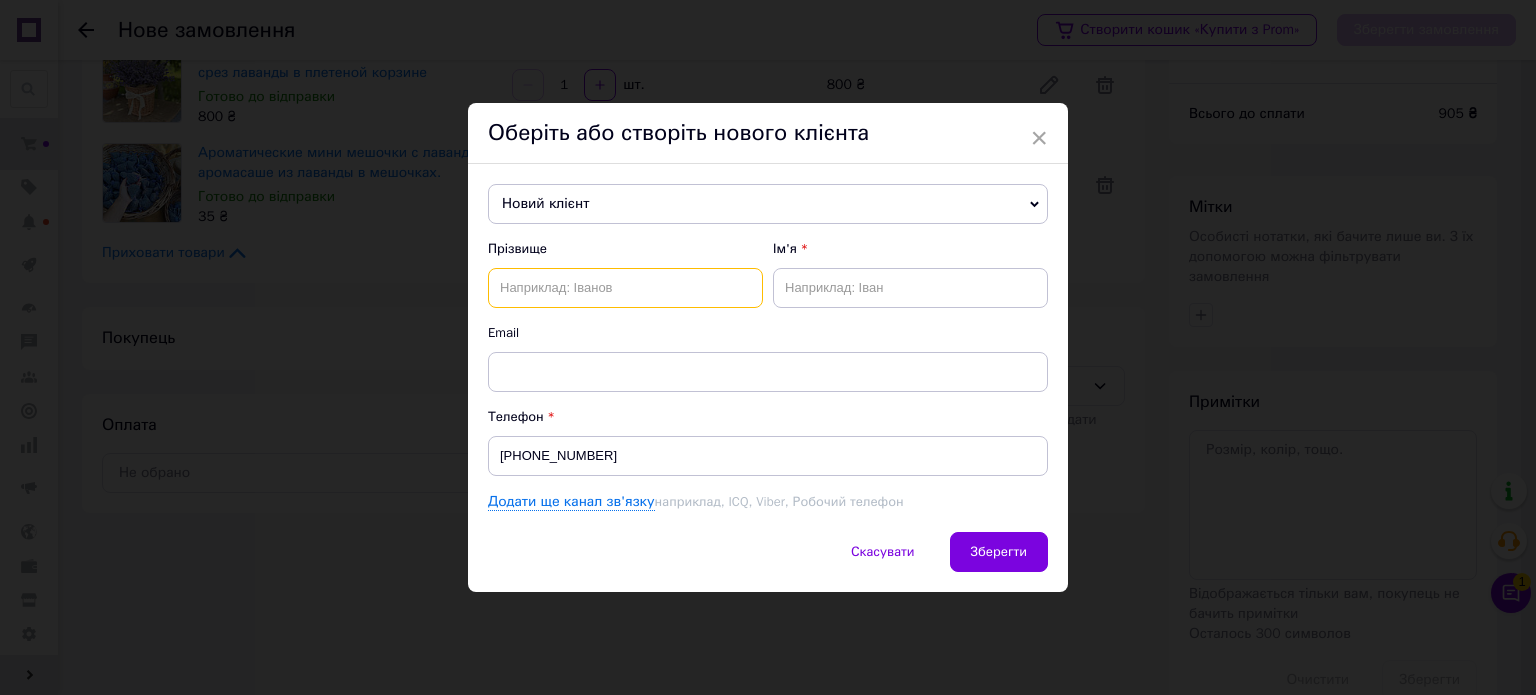 click at bounding box center [625, 288] 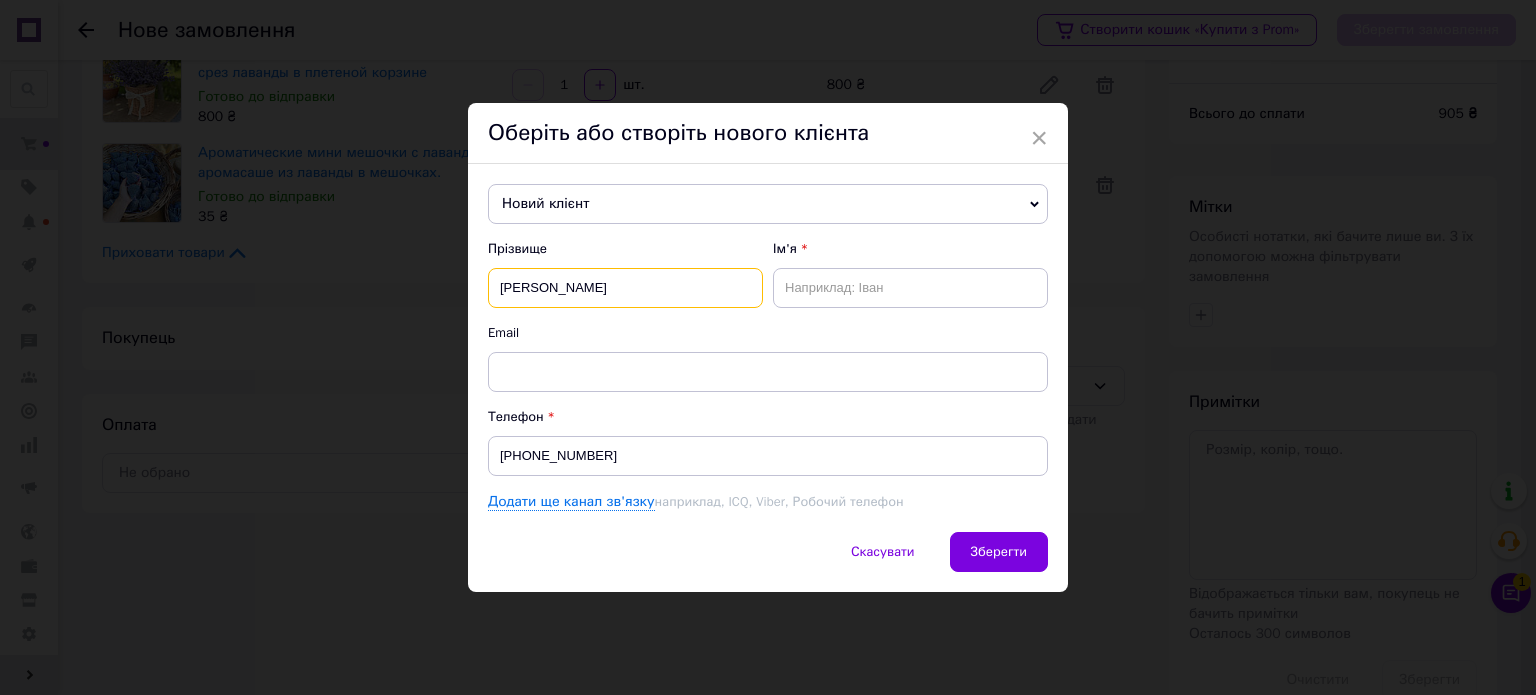 type on "Бундза" 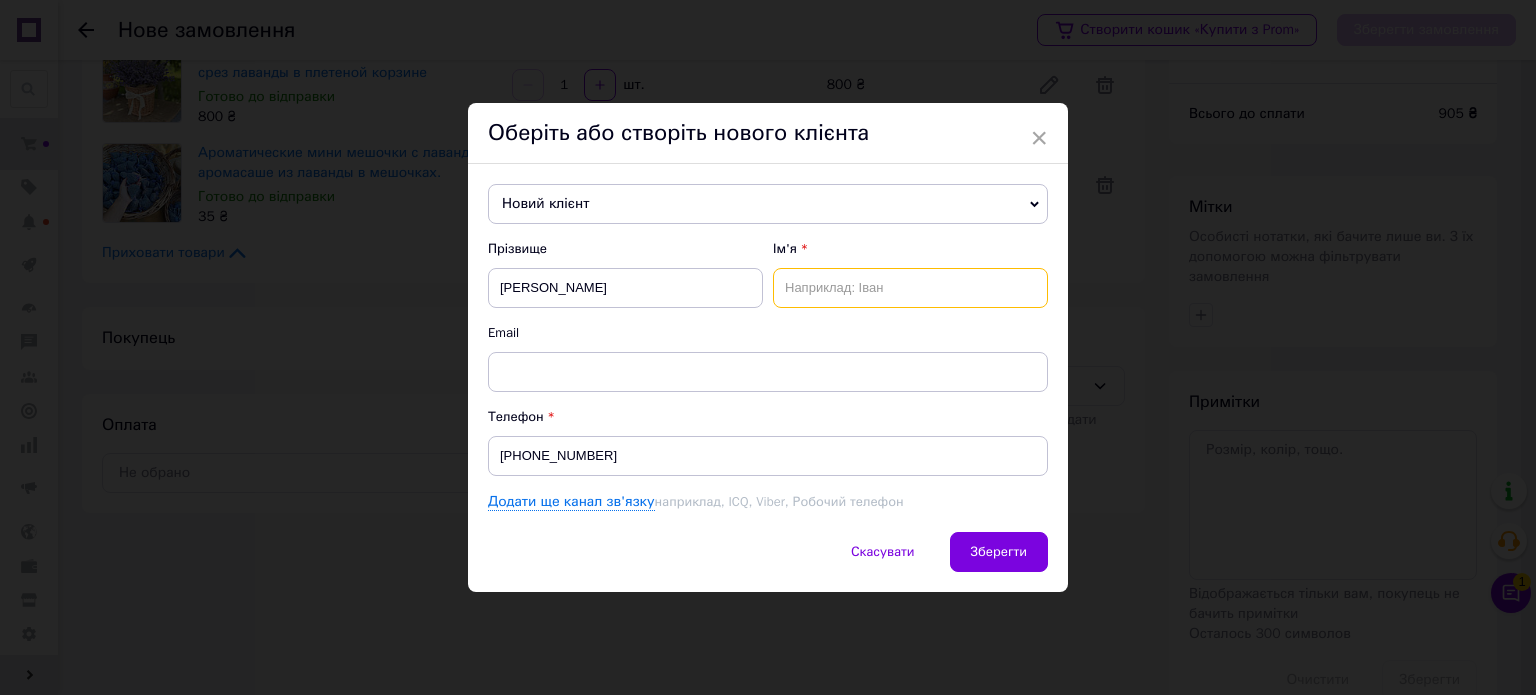 click at bounding box center [910, 288] 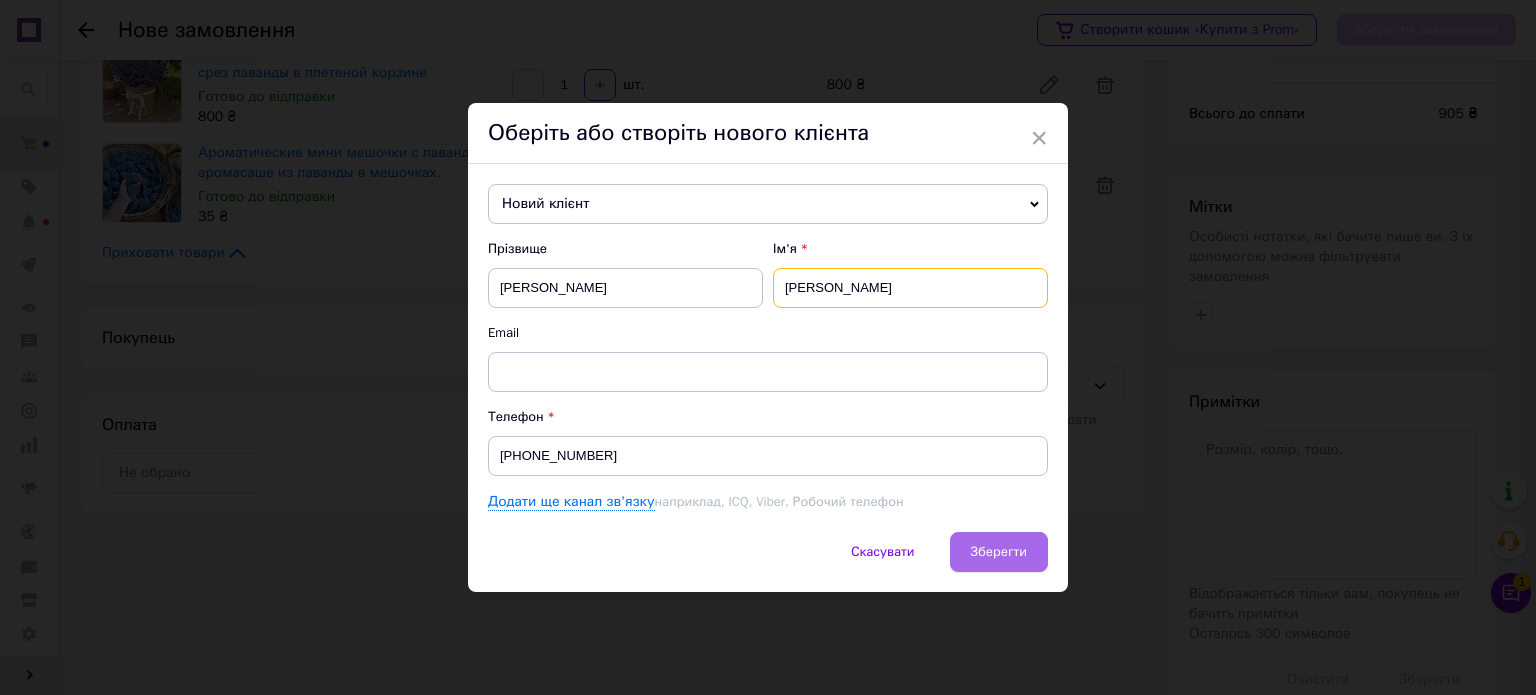 type on "Катерина" 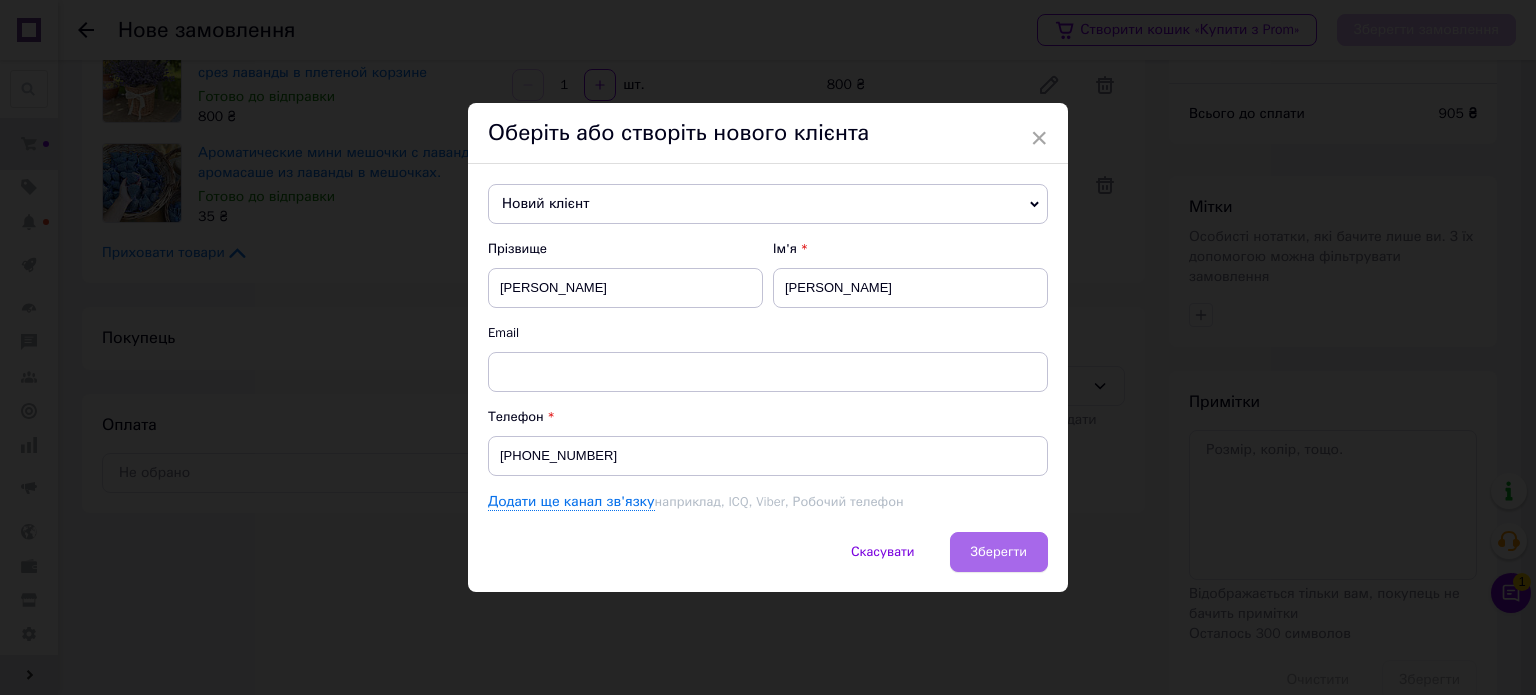 click on "Зберегти" at bounding box center [999, 551] 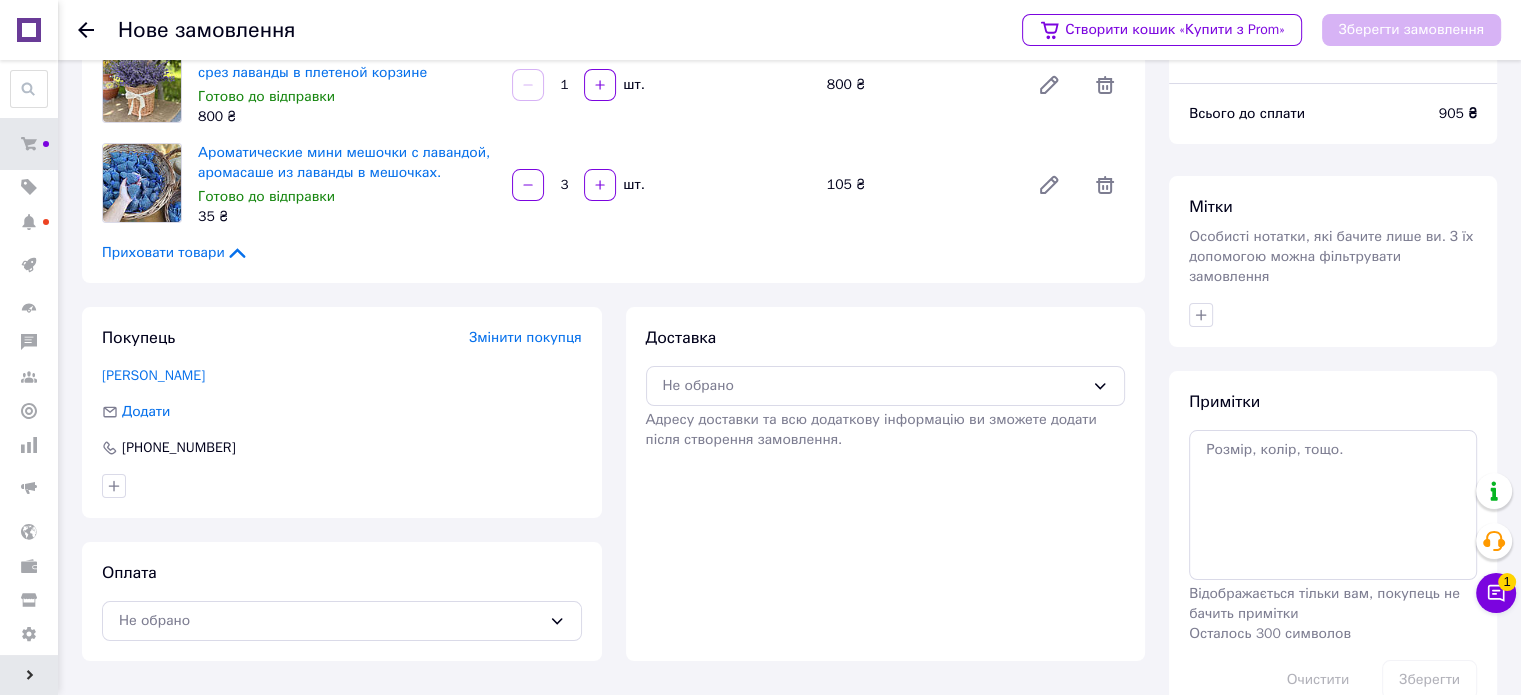 scroll, scrollTop: 128, scrollLeft: 0, axis: vertical 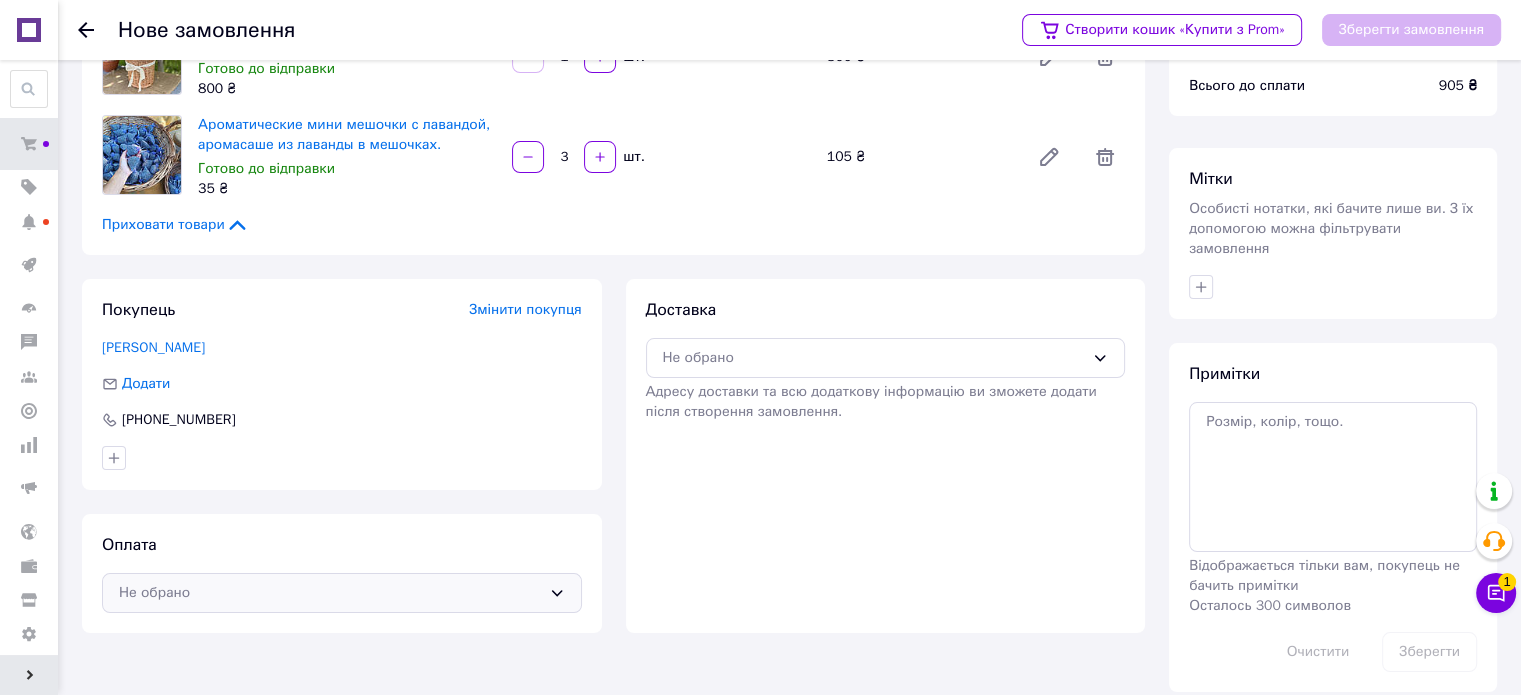 click on "Не обрано" at bounding box center [330, 593] 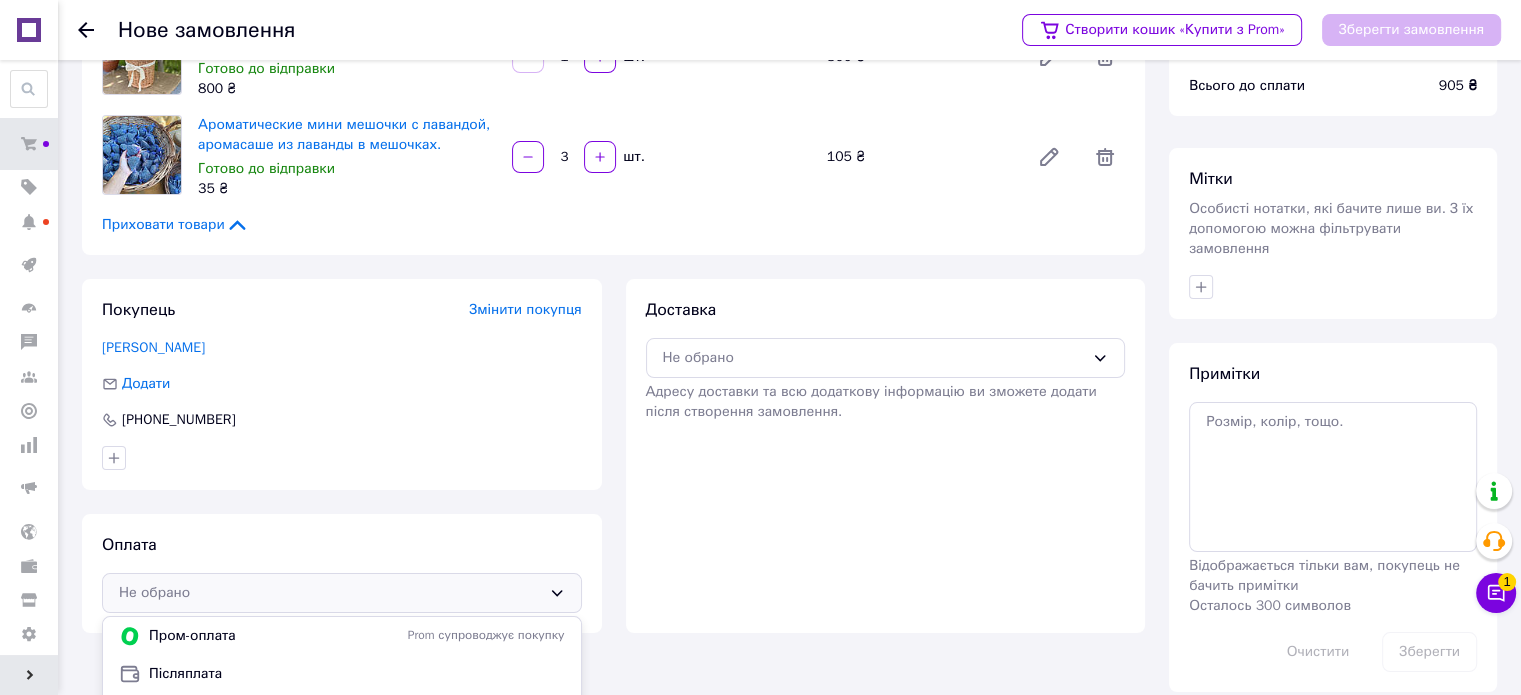 scroll, scrollTop: 200, scrollLeft: 0, axis: vertical 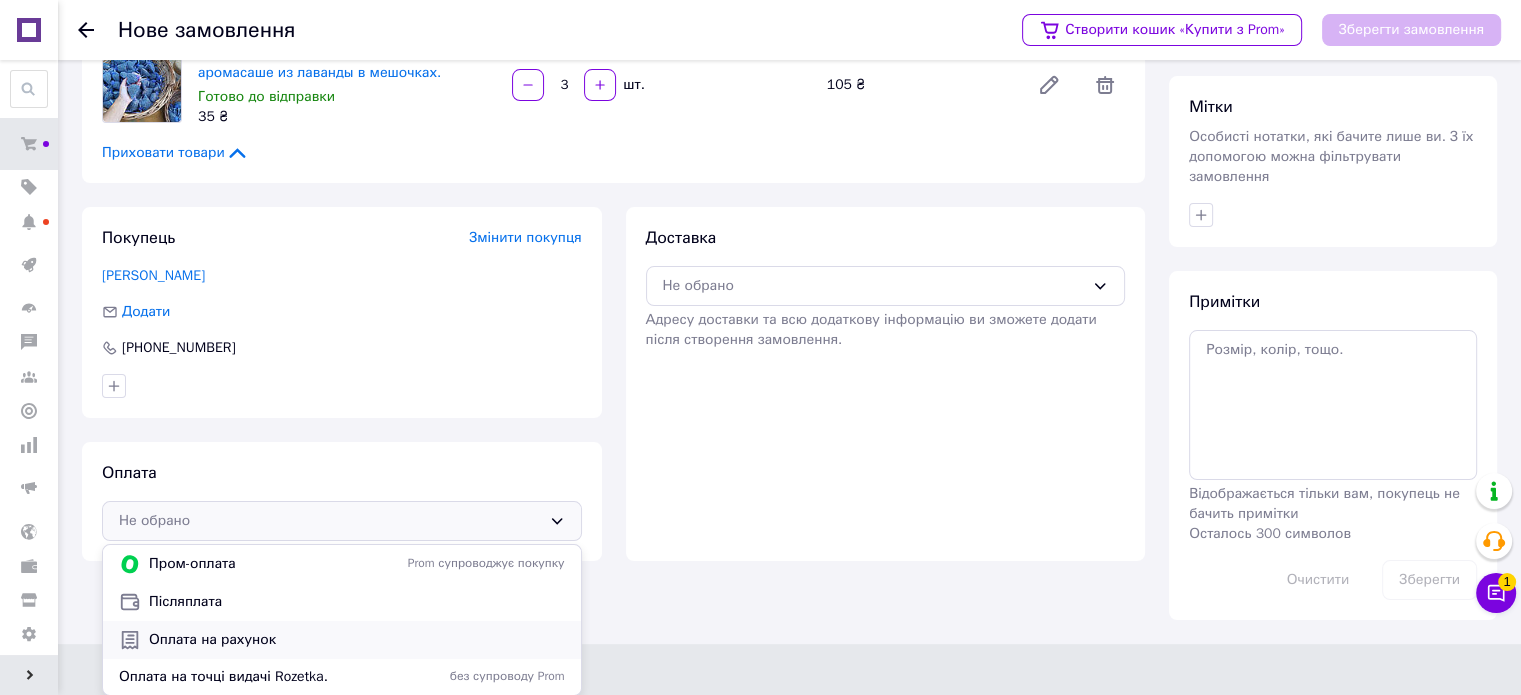 click on "Оплата на рахунок" at bounding box center [357, 640] 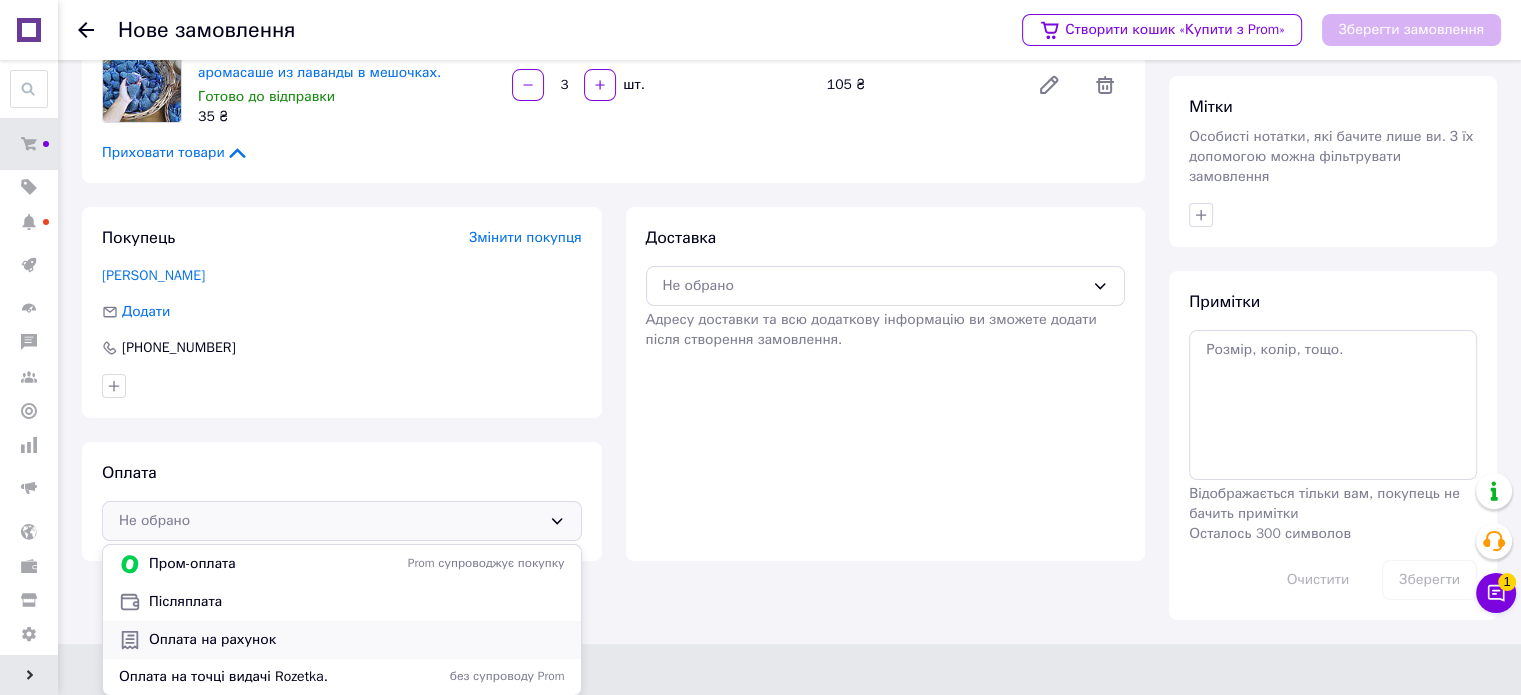 scroll, scrollTop: 128, scrollLeft: 0, axis: vertical 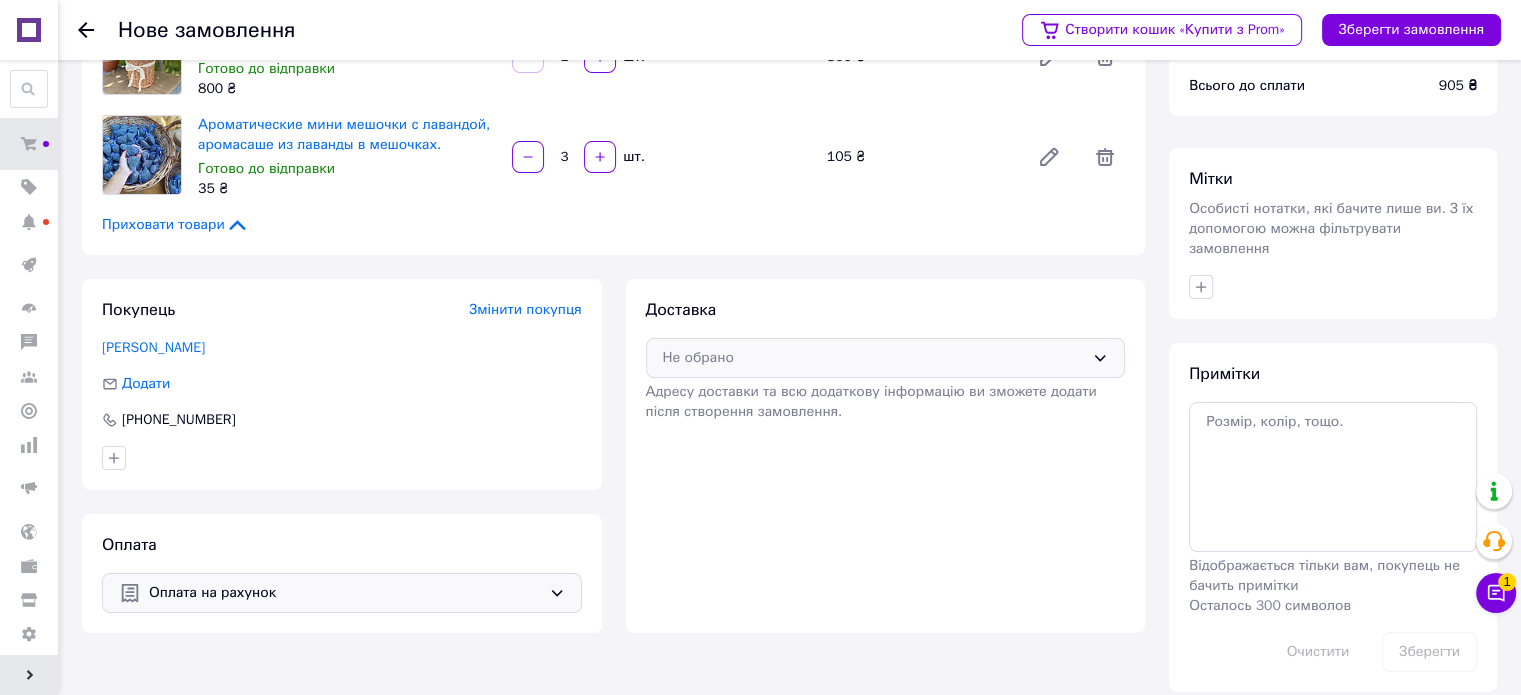 click on "Не обрано" at bounding box center [874, 358] 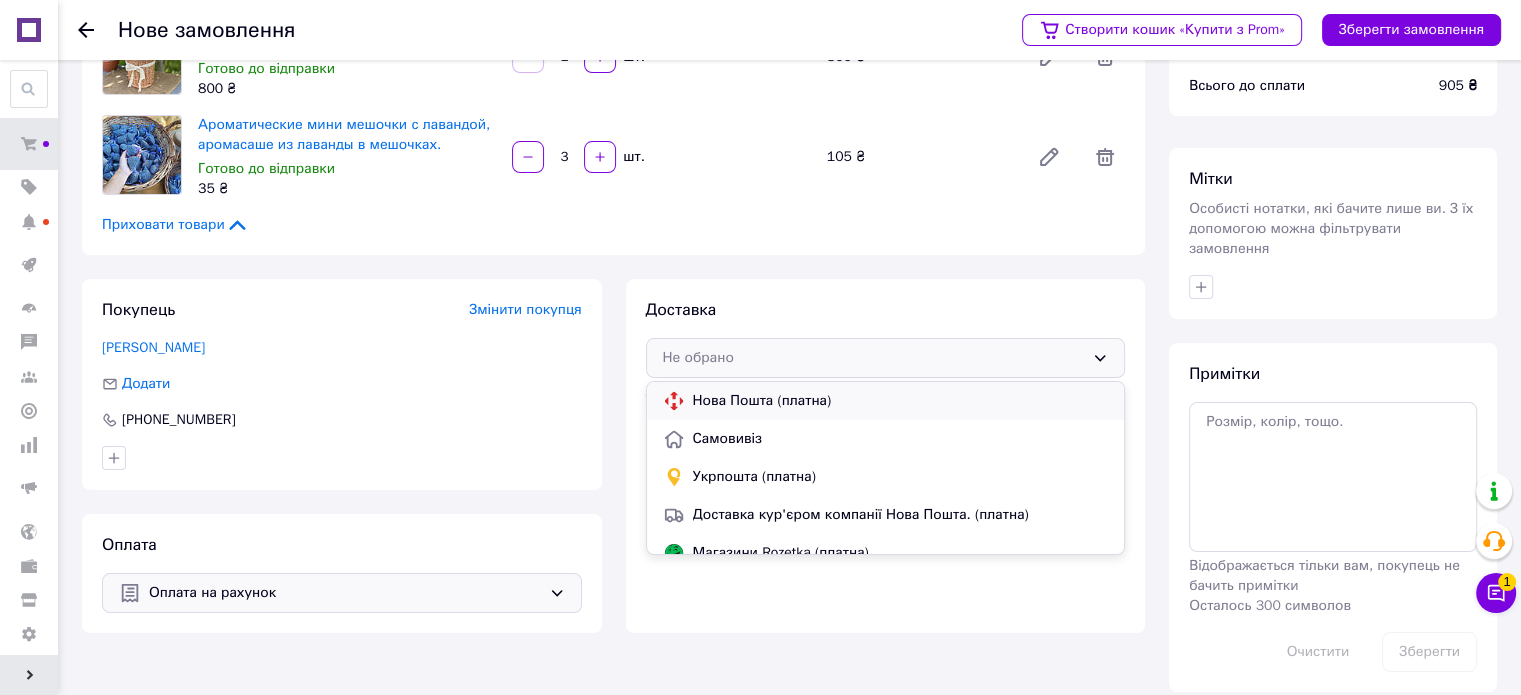click at bounding box center [674, 401] 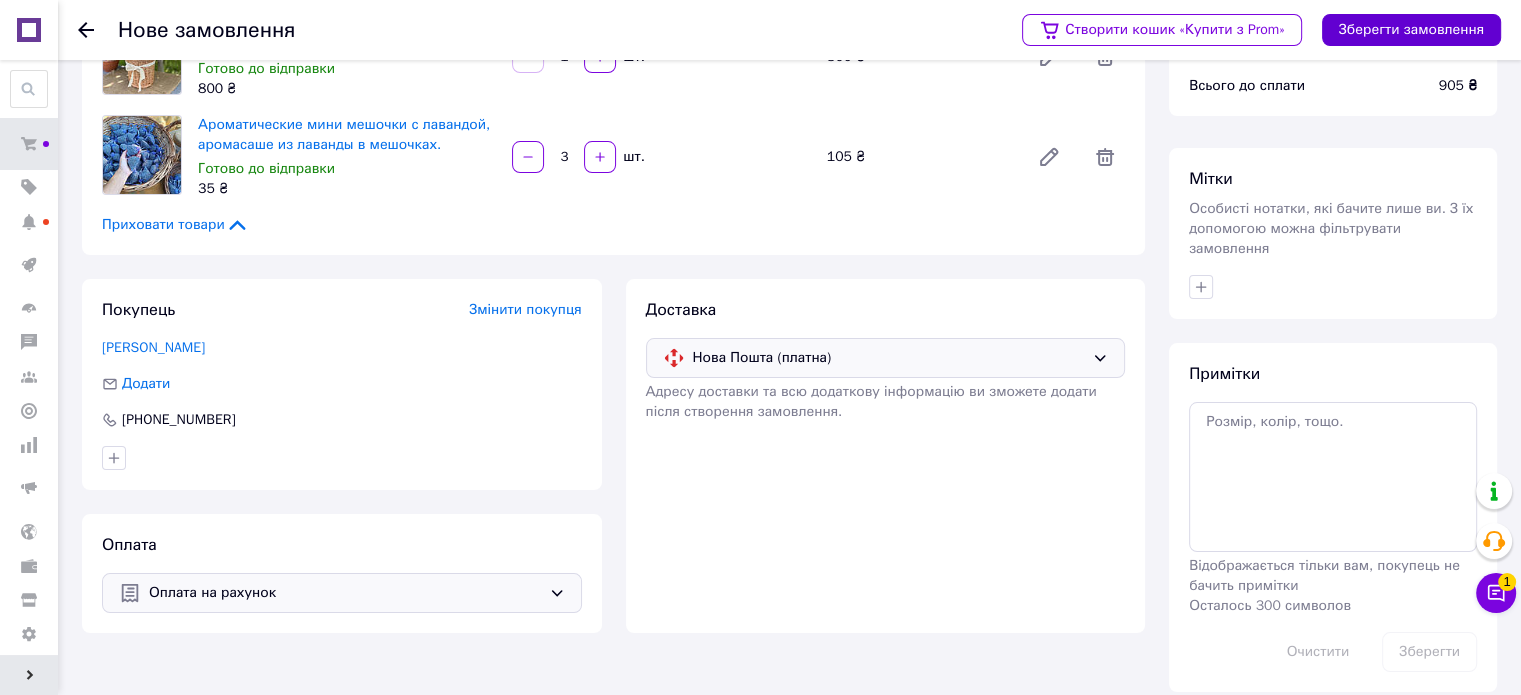 click on "Зберегти замовлення" at bounding box center [1411, 30] 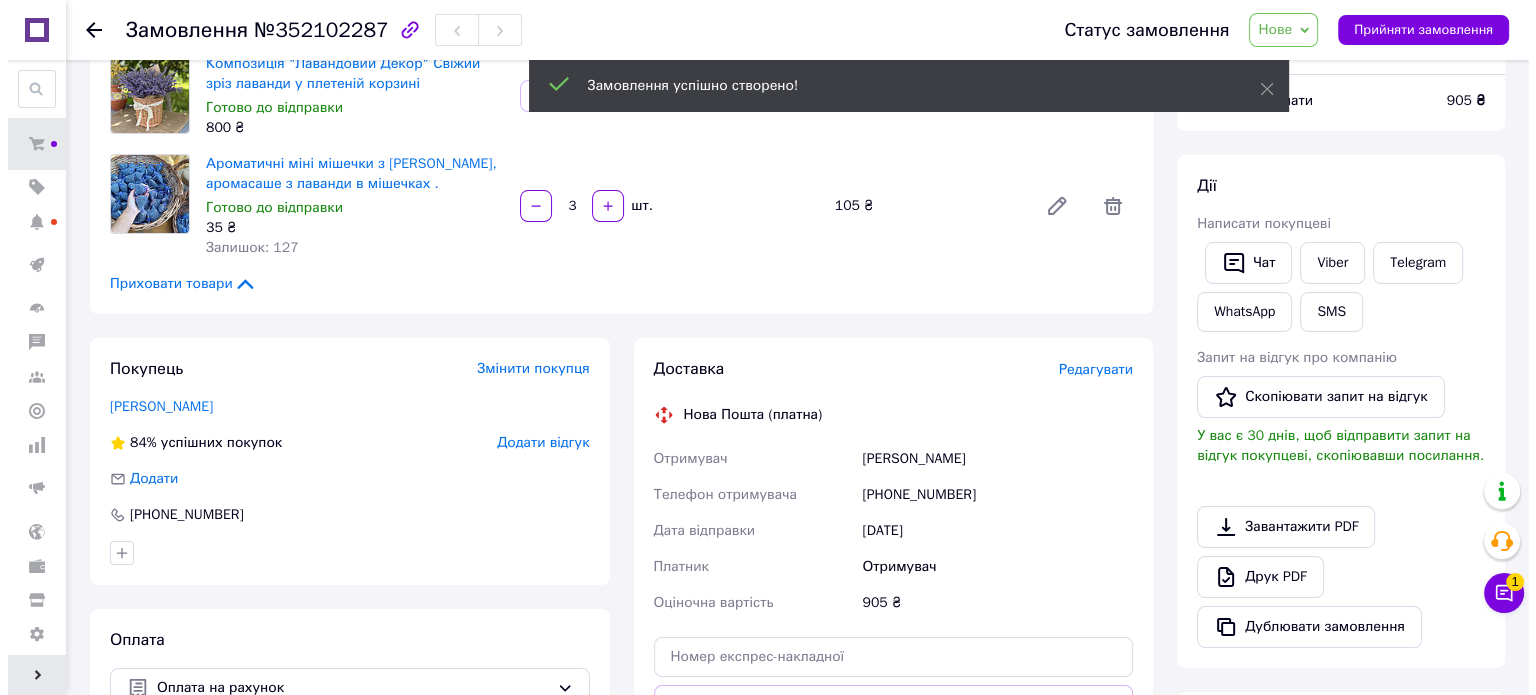 scroll, scrollTop: 300, scrollLeft: 0, axis: vertical 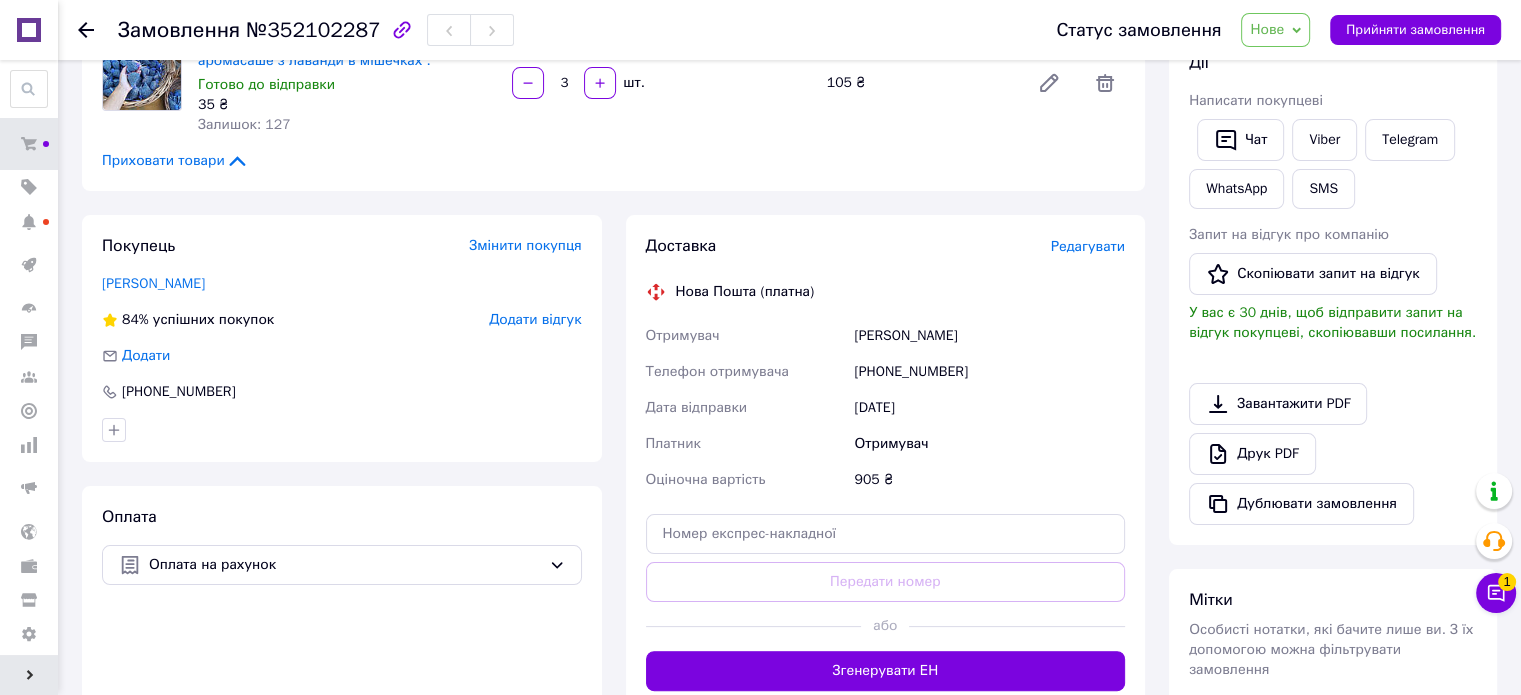 click on "Редагувати" at bounding box center [1088, 246] 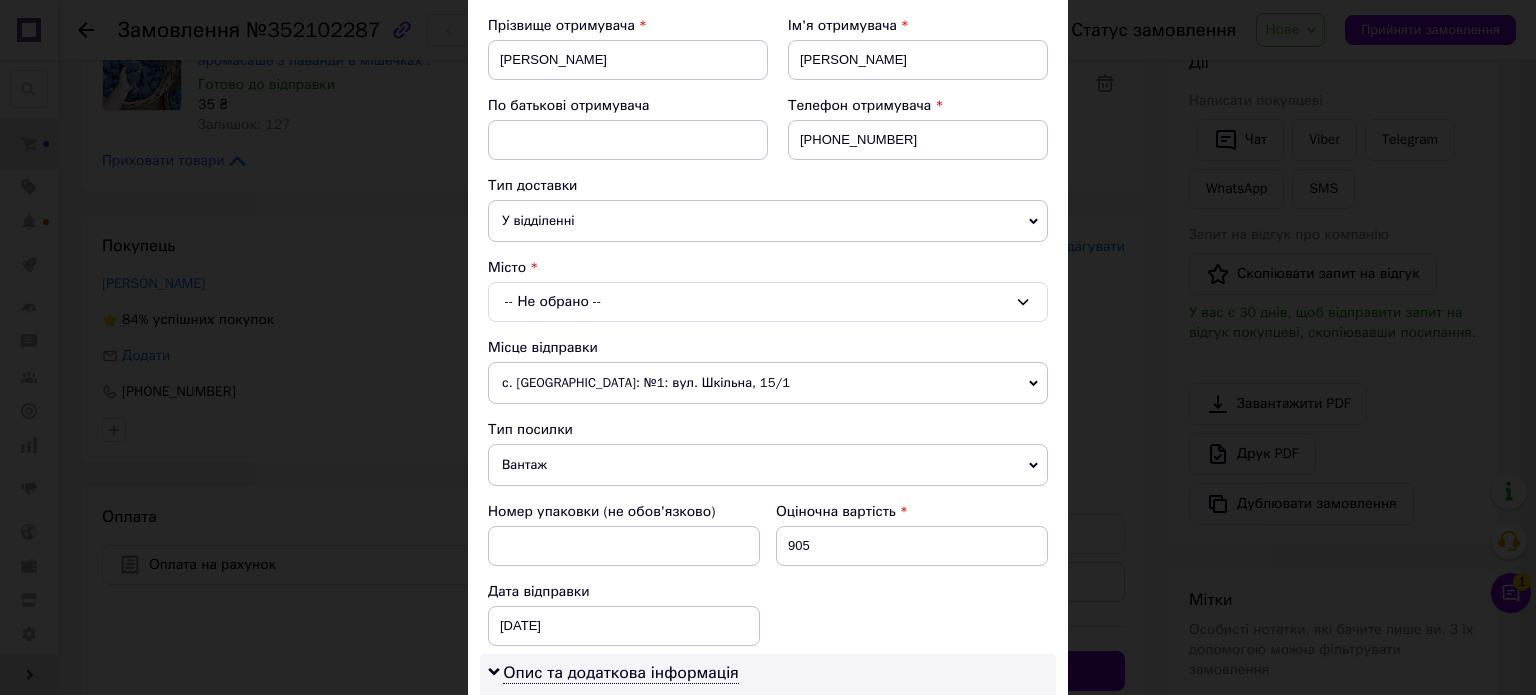 scroll, scrollTop: 400, scrollLeft: 0, axis: vertical 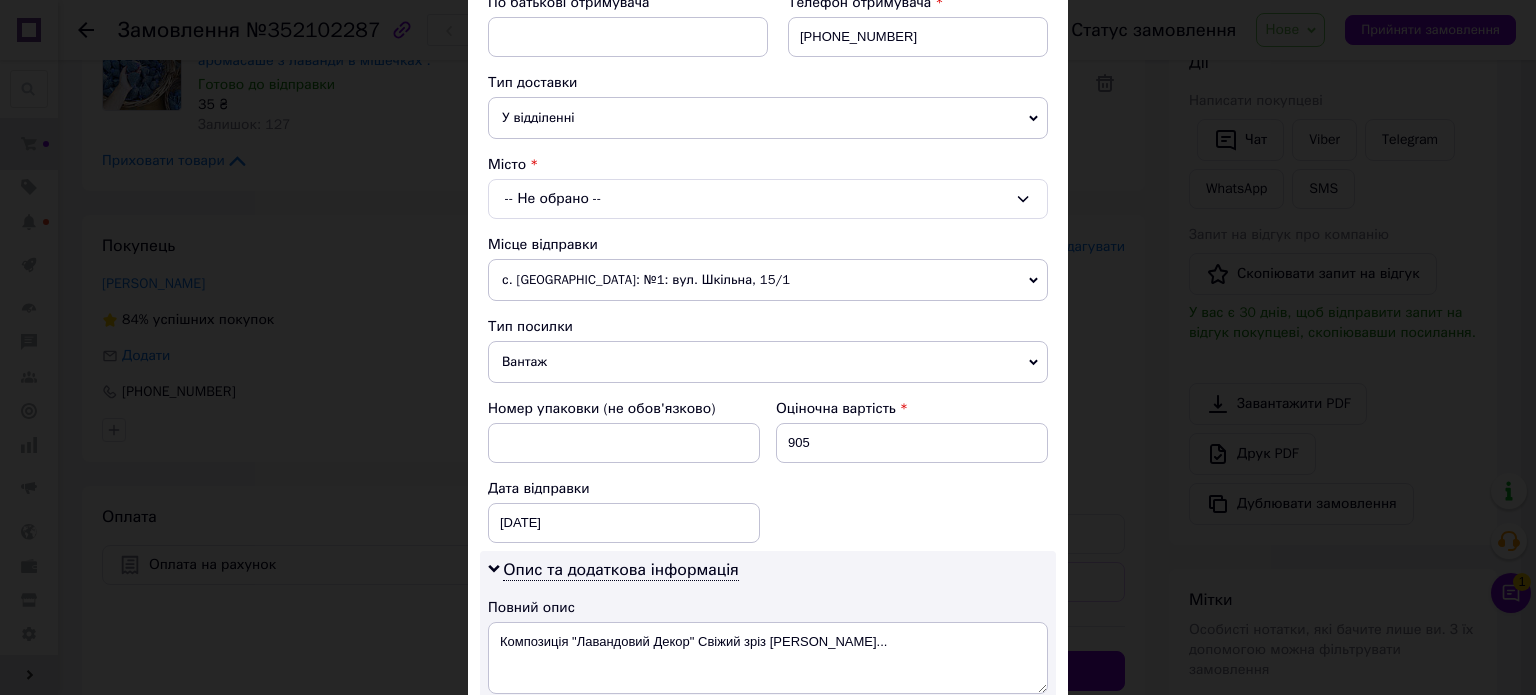 click on "-- Не обрано --" at bounding box center (768, 199) 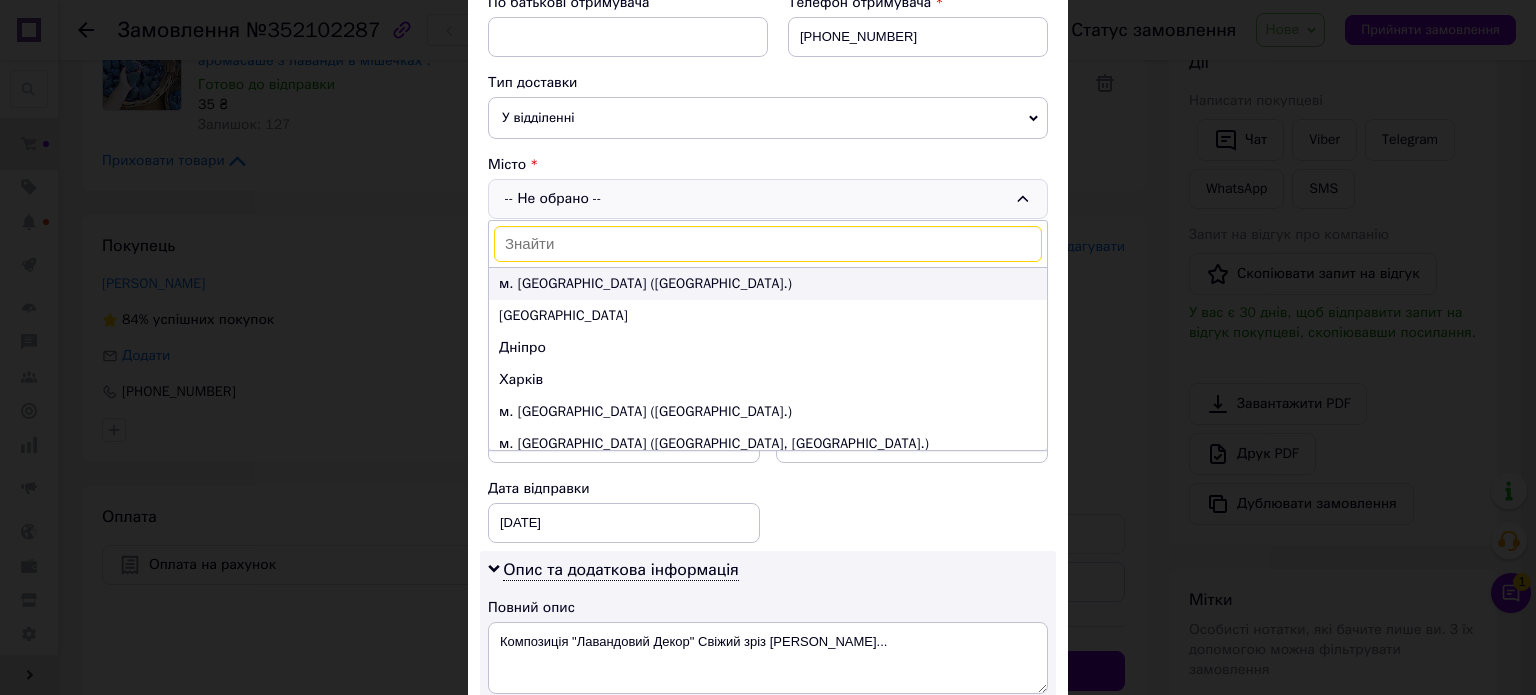 click on "м. Київ (Київська обл.)" at bounding box center [768, 284] 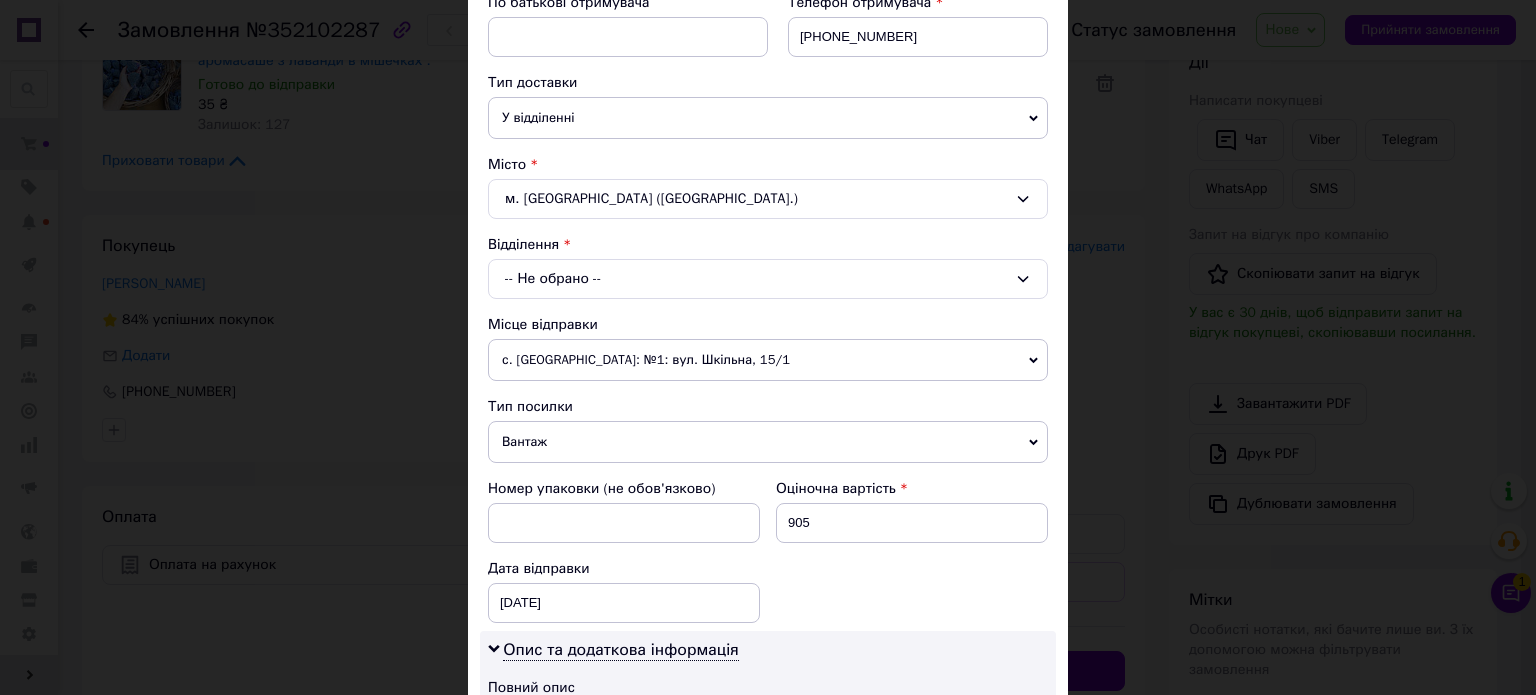 click on "-- Не обрано --" at bounding box center [768, 279] 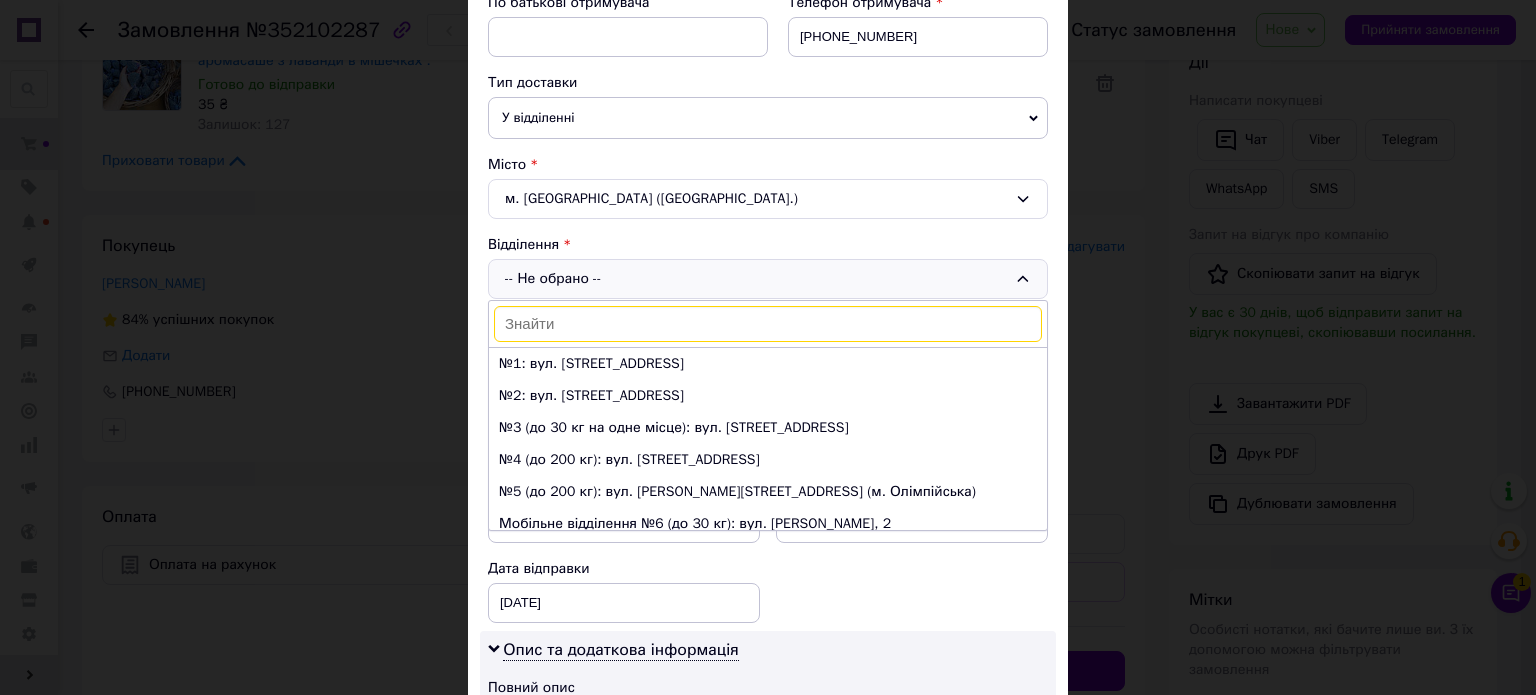 click on "№1: вул. Пирогівський шлях, 135 №2: вул. Богатирська, 11 №3 (до 30 кг на одне місце): вул. Слобожанська,13 №4 (до 200 кг): вул. Верховинна, 69 №5 (до 200 кг): вул. Федорова, 32 (м. Олімпійська) Мобільне відділення №6 (до 30 кг): вул. Миколи Василенка, 2 №7 (до 10 кг): вул. Гната Хоткевича, 8 (м.Чернігівська) №8 (до 30 кг на одне місце): вул. Набережно-Хрещатицька, 33 №9: пров. В'ячеслава Чорновола, 54а (р-н Жулянського мосту) №10 (до 1100 кг ): вул. Василя Жуковського, 22А №12: вул. Родини Бунге, 8 №13: вул. Дорогожицька, 4 №14 (до 30 кг): вул. Кибальчича, 11 №15: вул. Берковецька, 6 (АШАН) №19: вул. Райдужна, 25Б" at bounding box center (768, 415) 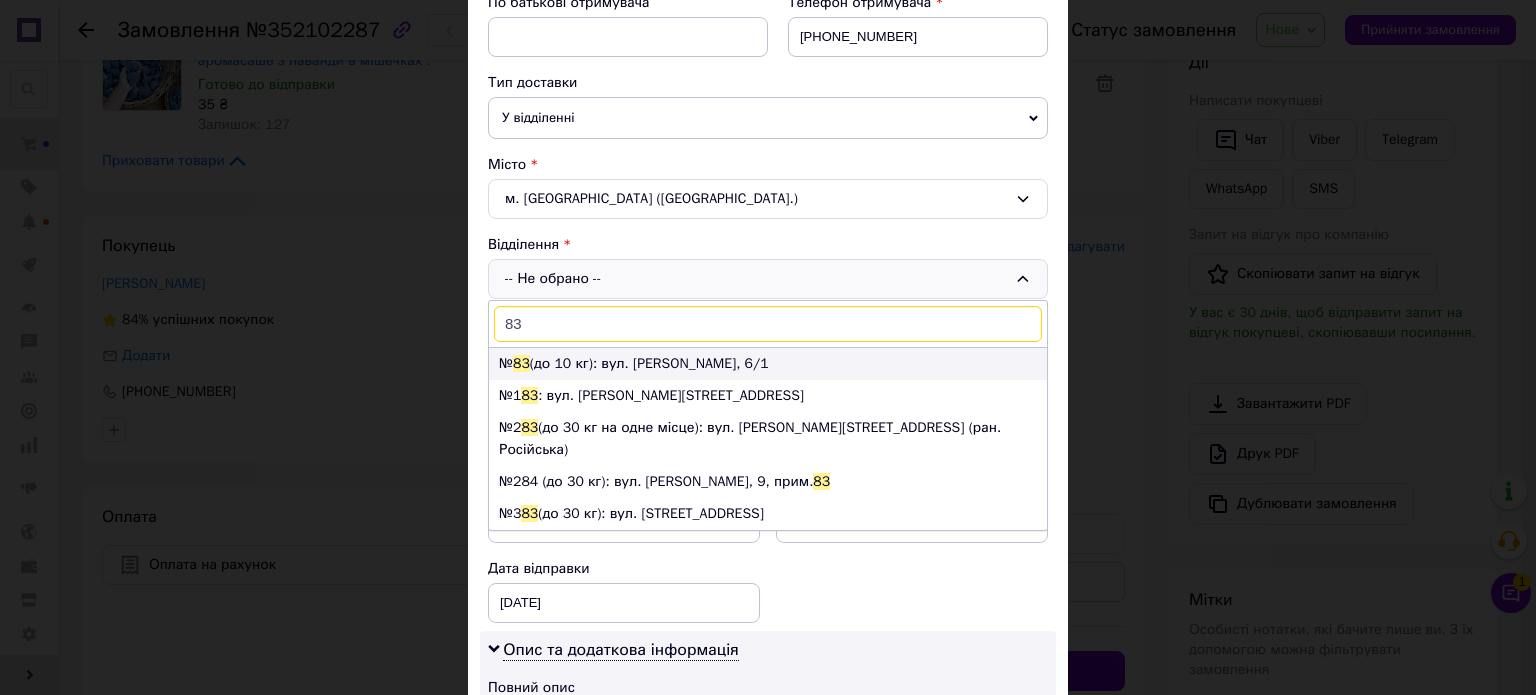 type on "83" 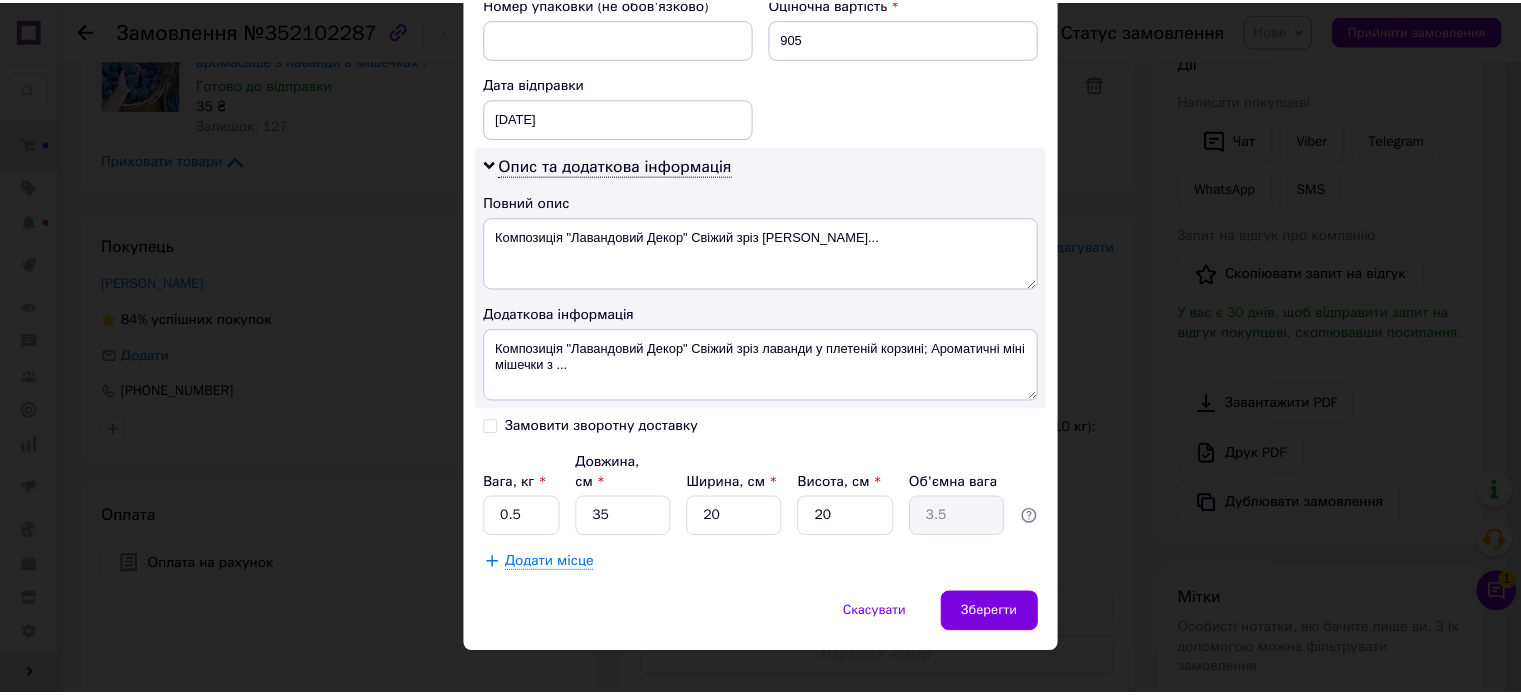 scroll, scrollTop: 886, scrollLeft: 0, axis: vertical 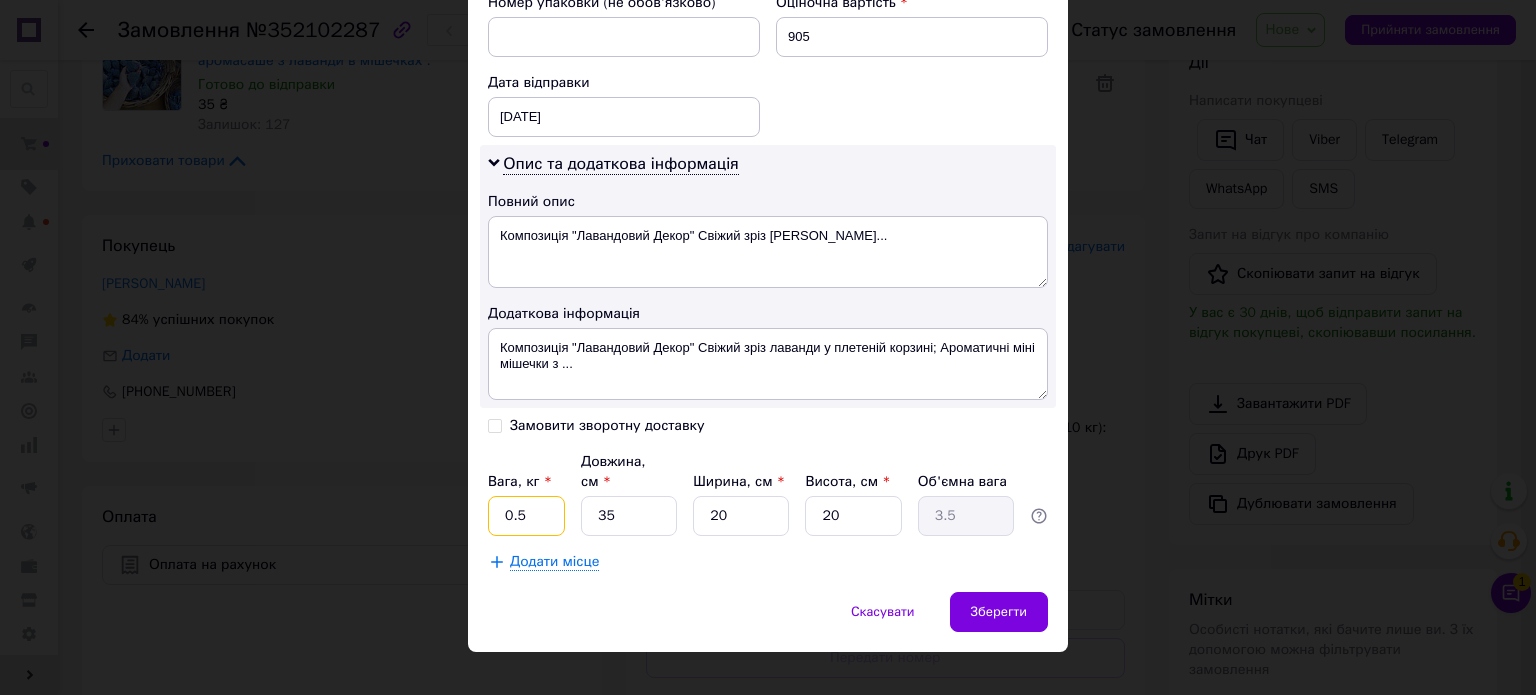 drag, startPoint x: 536, startPoint y: 498, endPoint x: 492, endPoint y: 495, distance: 44.102154 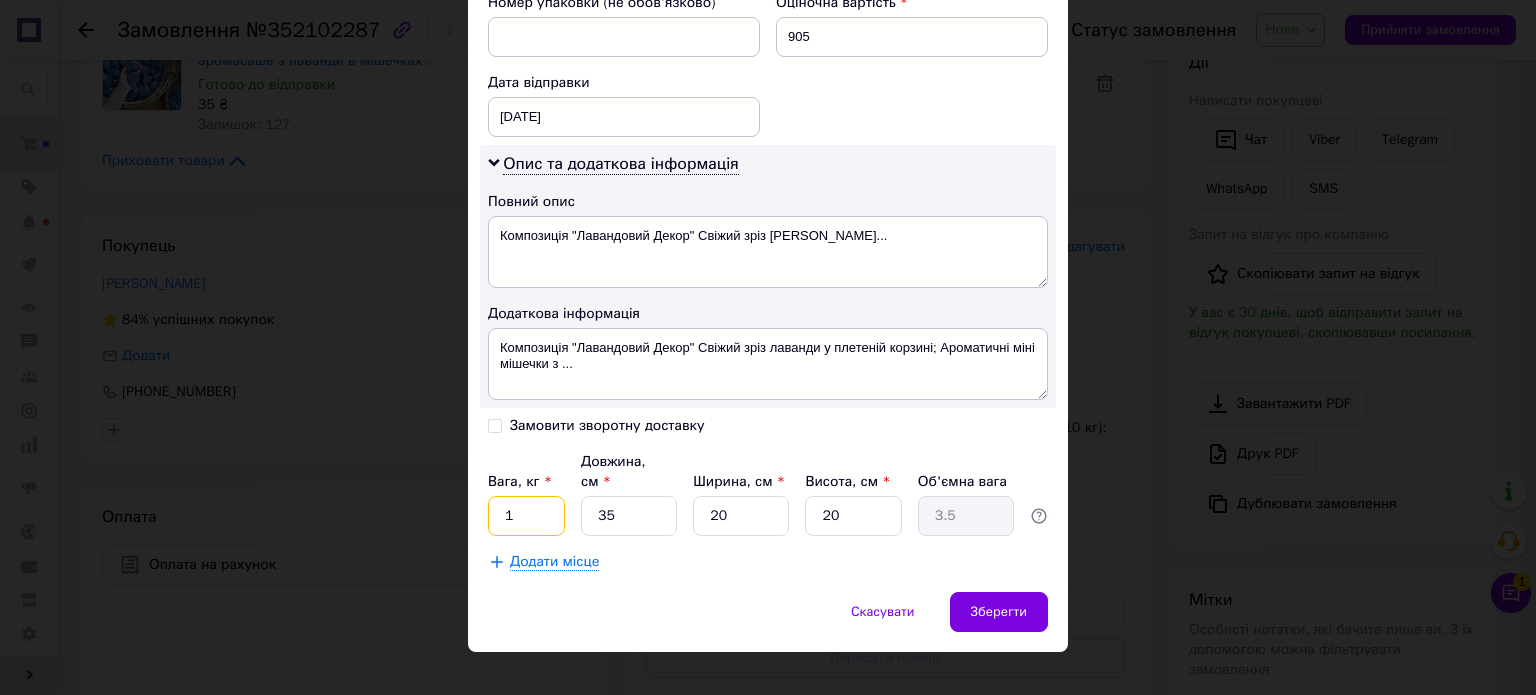 type on "1" 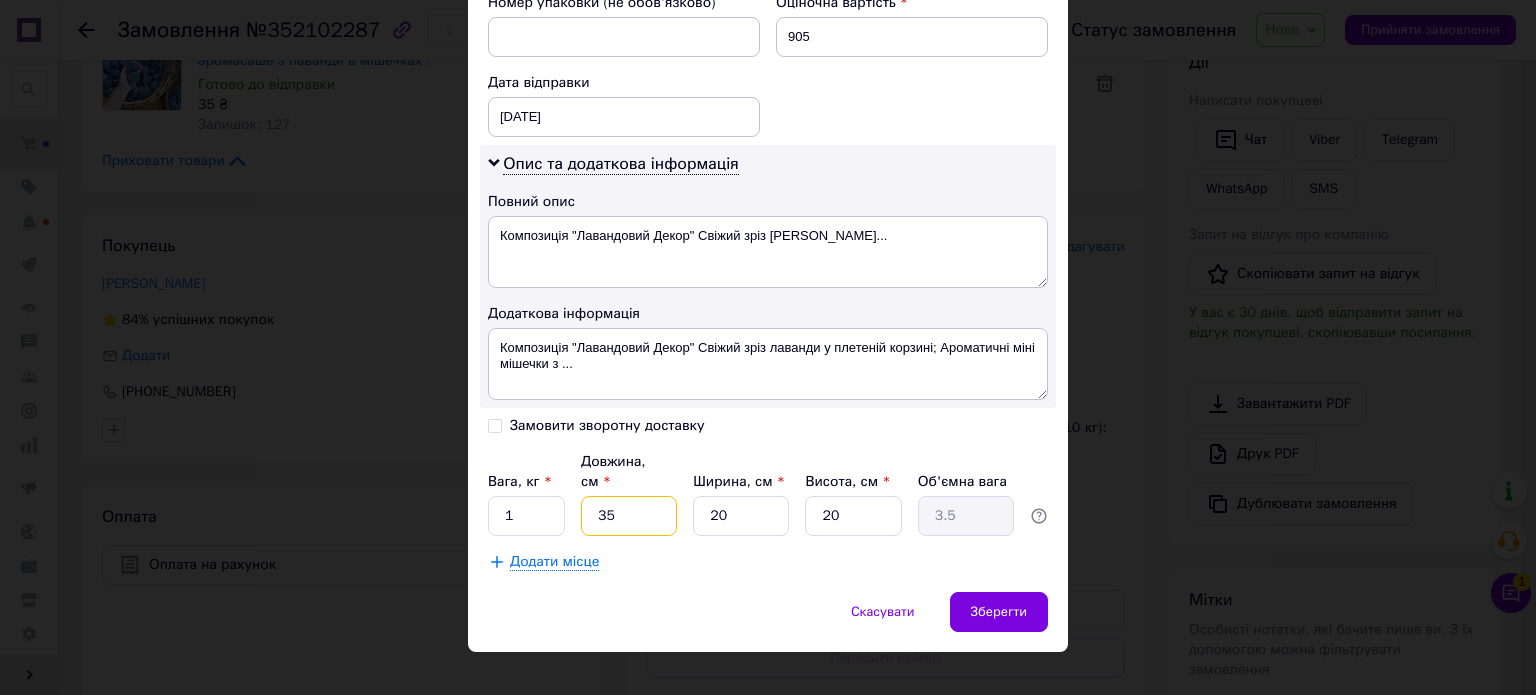 click on "35" at bounding box center (629, 516) 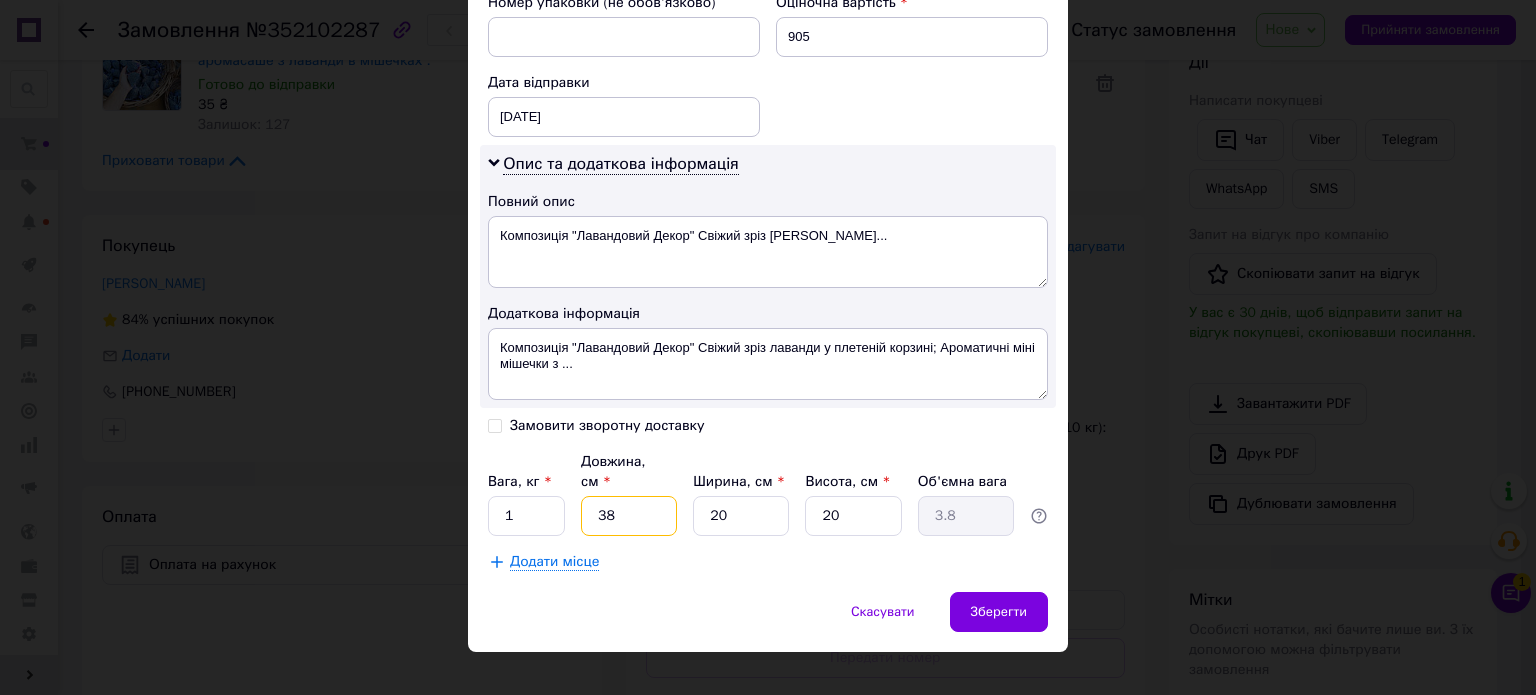 type on "38" 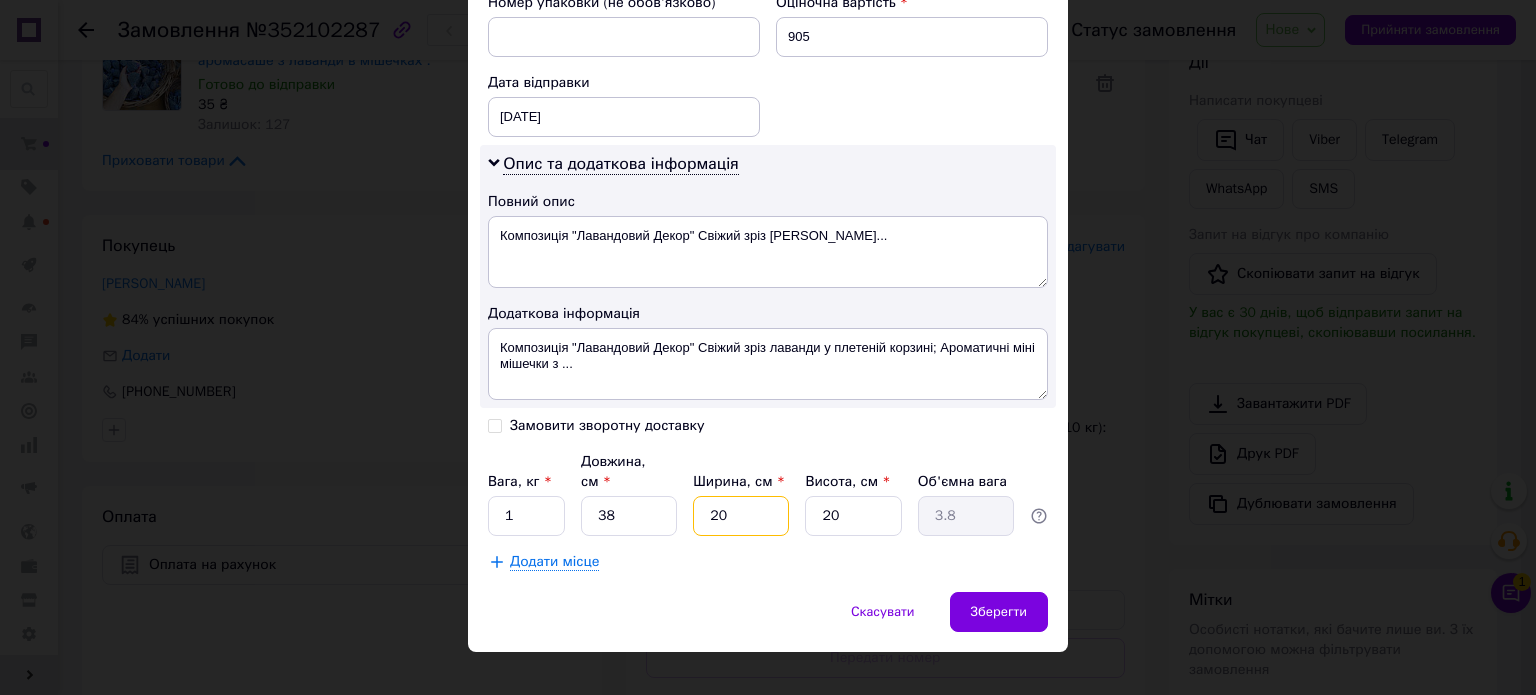 drag, startPoint x: 716, startPoint y: 482, endPoint x: 726, endPoint y: 488, distance: 11.661903 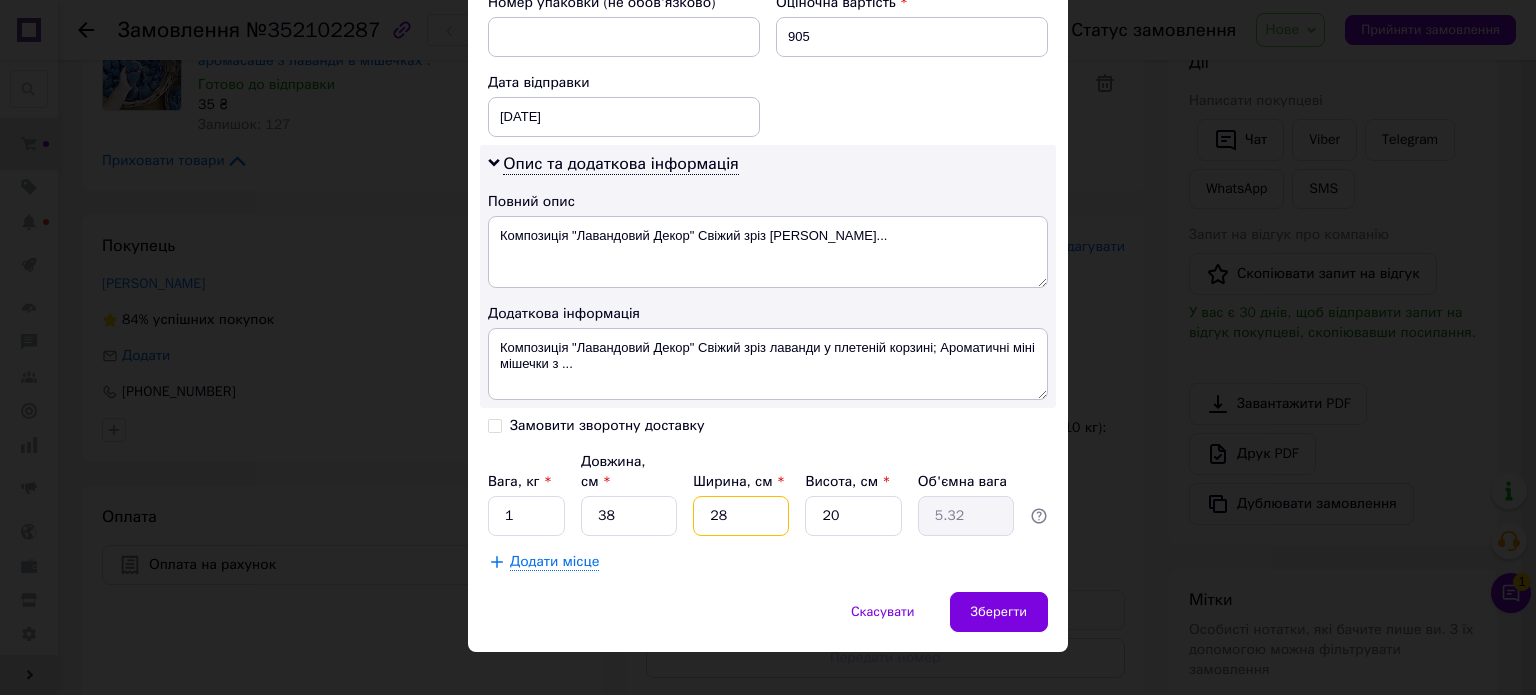 type on "28" 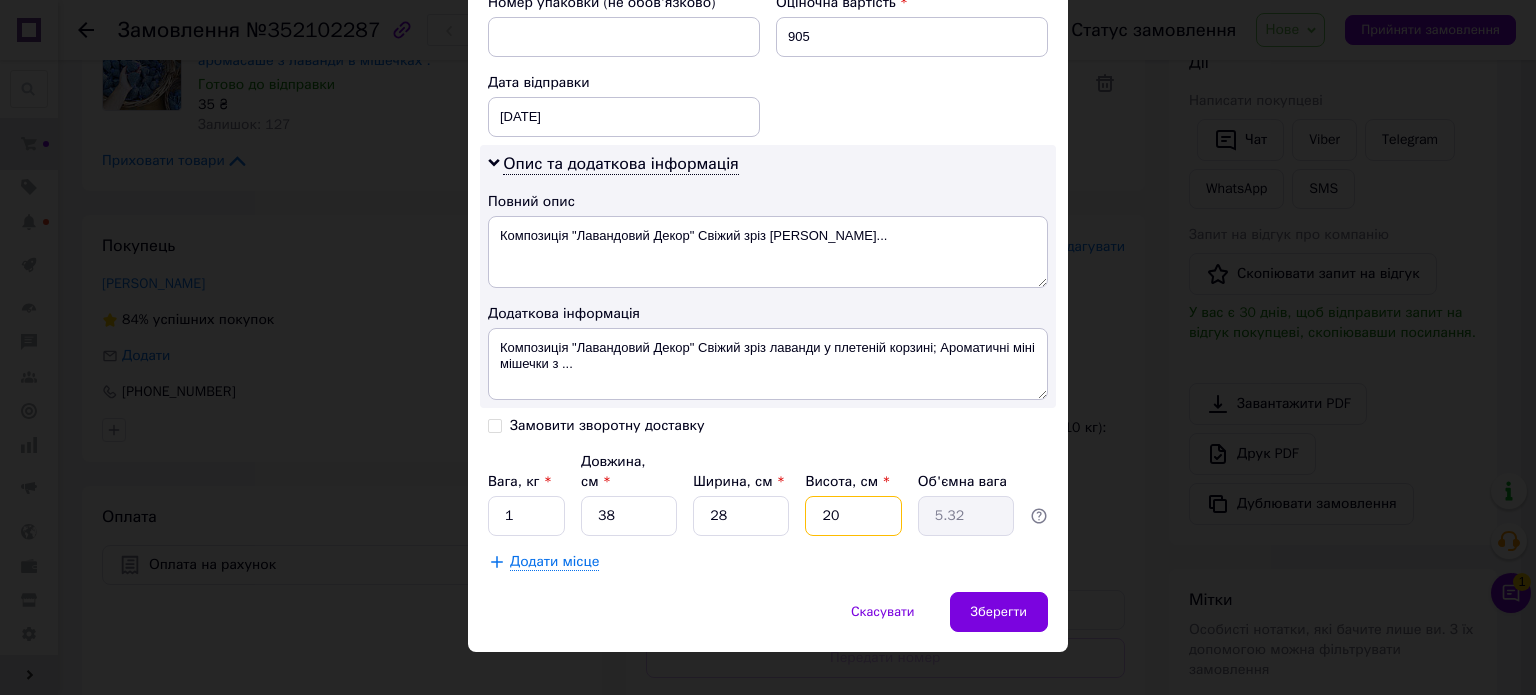 click on "20" at bounding box center (853, 516) 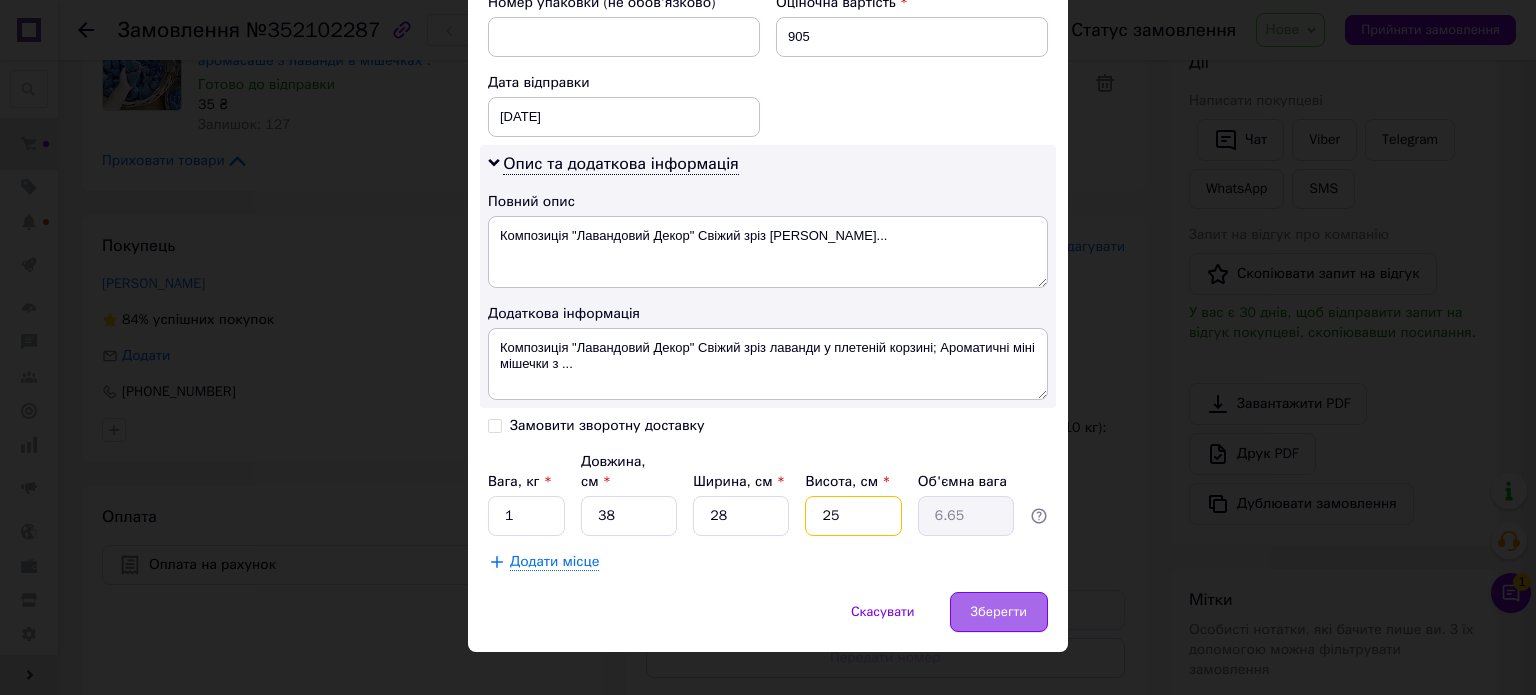 type on "25" 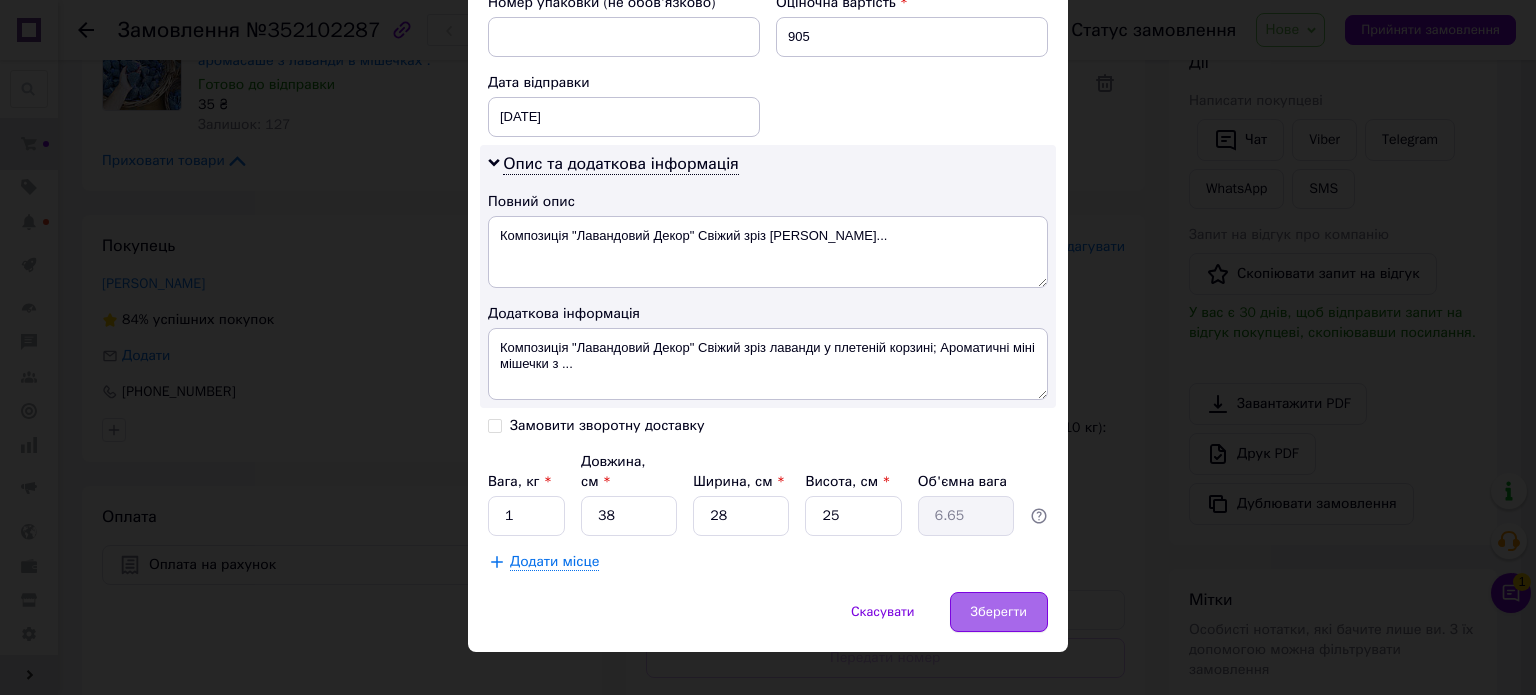 click on "Зберегти" at bounding box center (999, 612) 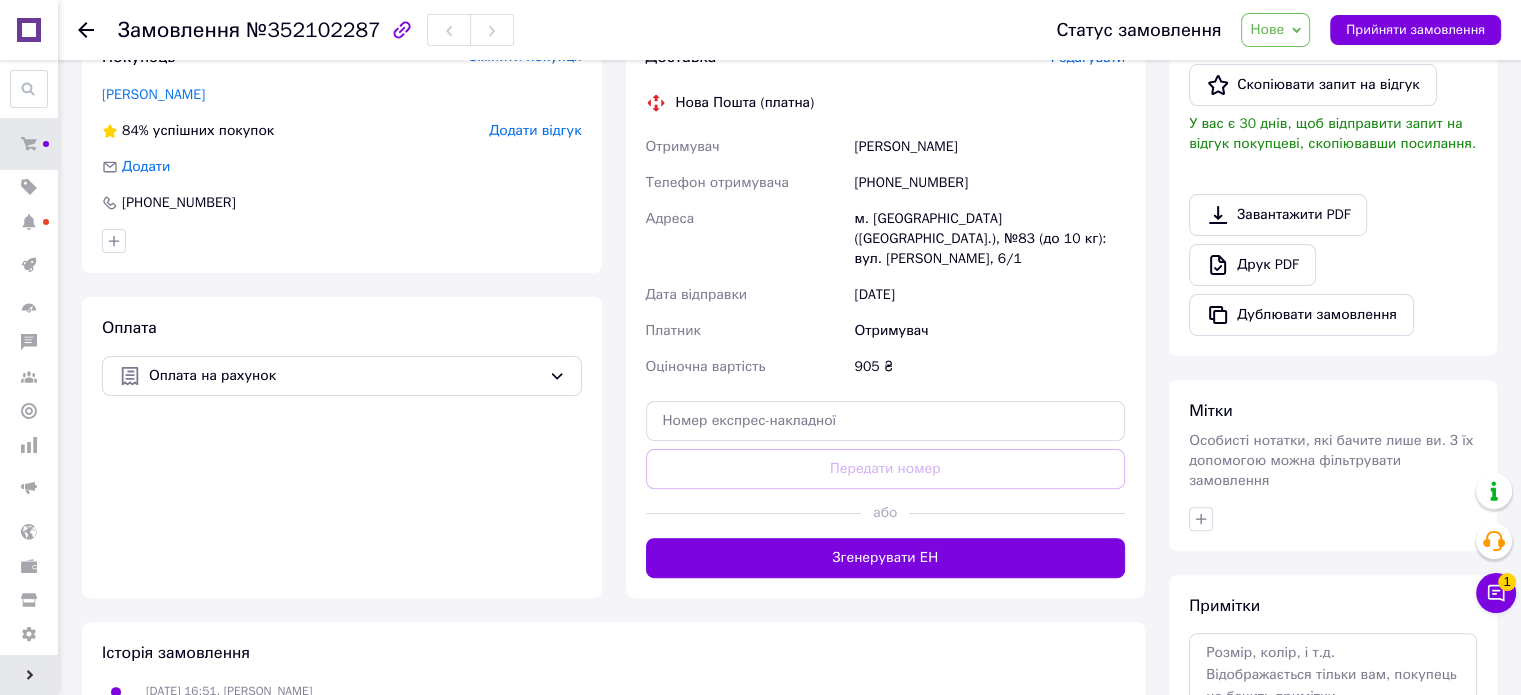 scroll, scrollTop: 500, scrollLeft: 0, axis: vertical 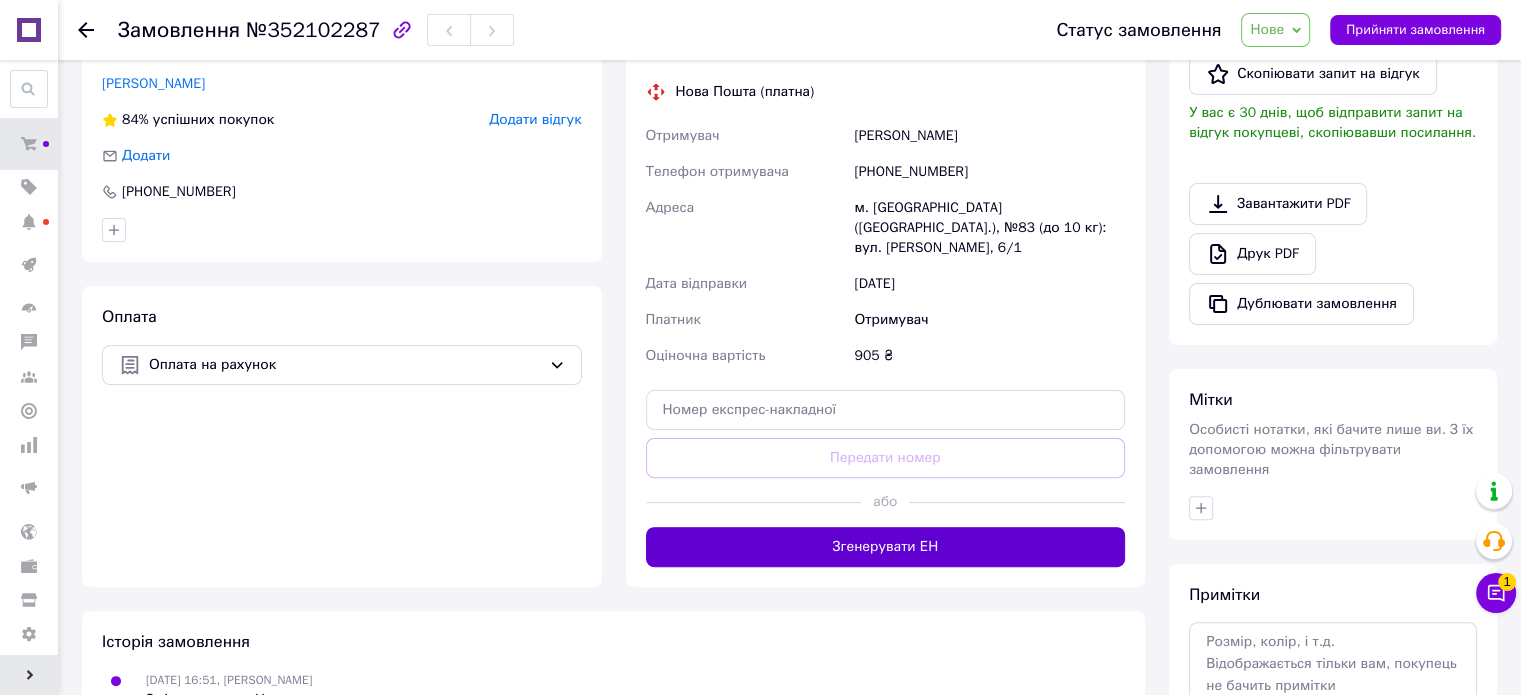 click on "Згенерувати ЕН" at bounding box center (886, 547) 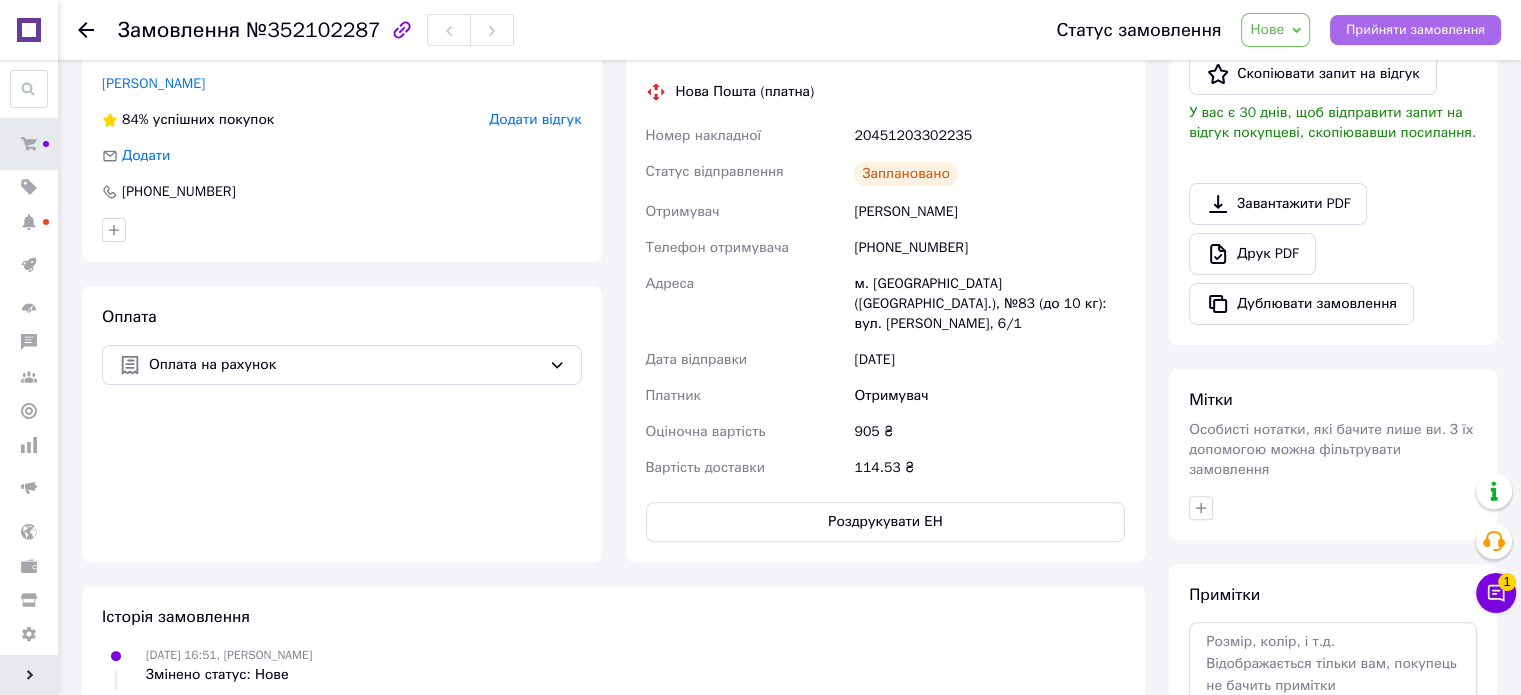 click on "Прийняти замовлення" at bounding box center (1415, 30) 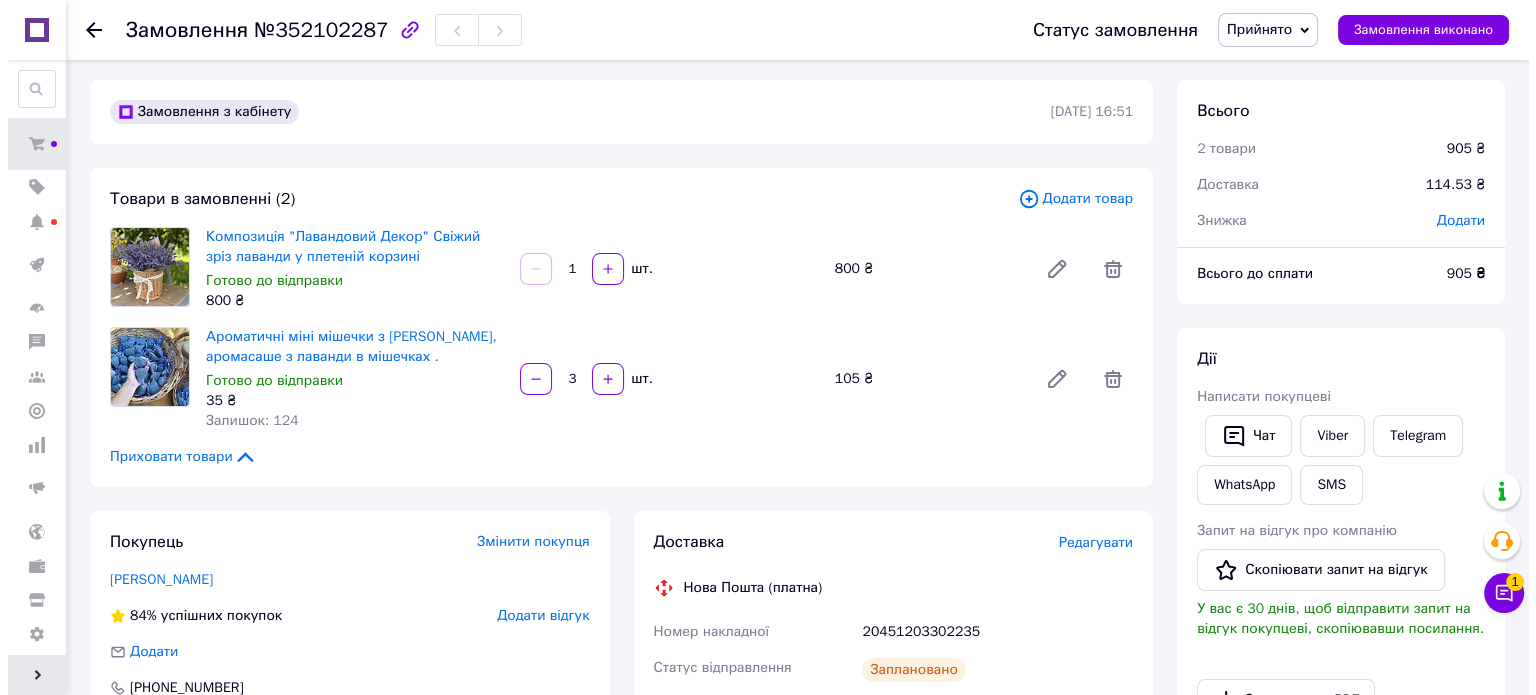 scroll, scrollTop: 0, scrollLeft: 0, axis: both 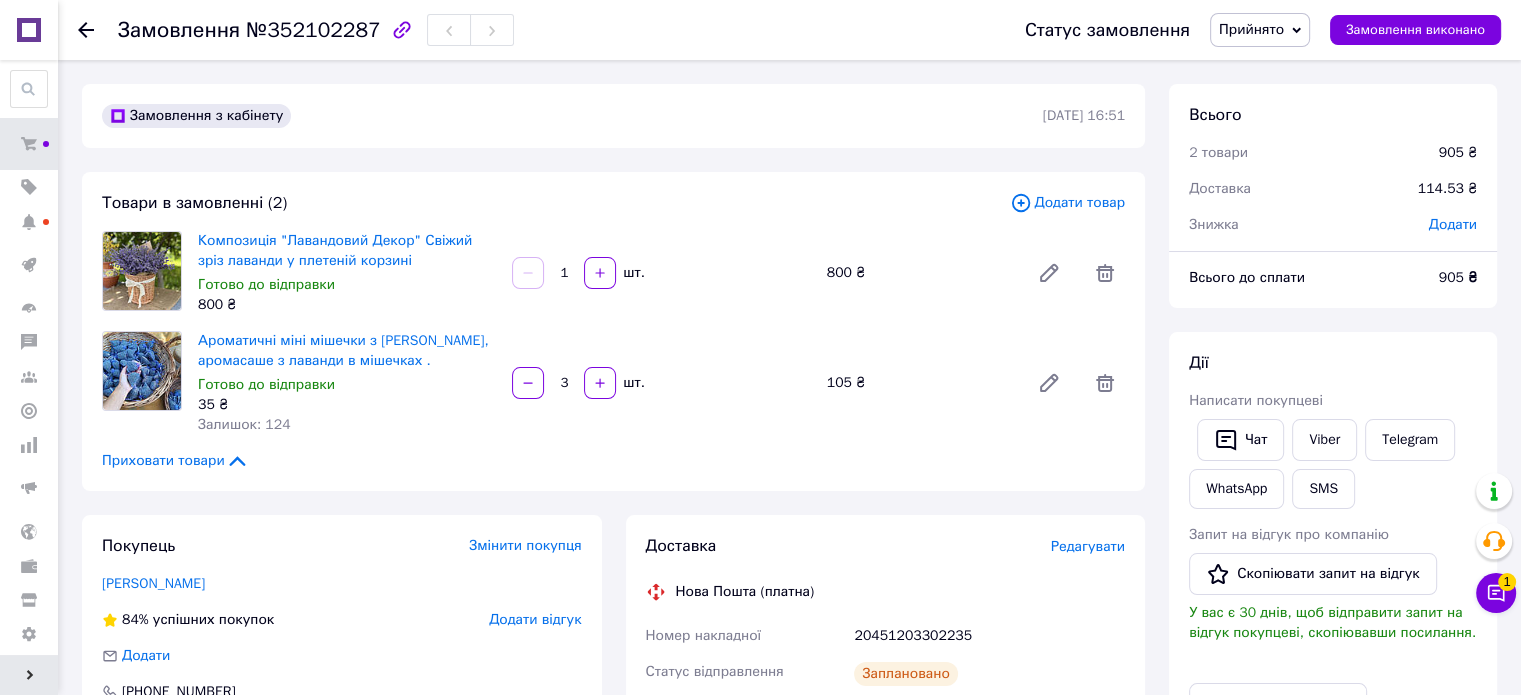 click 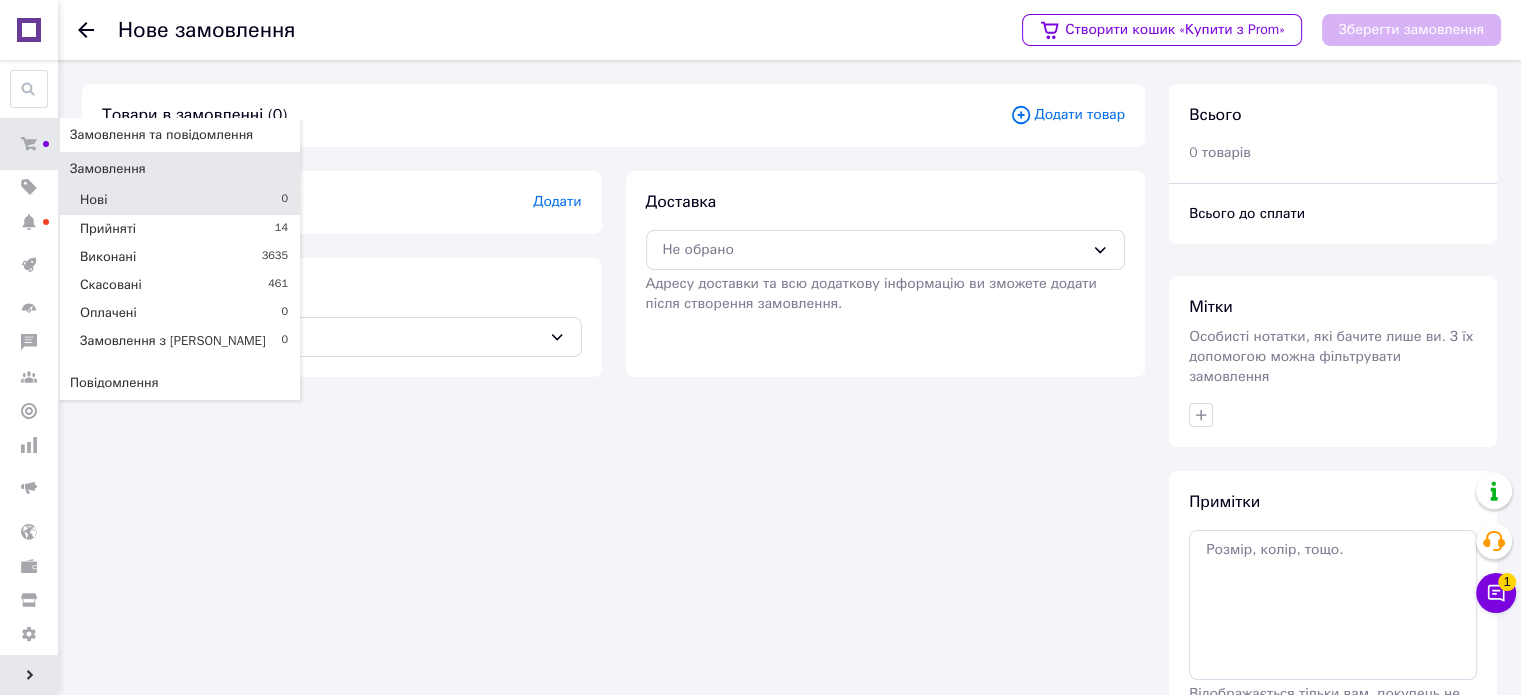 click on "Нові 0" at bounding box center (180, 200) 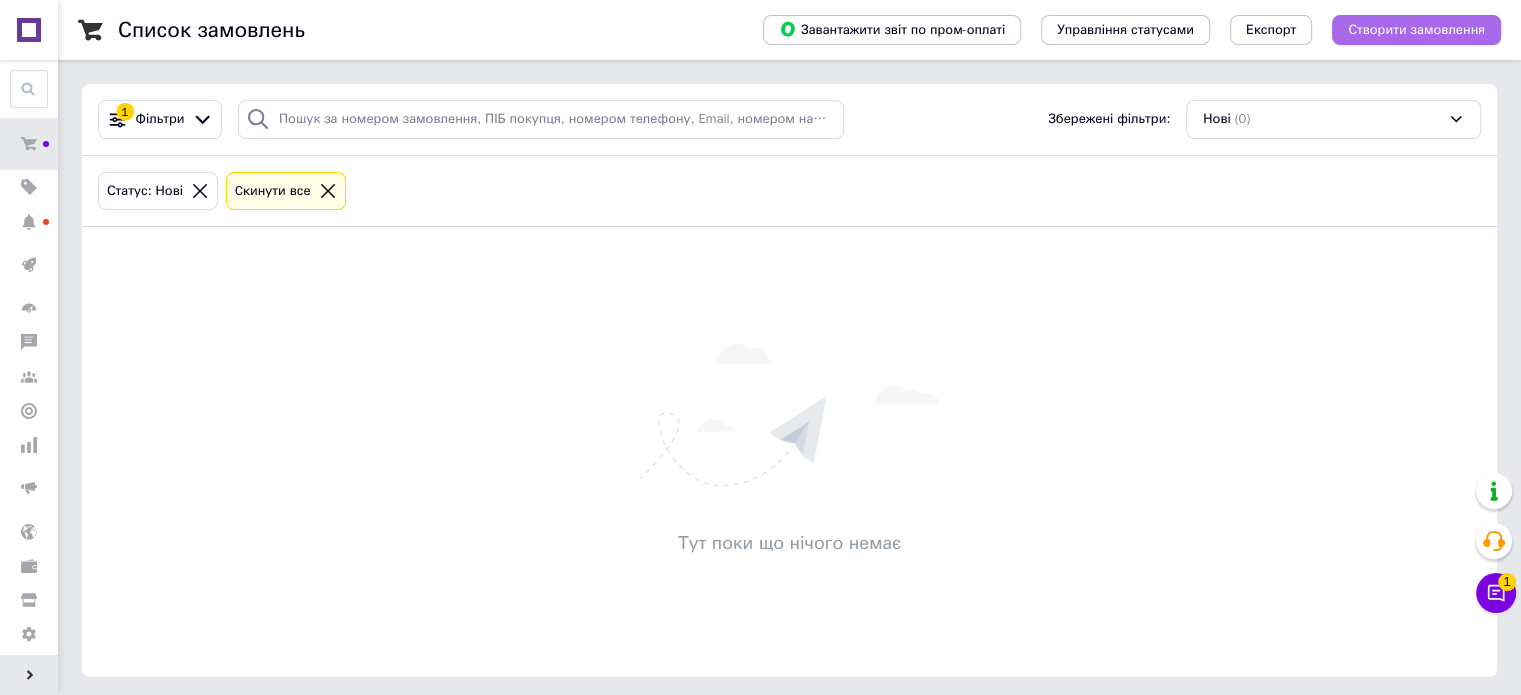 click on "Створити замовлення" at bounding box center [1416, 30] 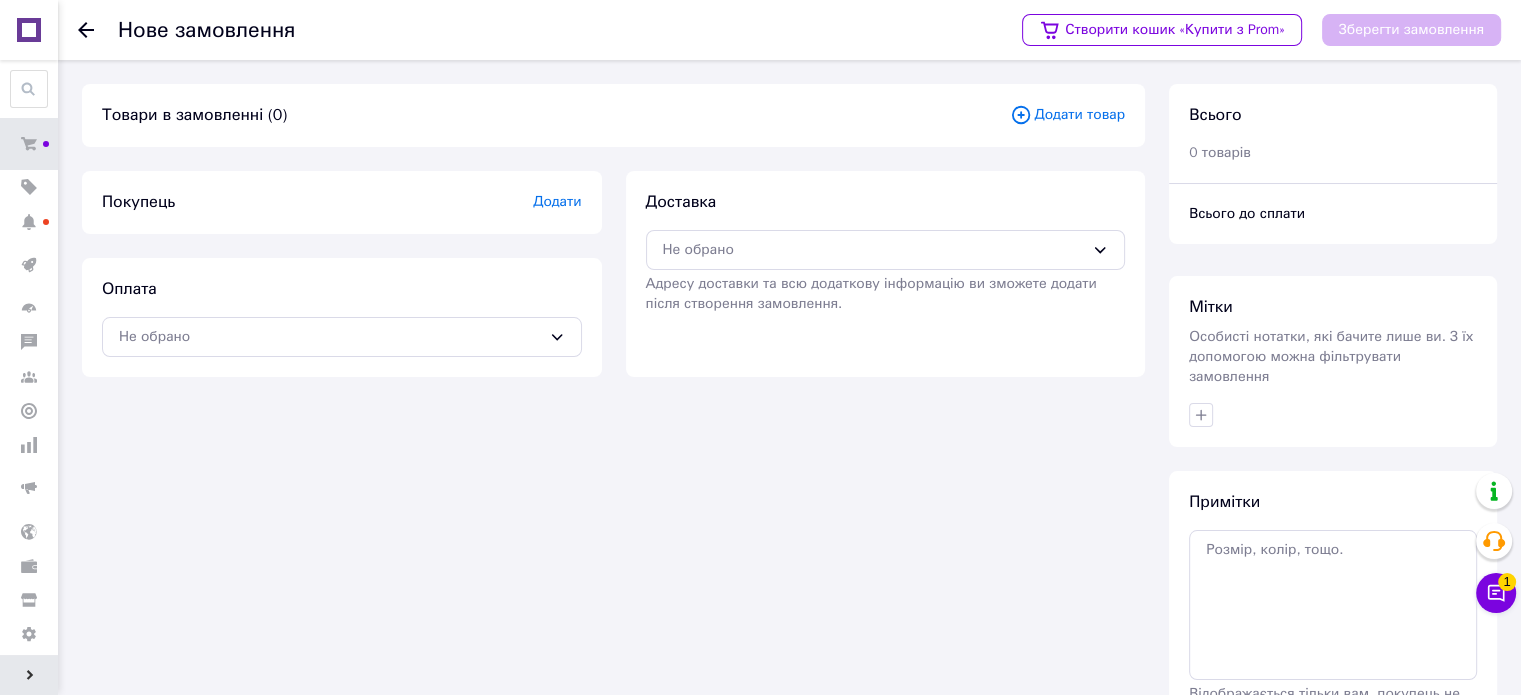 click on "Додати товар" at bounding box center [1067, 115] 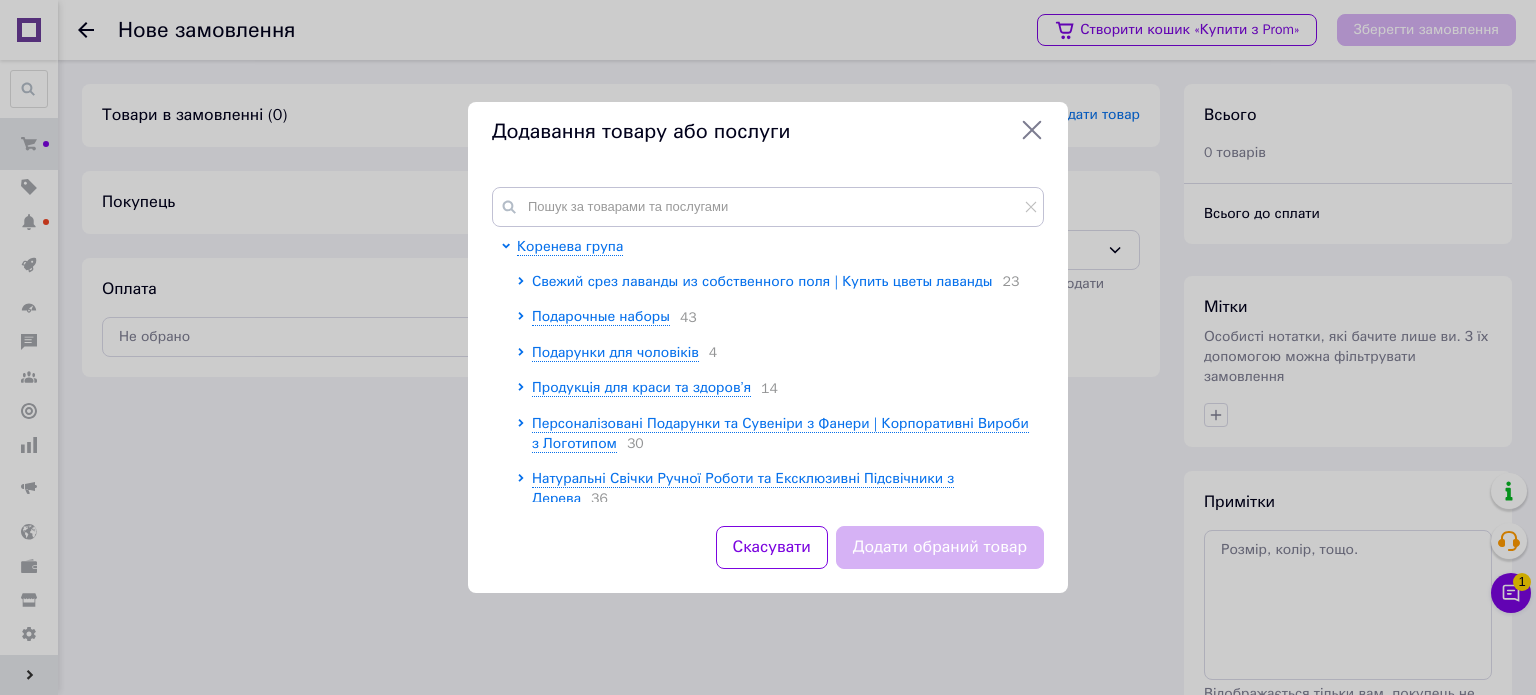 click on "Свежий срез лаванды из собственного поля | Купить цветы лаванды" at bounding box center (762, 281) 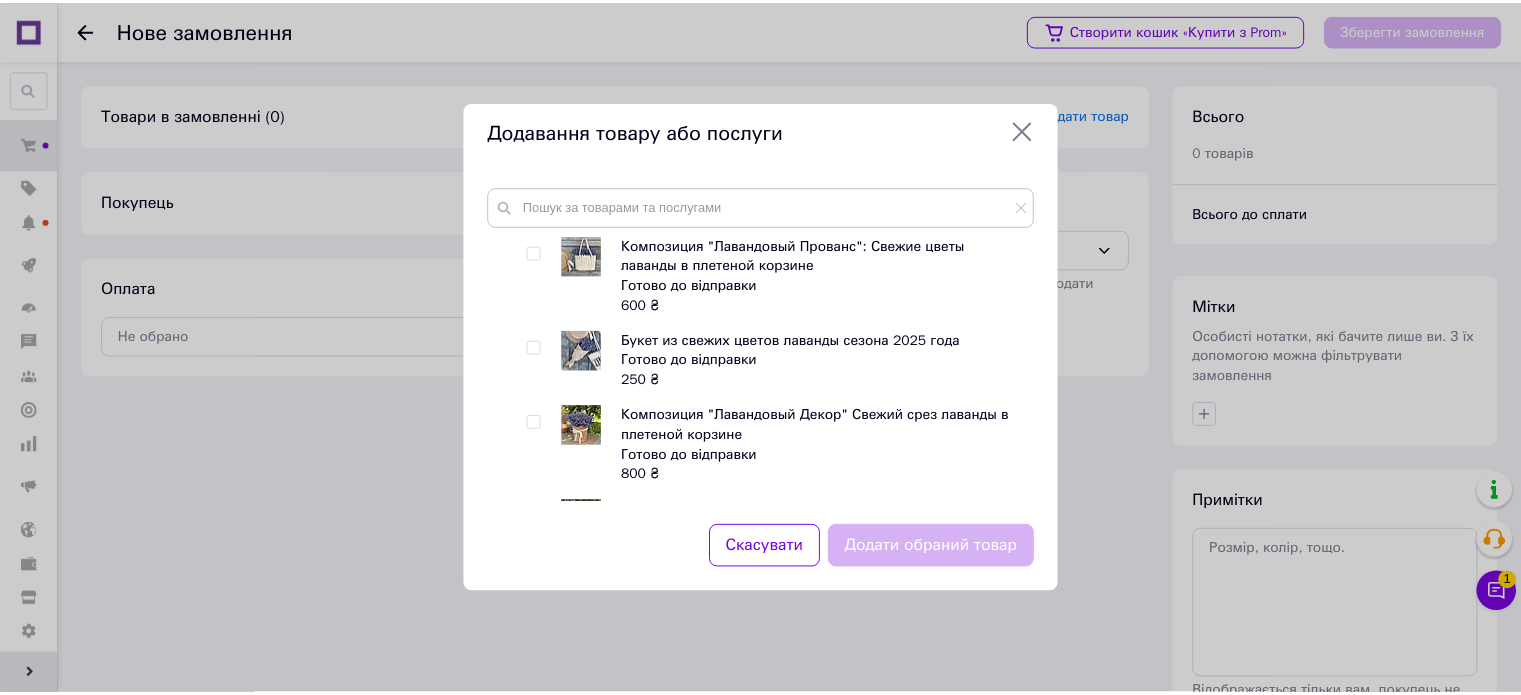 scroll, scrollTop: 1200, scrollLeft: 0, axis: vertical 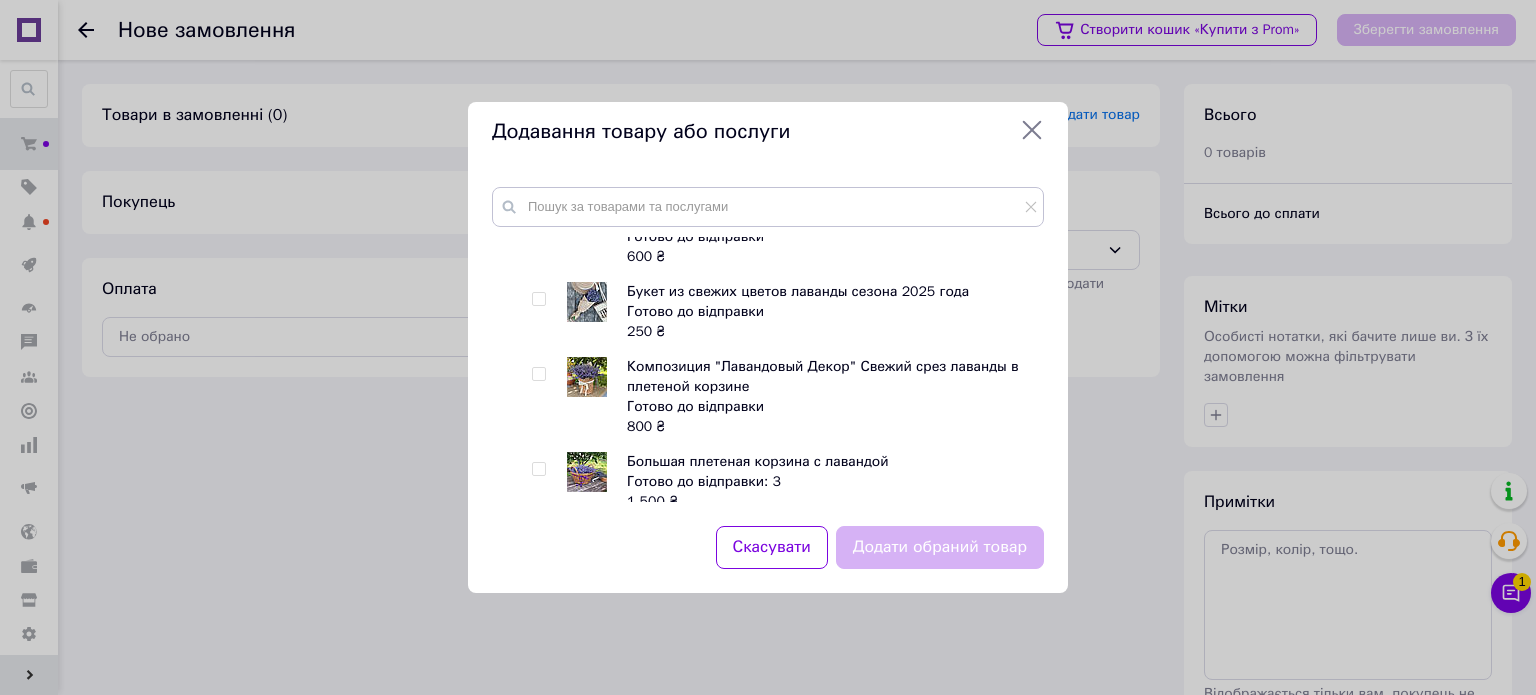 click at bounding box center [538, 374] 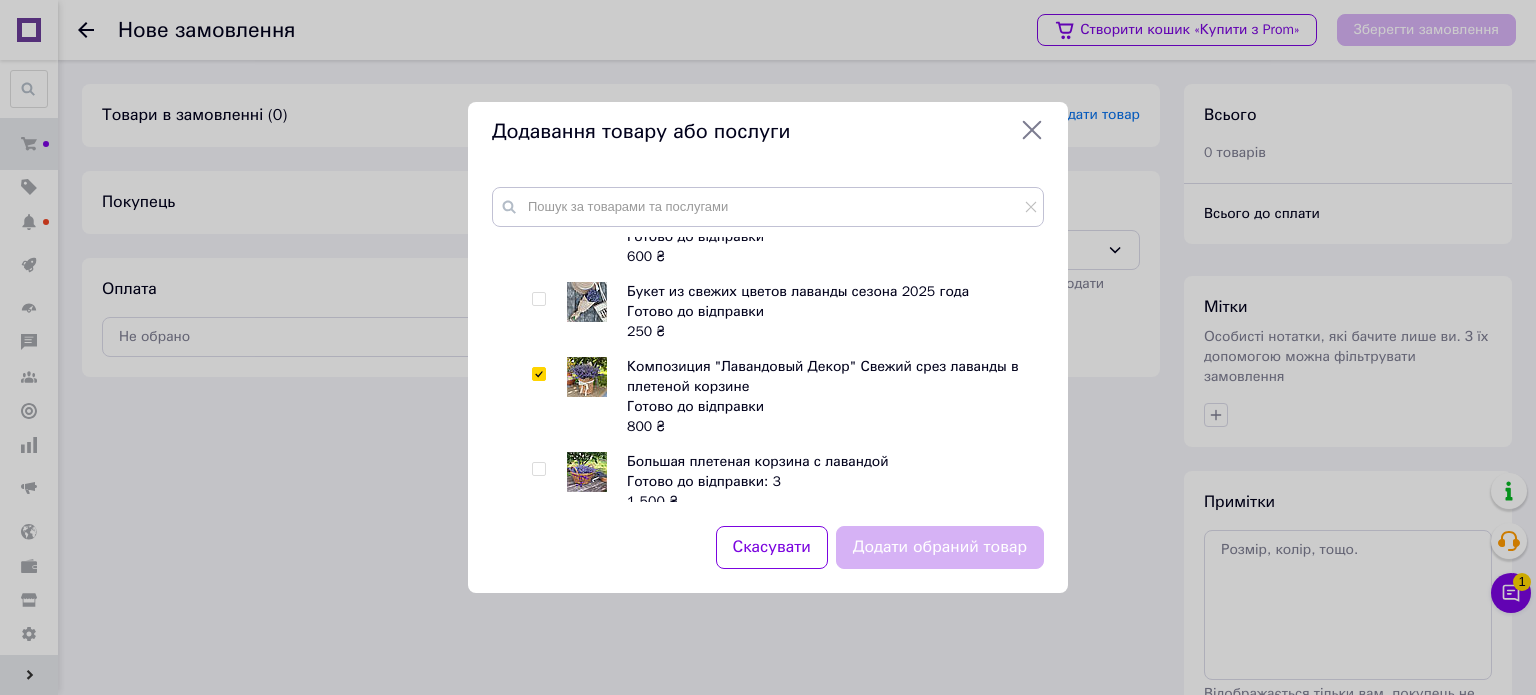 checkbox on "true" 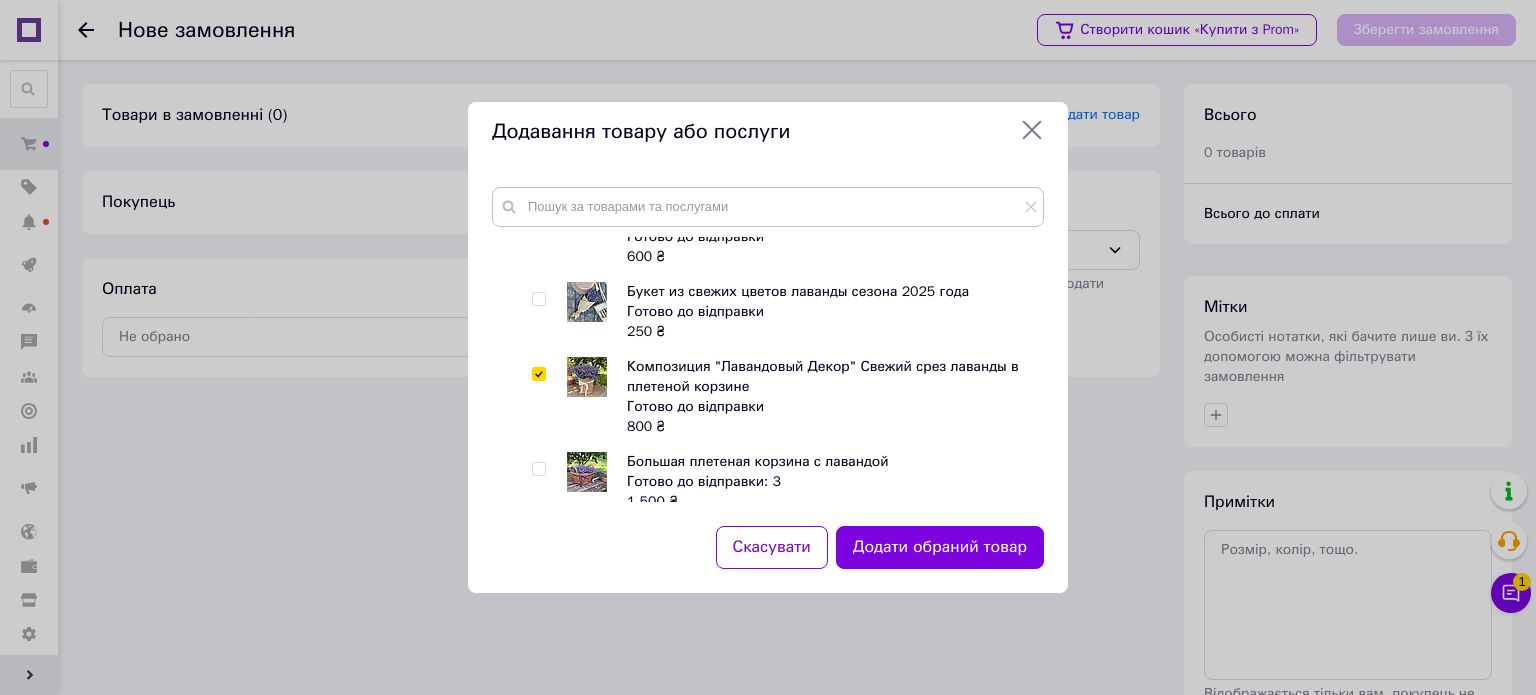 click on "Додати обраний товар" at bounding box center [940, 547] 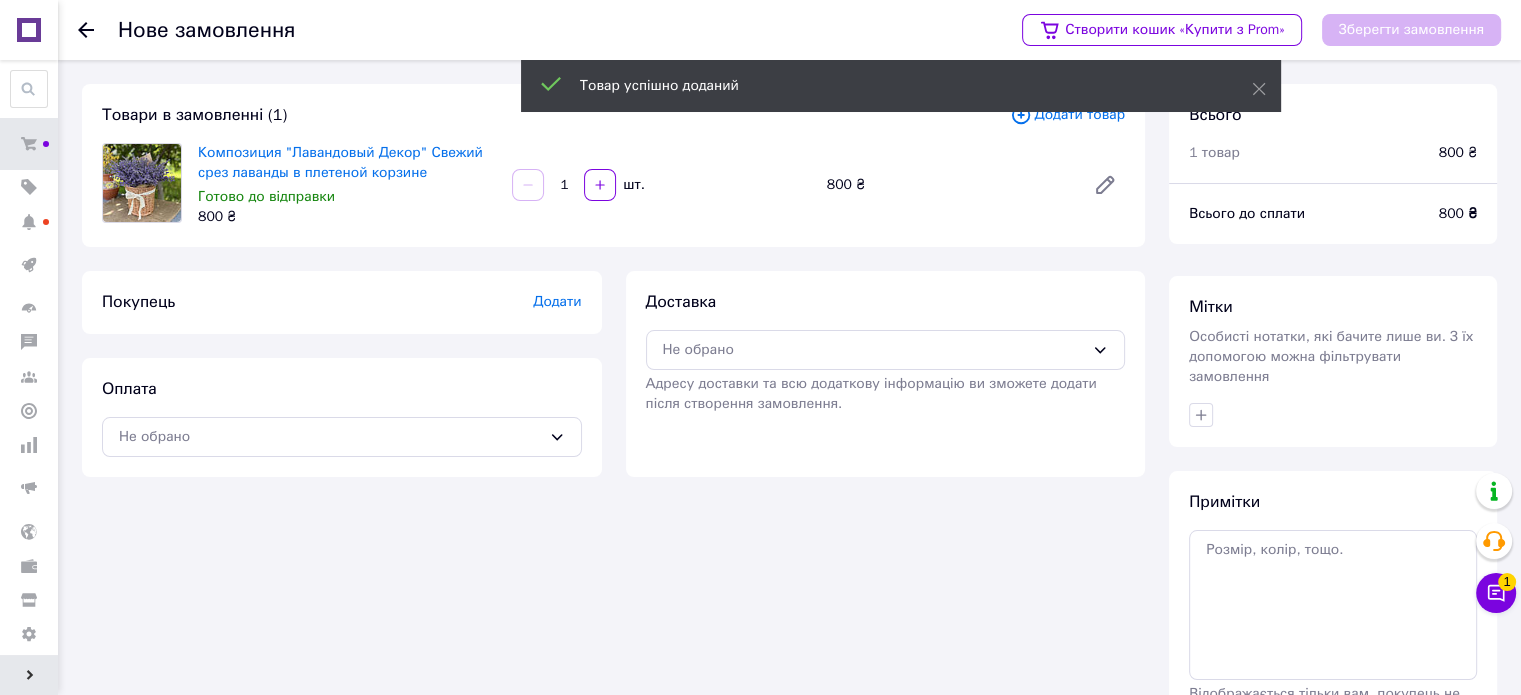 click on "Додати" at bounding box center (557, 301) 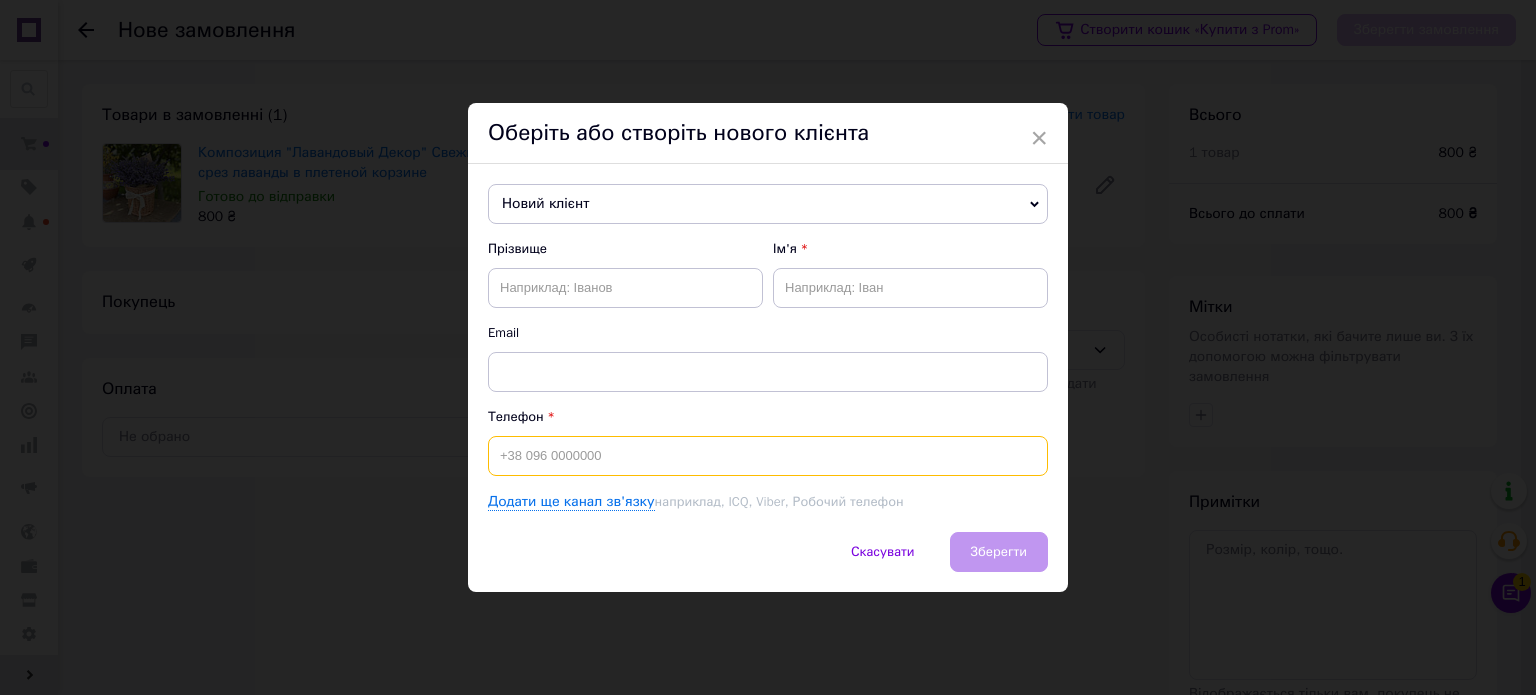 click at bounding box center (768, 456) 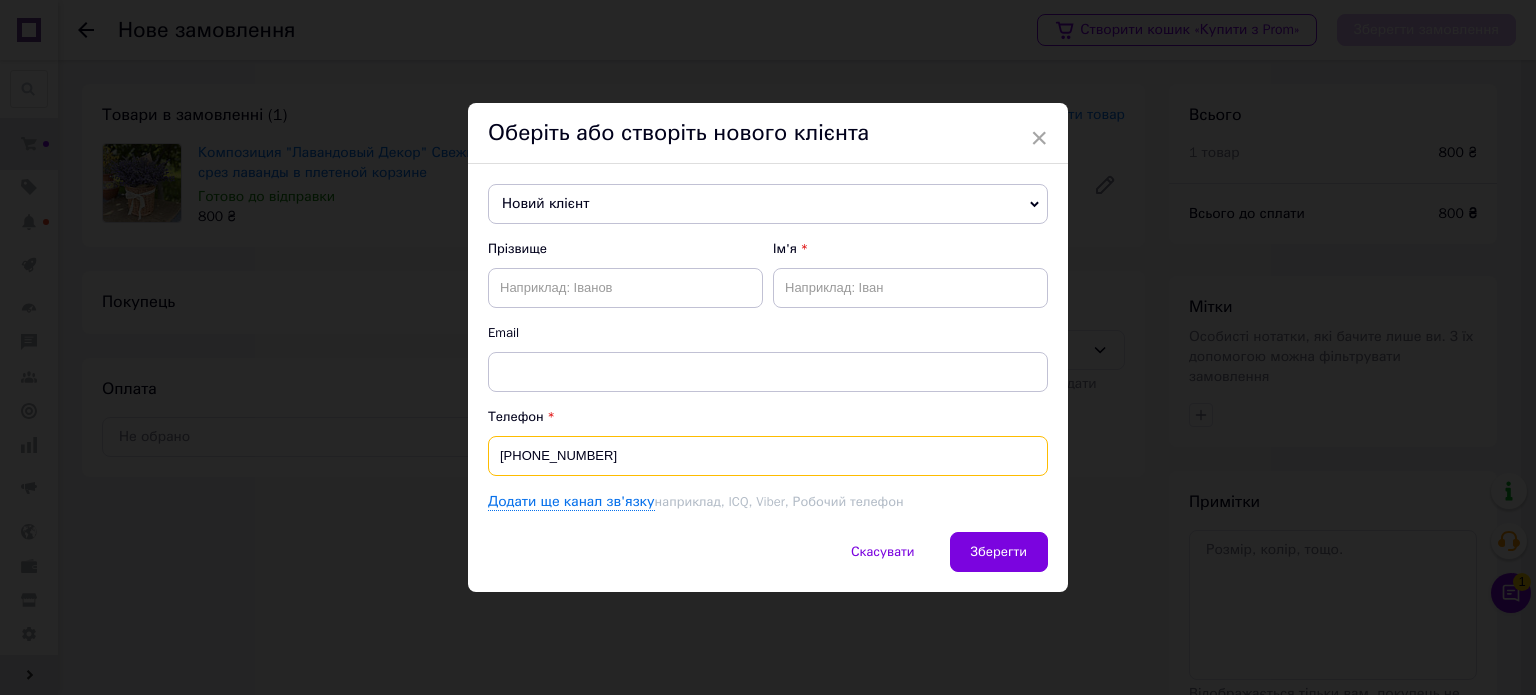 type on "+380979444863" 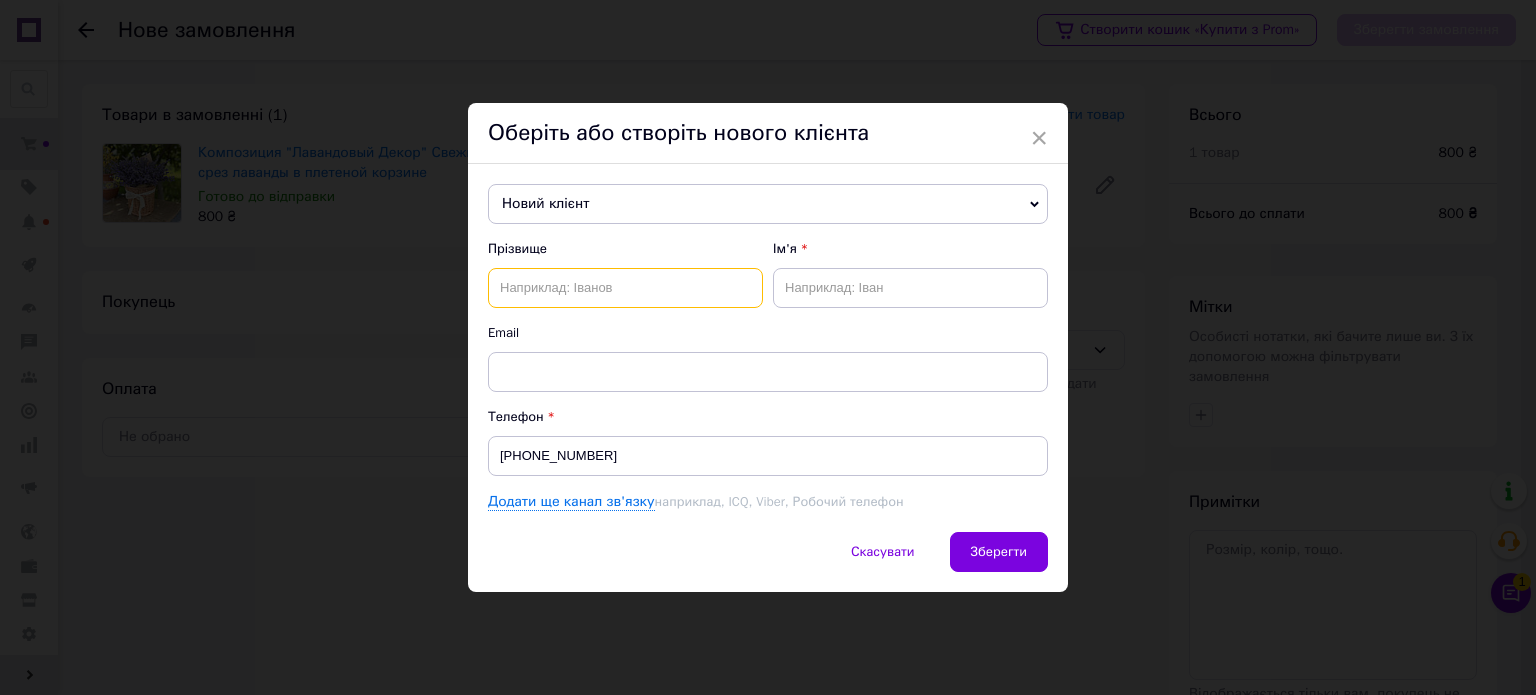 click at bounding box center (625, 288) 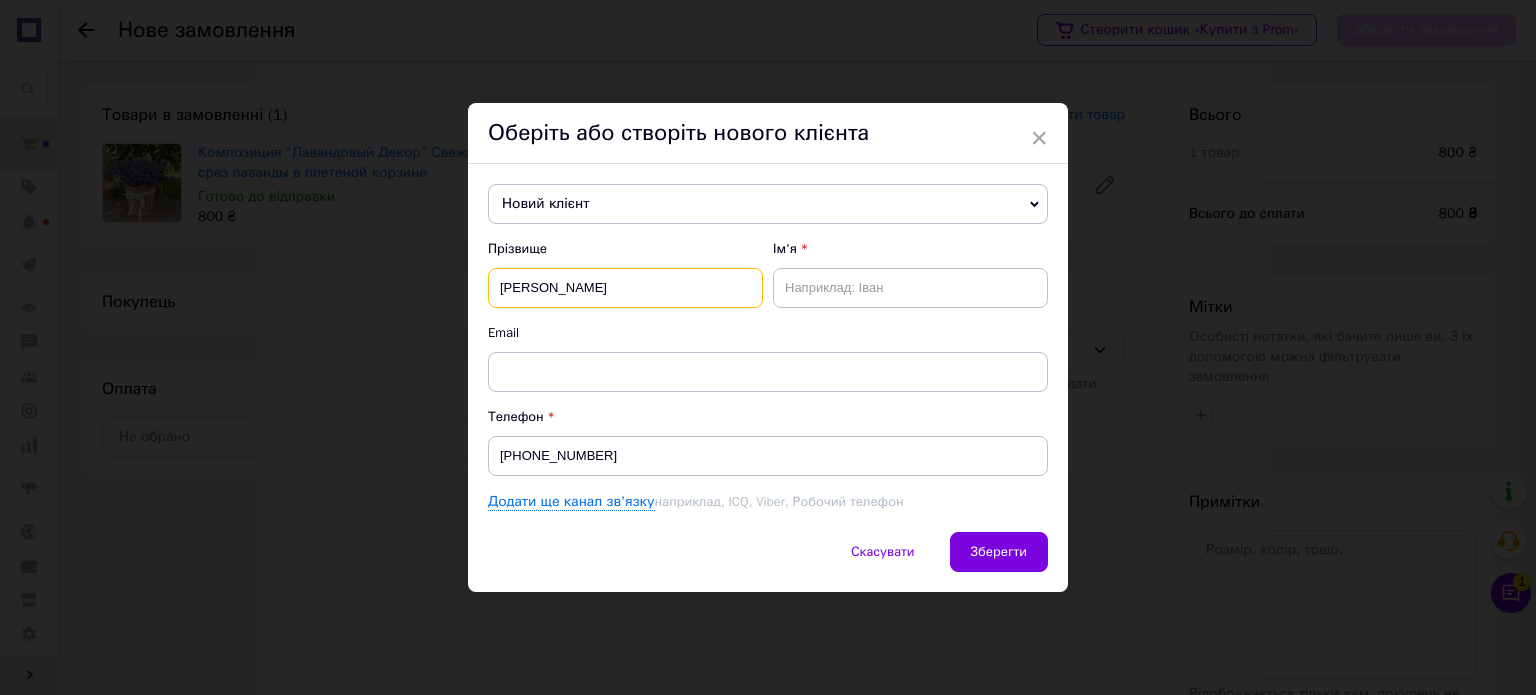type on "Козяр" 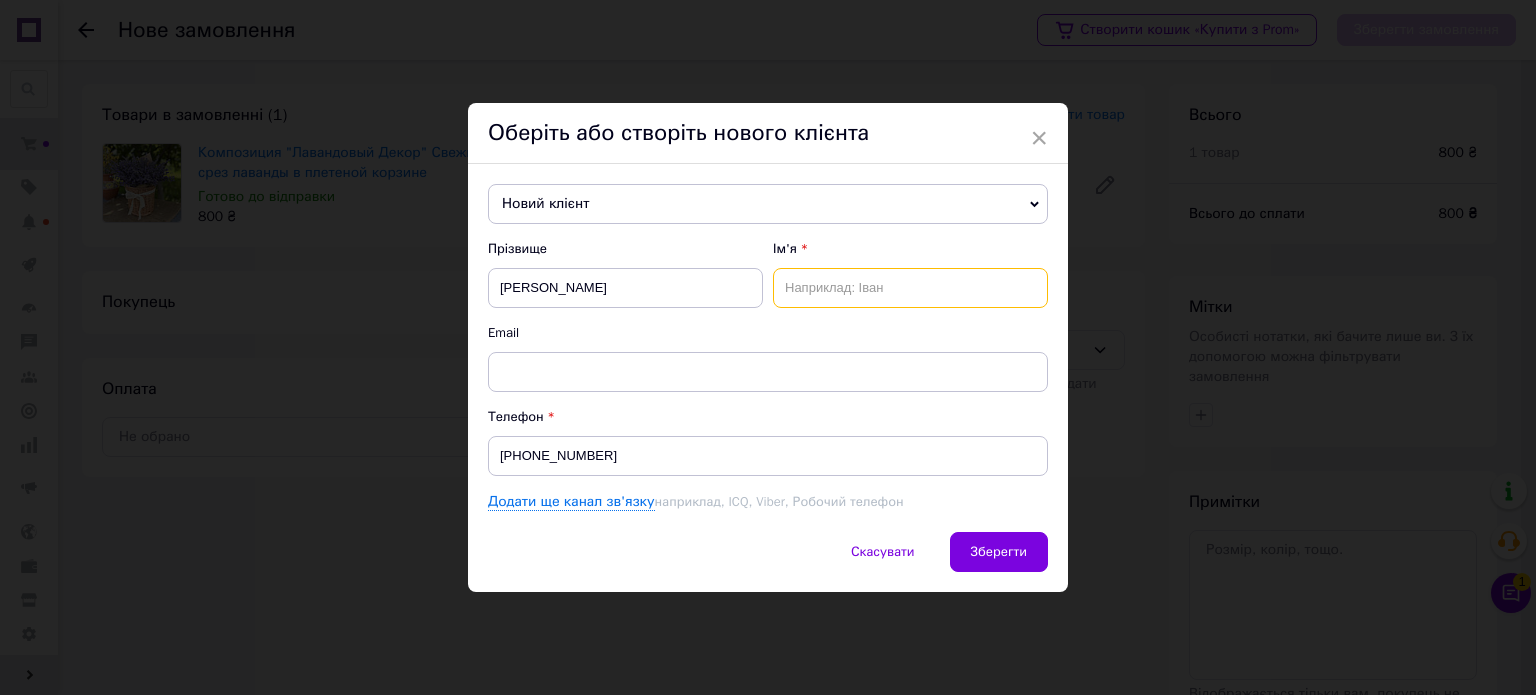 click at bounding box center [910, 288] 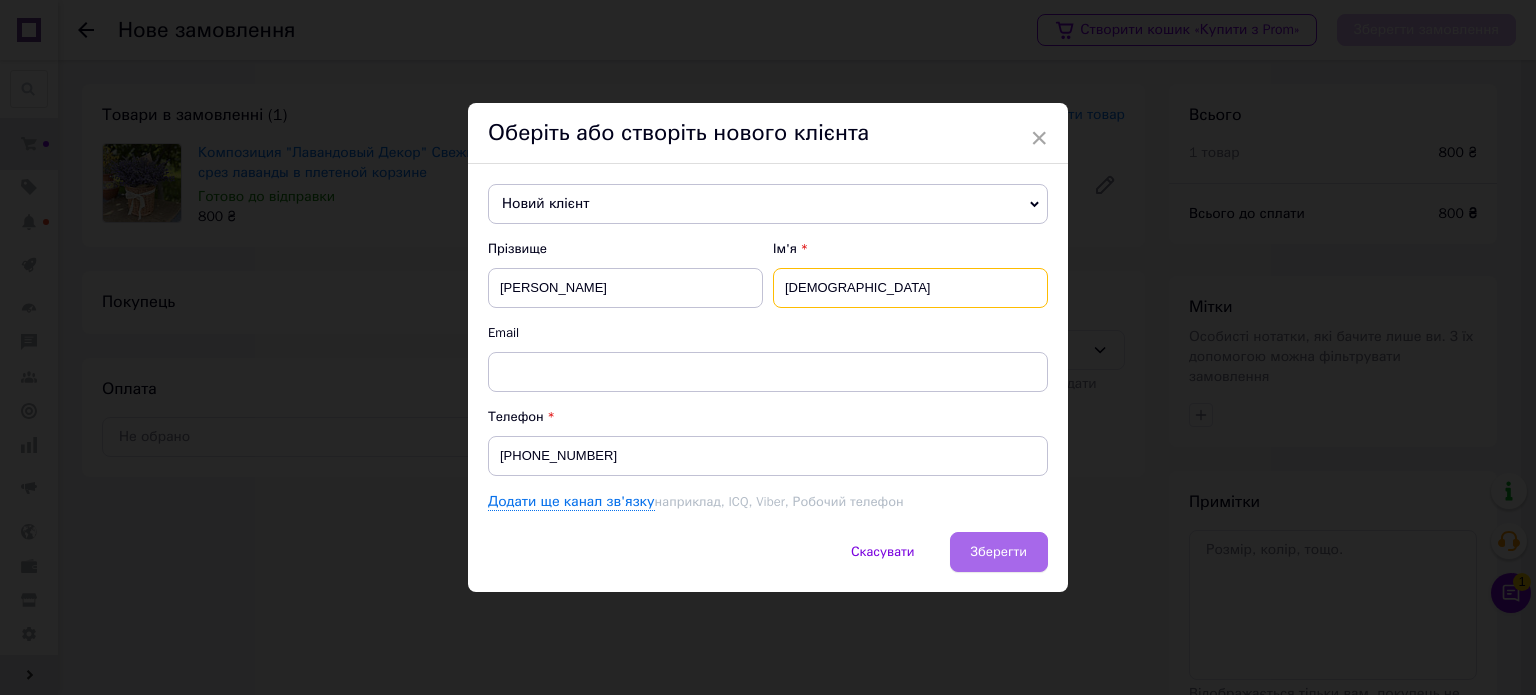 type on "Алла" 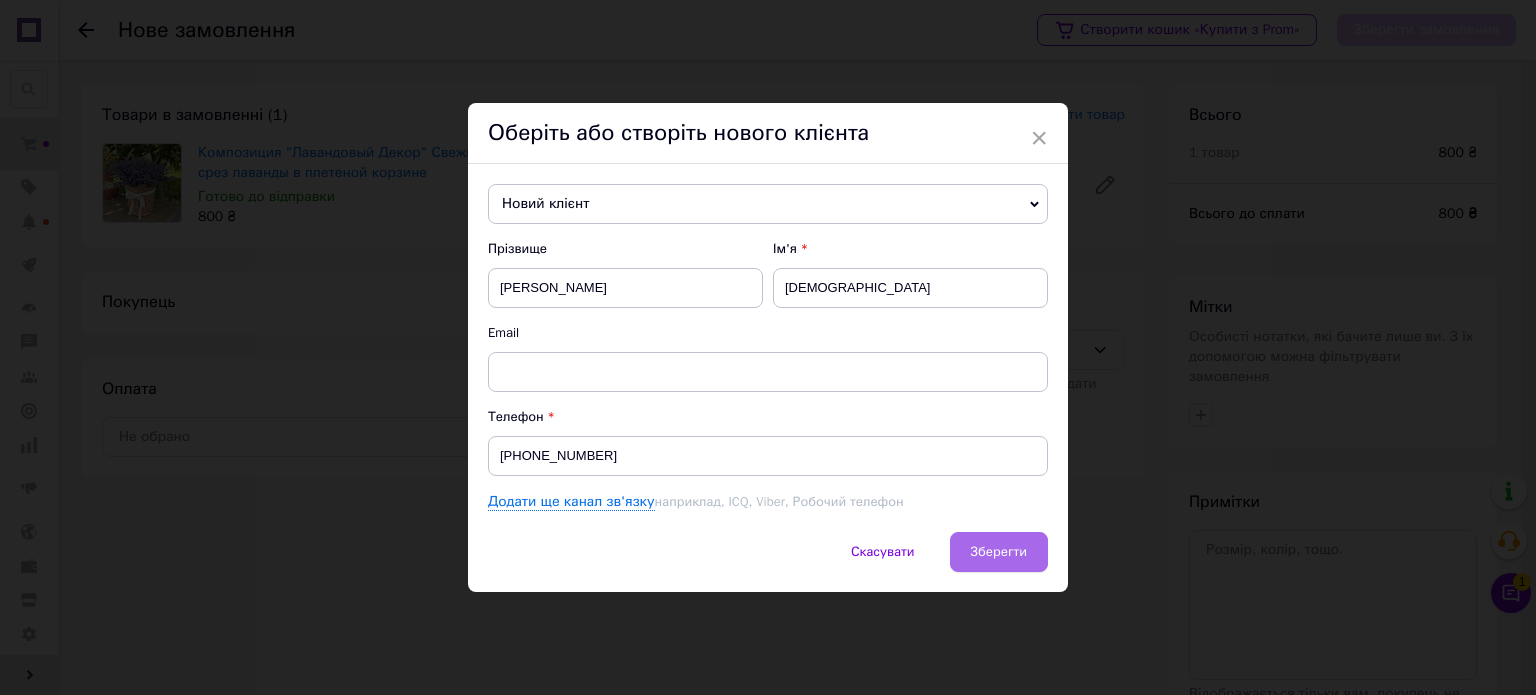 click on "Зберегти" at bounding box center [999, 551] 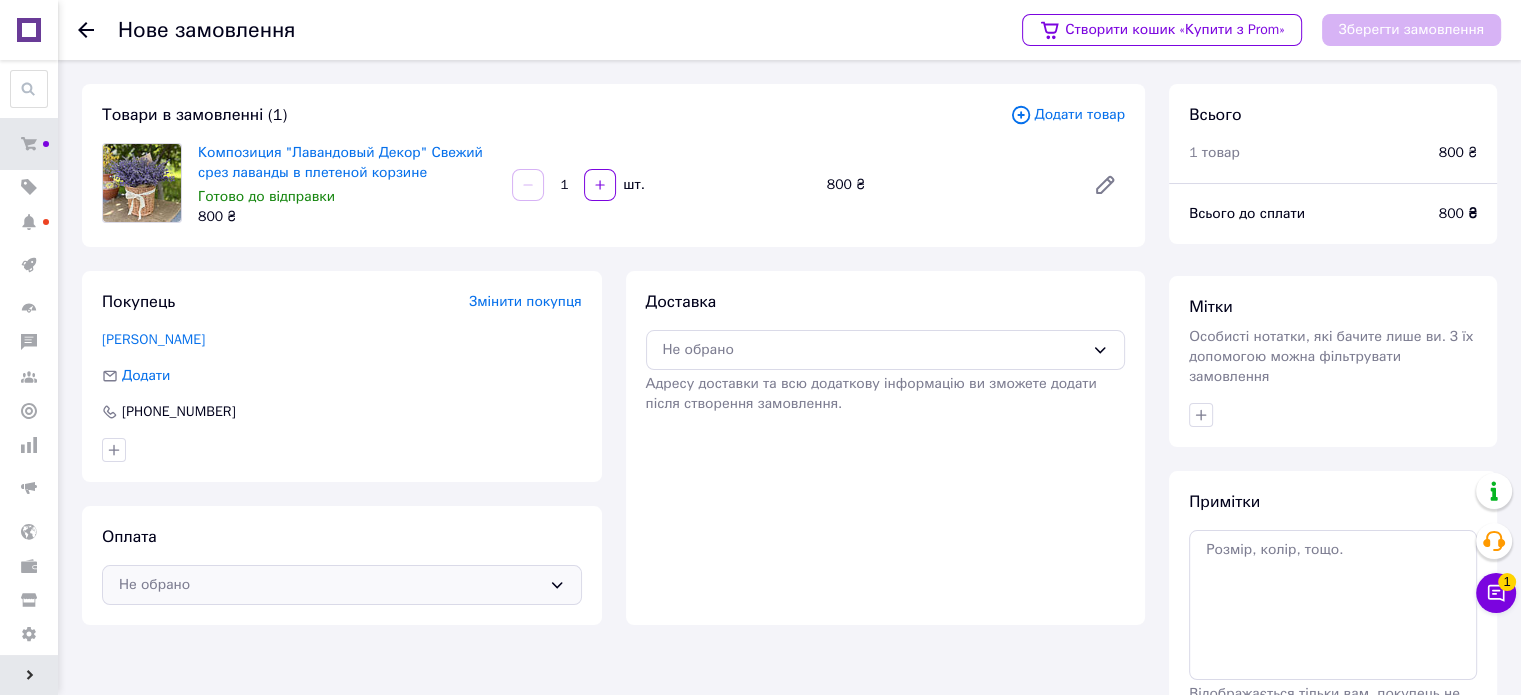 click on "Не обрано" at bounding box center [330, 585] 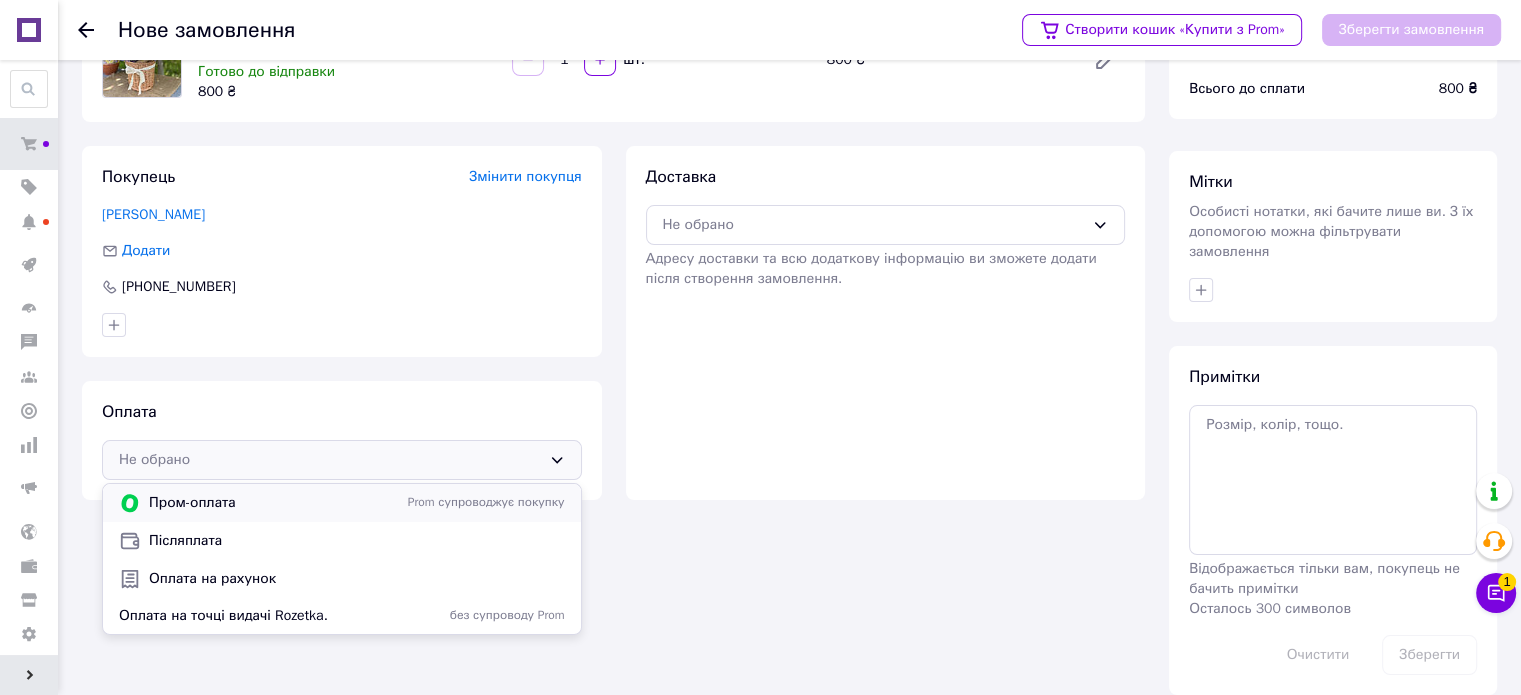 scroll, scrollTop: 128, scrollLeft: 0, axis: vertical 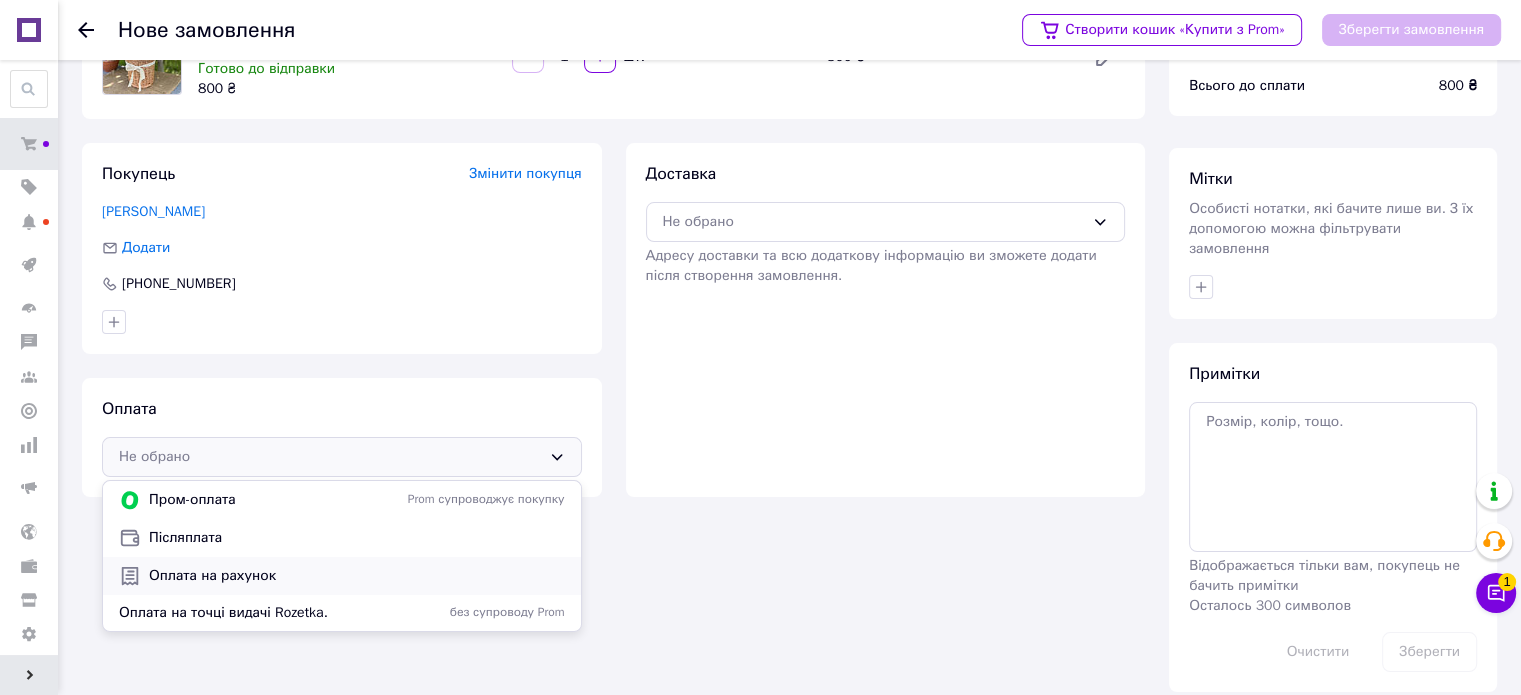 click on "Оплата на рахунок" at bounding box center [357, 576] 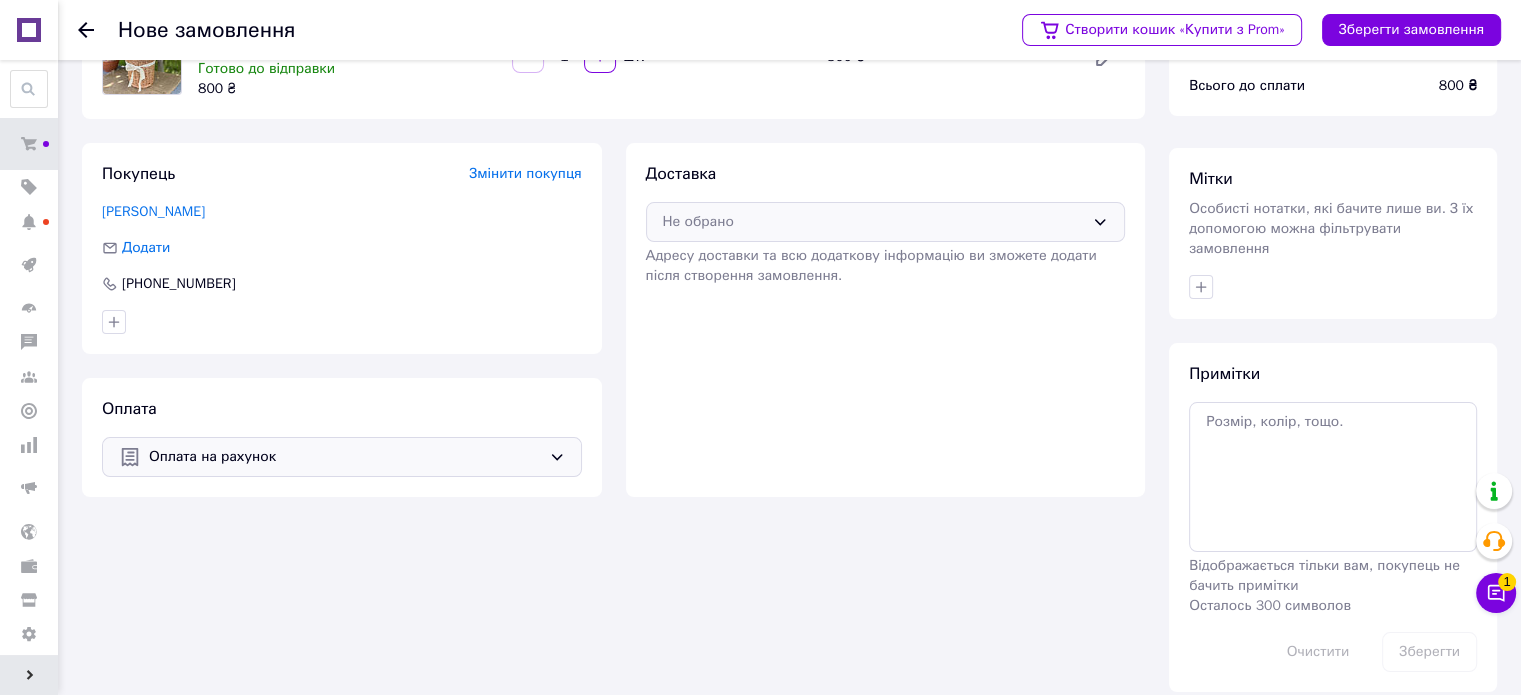 click on "Не обрано" at bounding box center (874, 222) 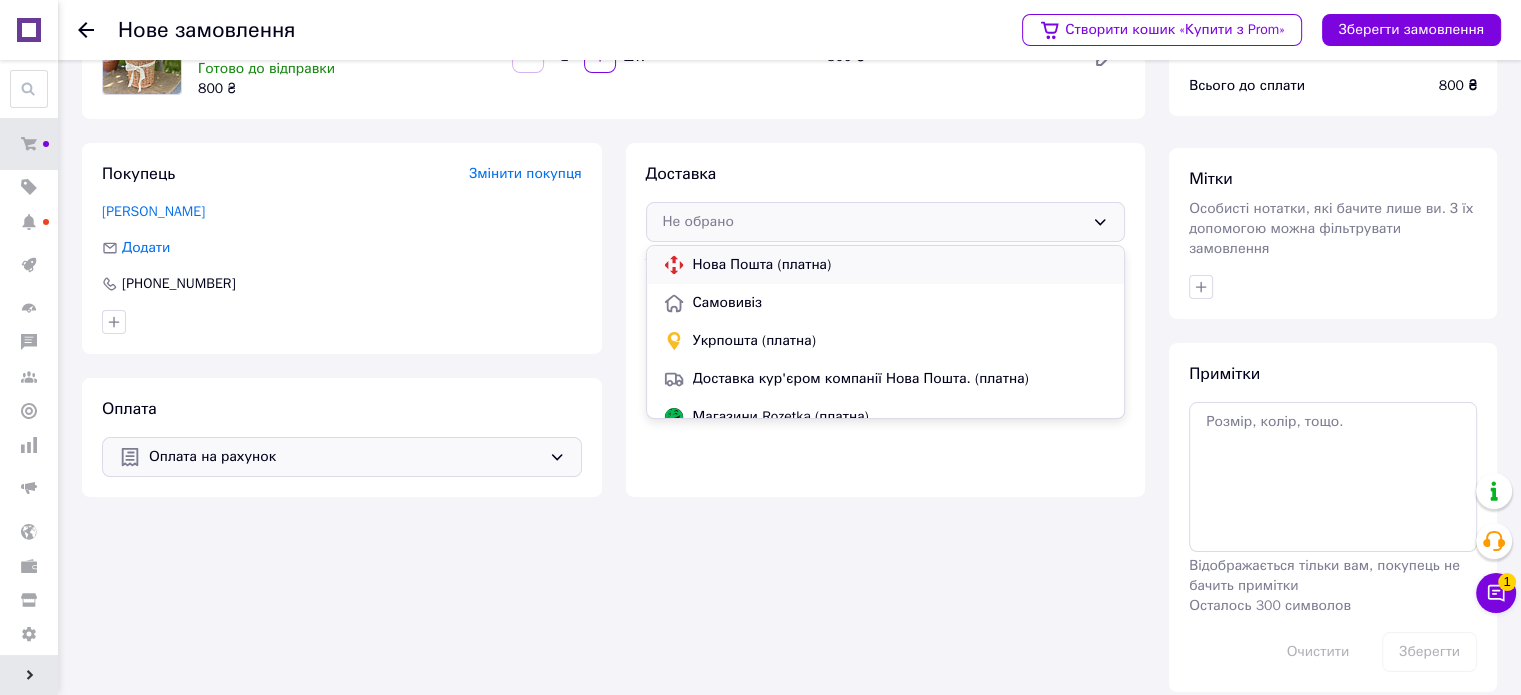 click on "Нова Пошта (платна)" at bounding box center [901, 265] 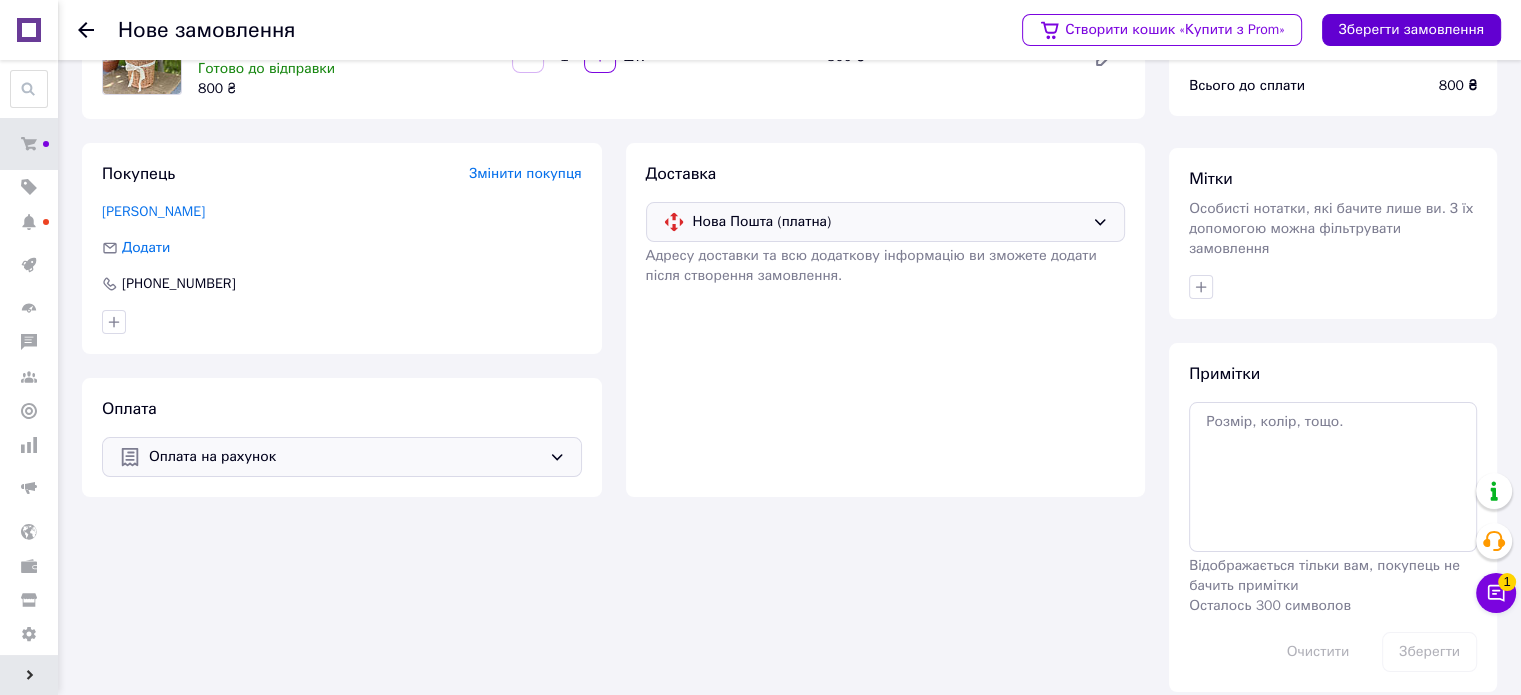 click on "Зберегти замовлення" at bounding box center [1411, 30] 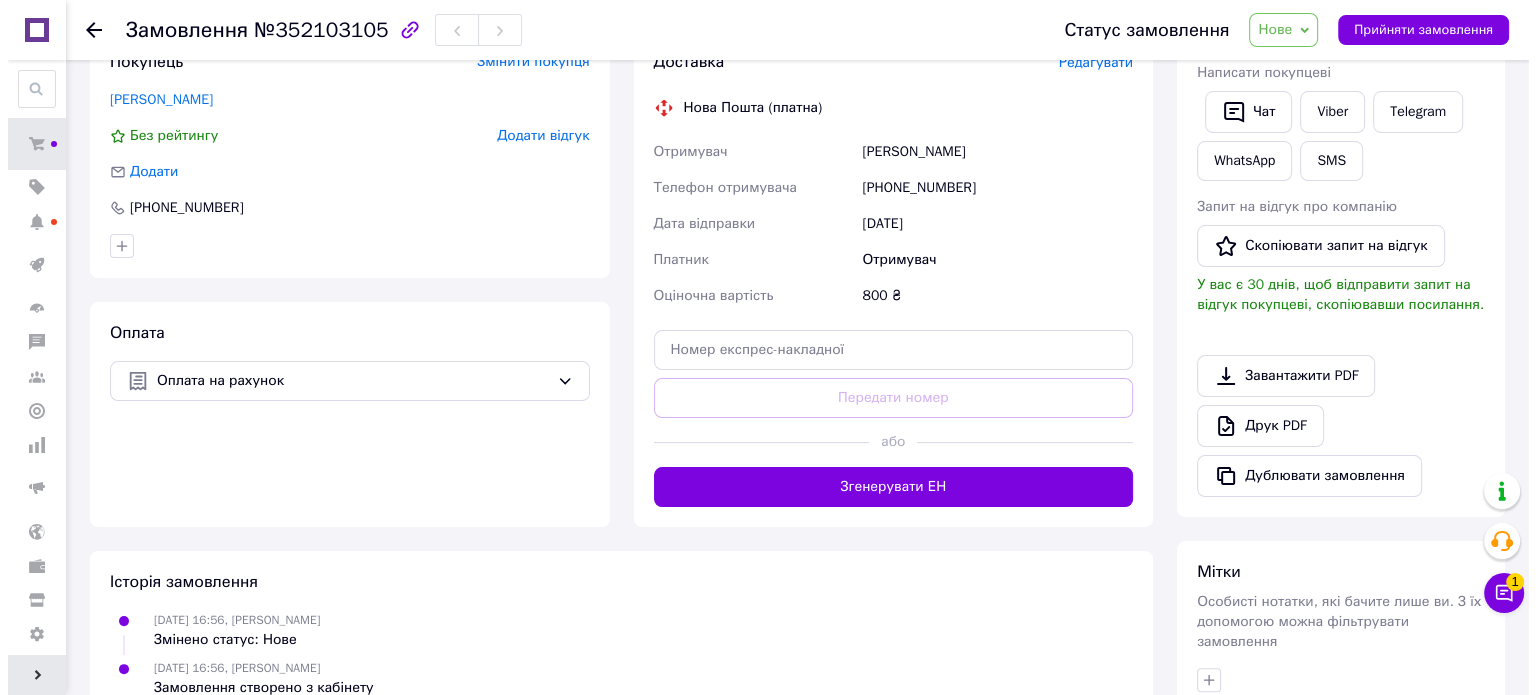 scroll, scrollTop: 228, scrollLeft: 0, axis: vertical 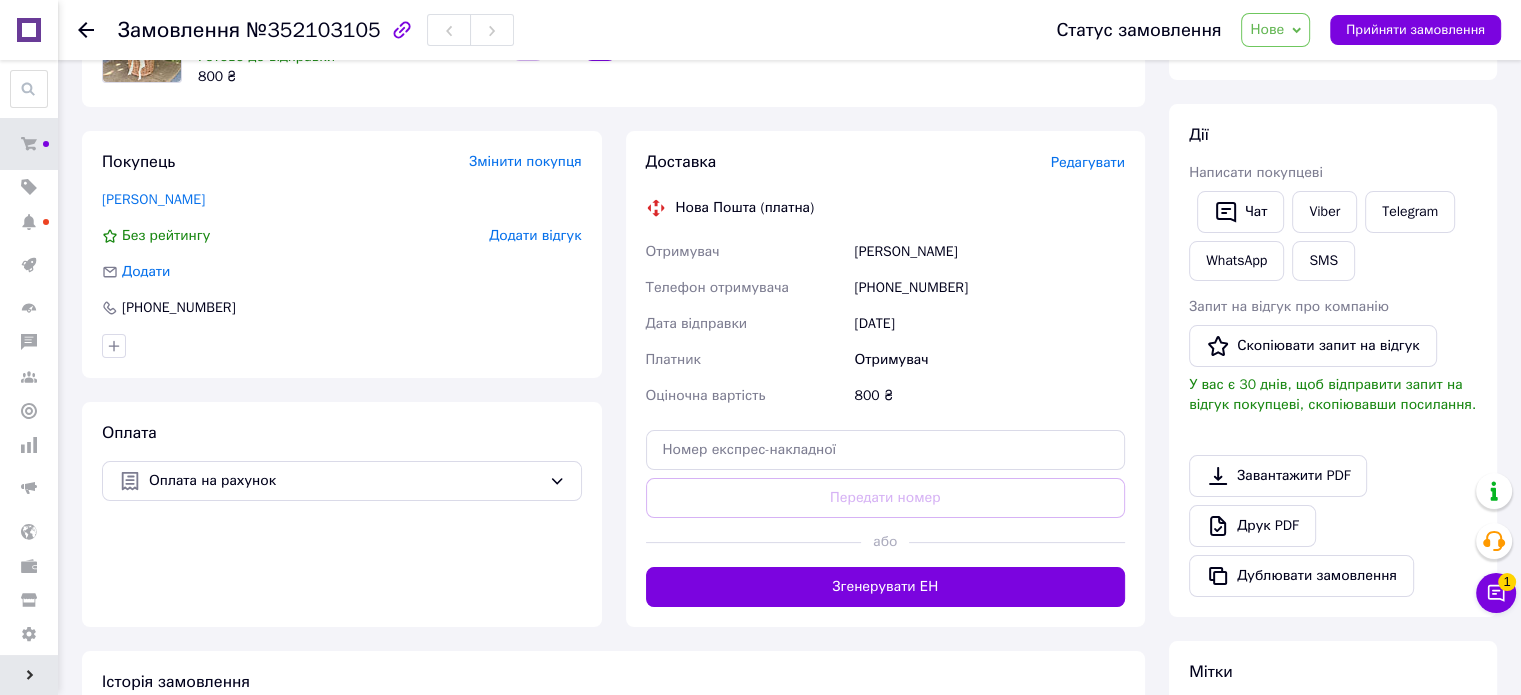 click on "Редагувати" at bounding box center (1088, 162) 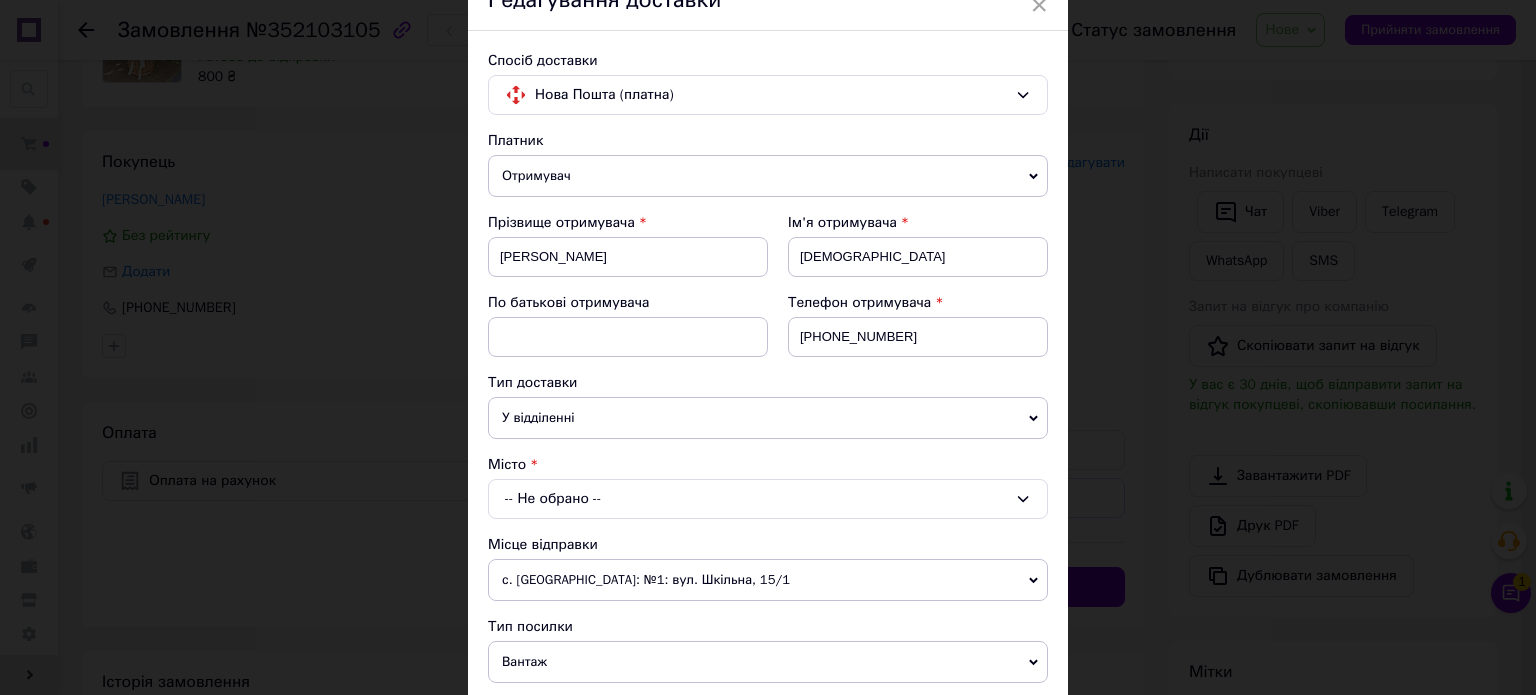 scroll, scrollTop: 200, scrollLeft: 0, axis: vertical 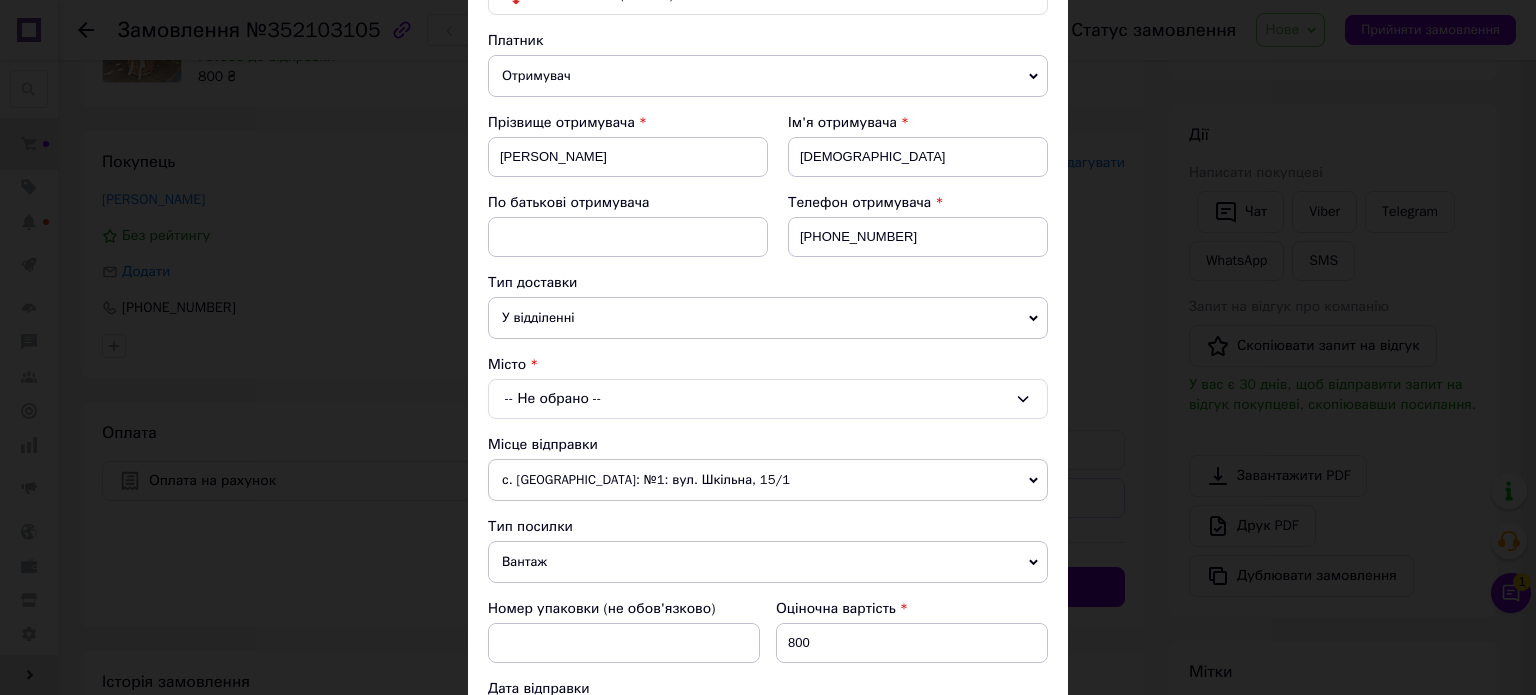 click on "-- Не обрано --" at bounding box center [768, 399] 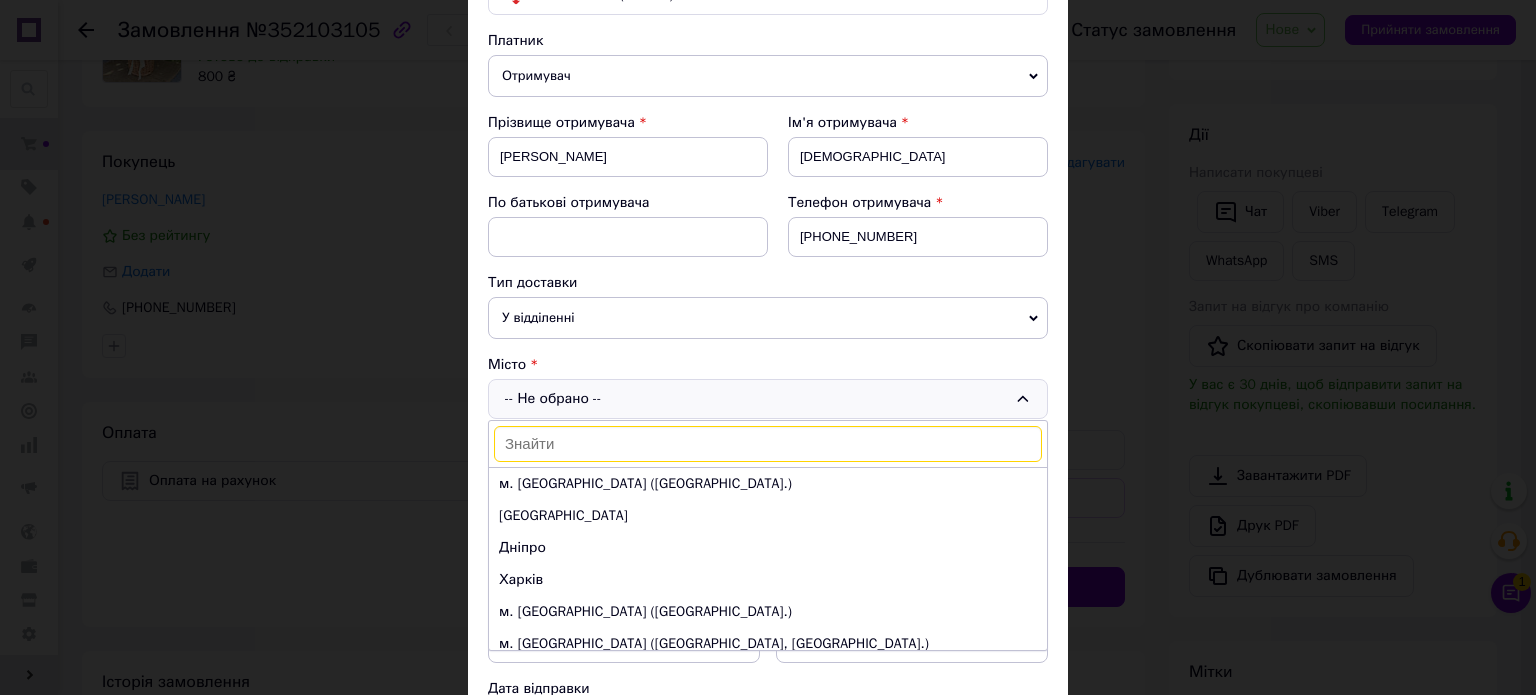 click at bounding box center [768, 444] 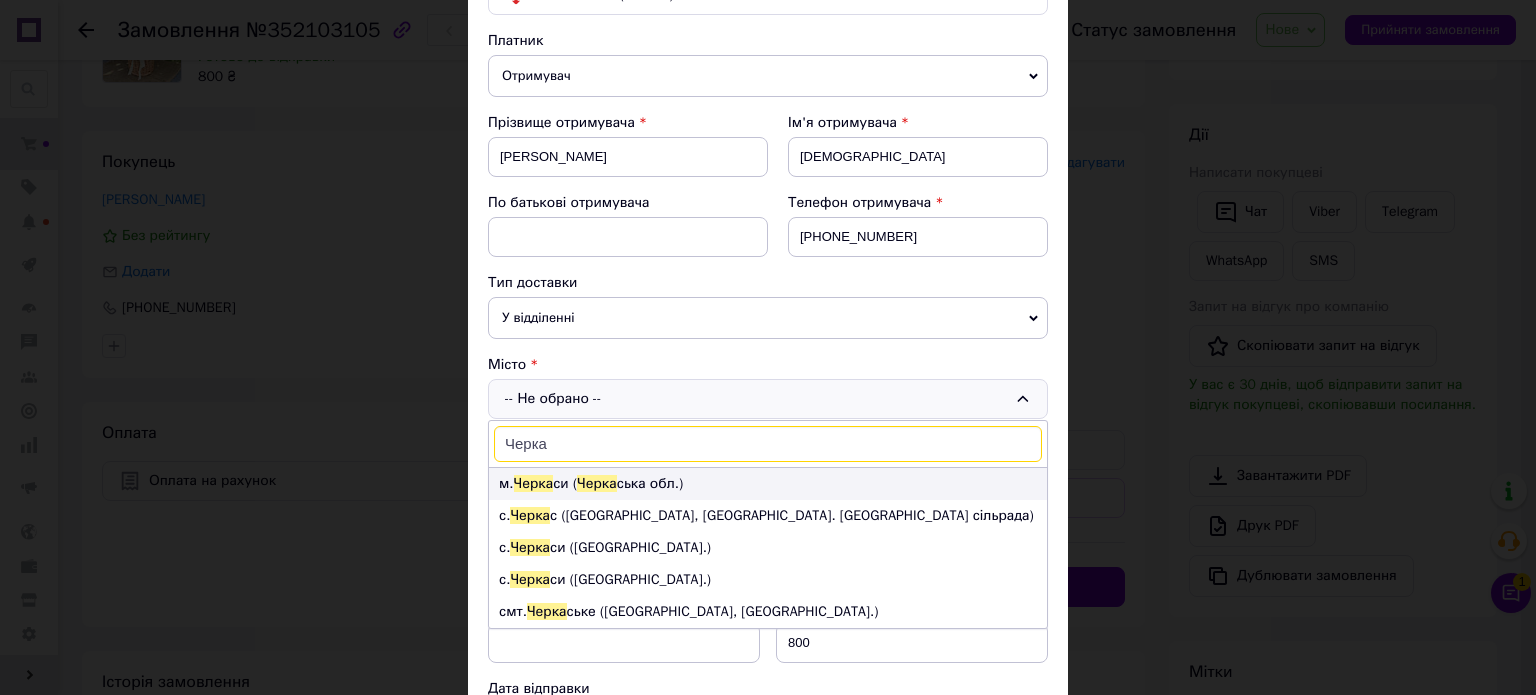 type on "Черка" 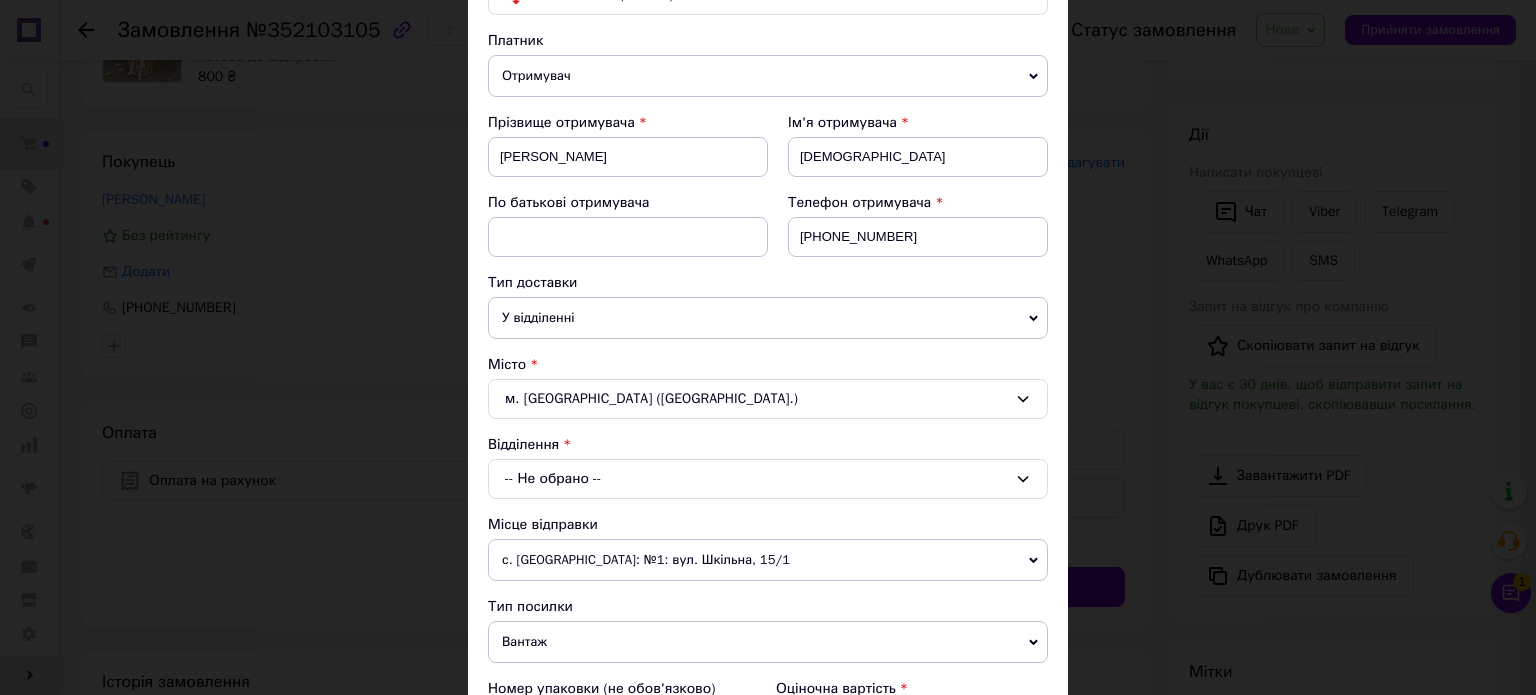 click on "-- Не обрано --" at bounding box center [768, 479] 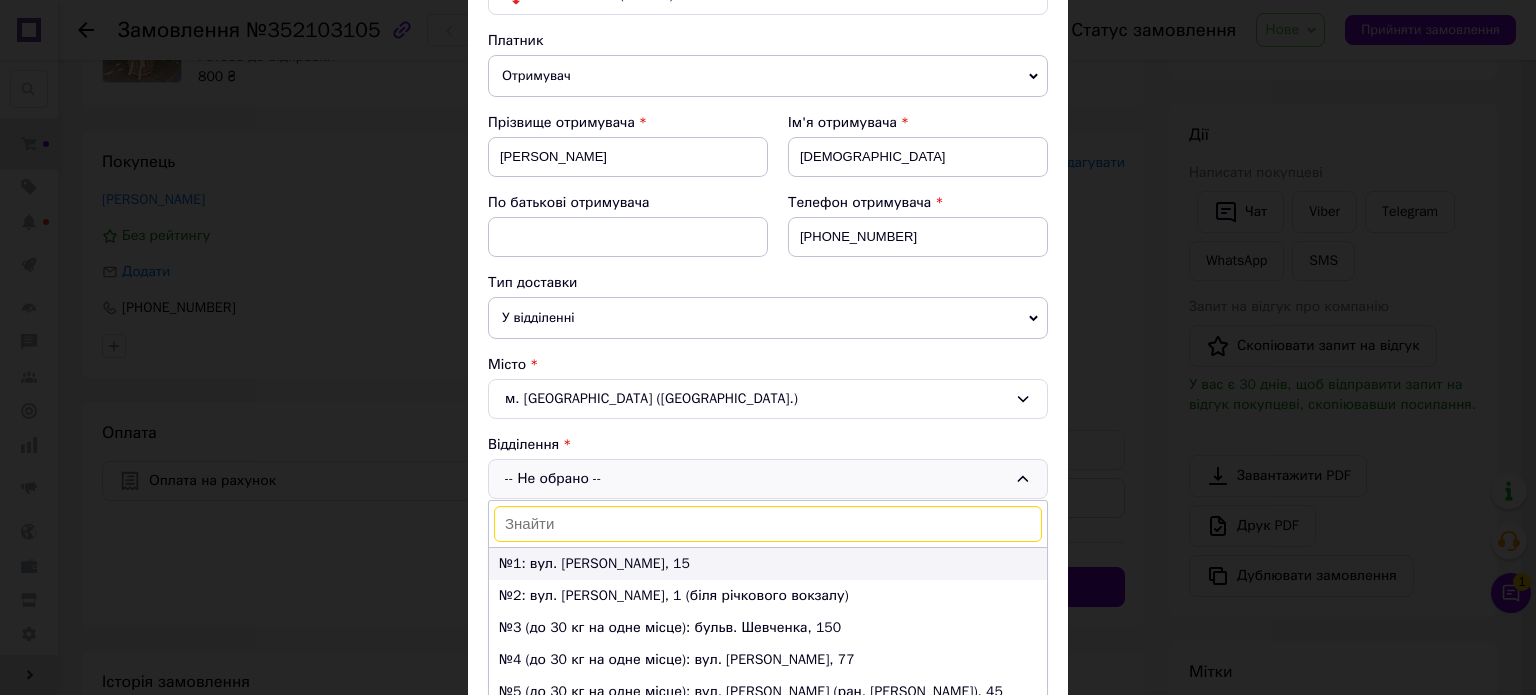 scroll, scrollTop: 100, scrollLeft: 0, axis: vertical 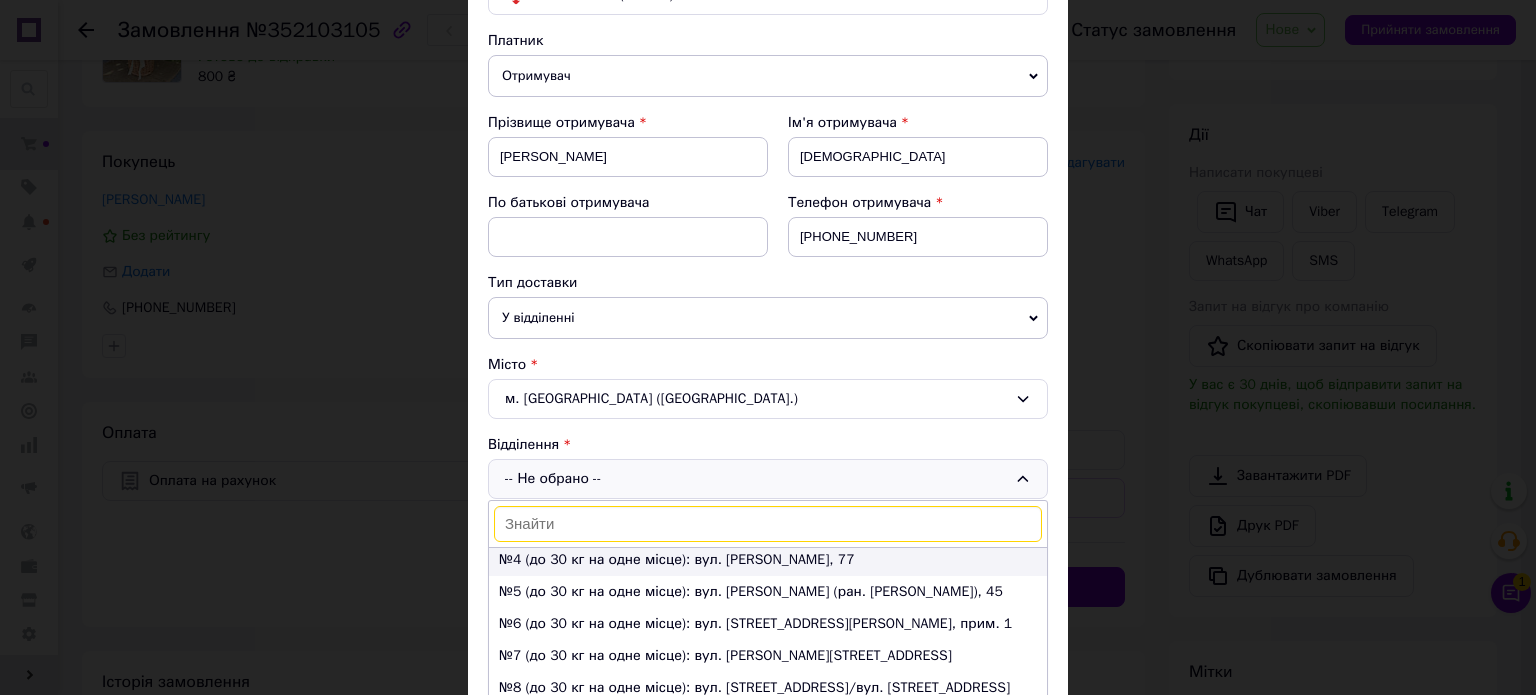 click on "№4 (до 30 кг на одне місце): вул. Володимира Великого, 77" at bounding box center [768, 560] 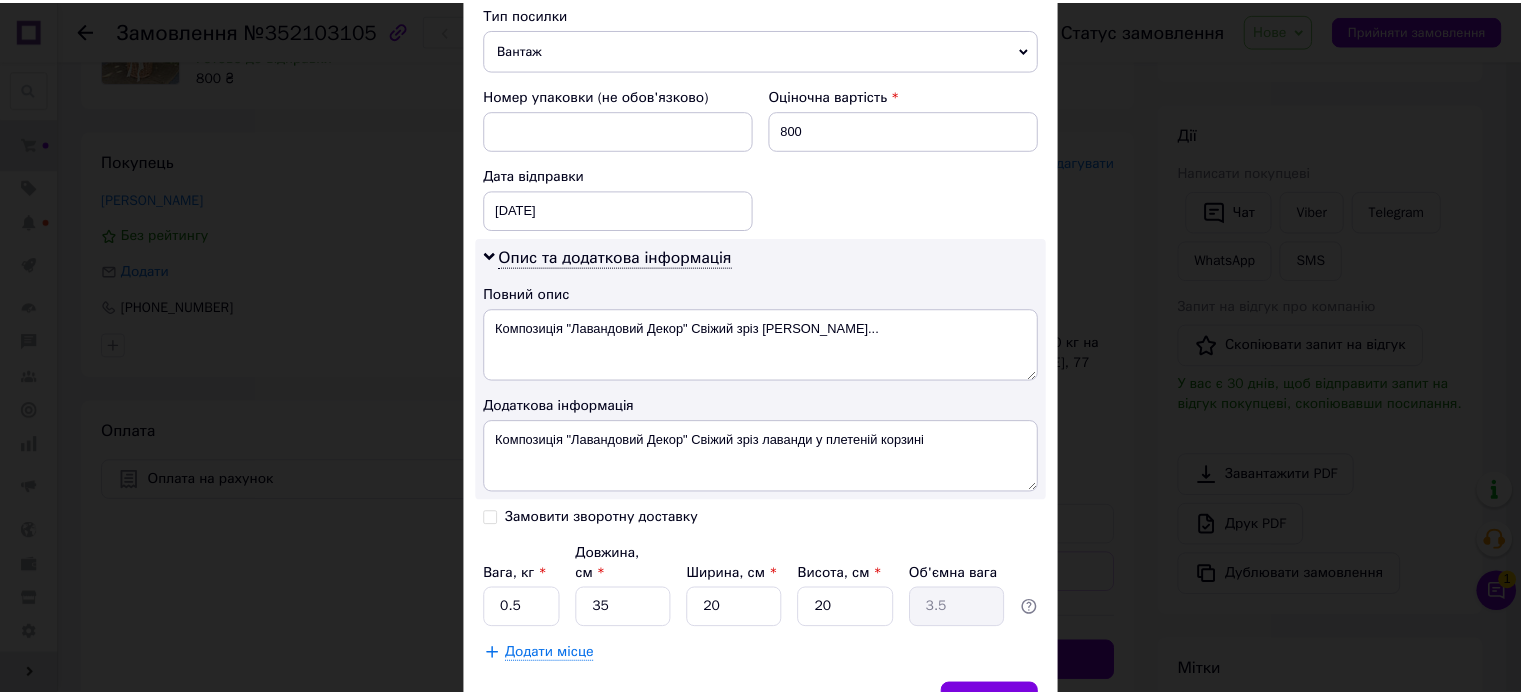 scroll, scrollTop: 886, scrollLeft: 0, axis: vertical 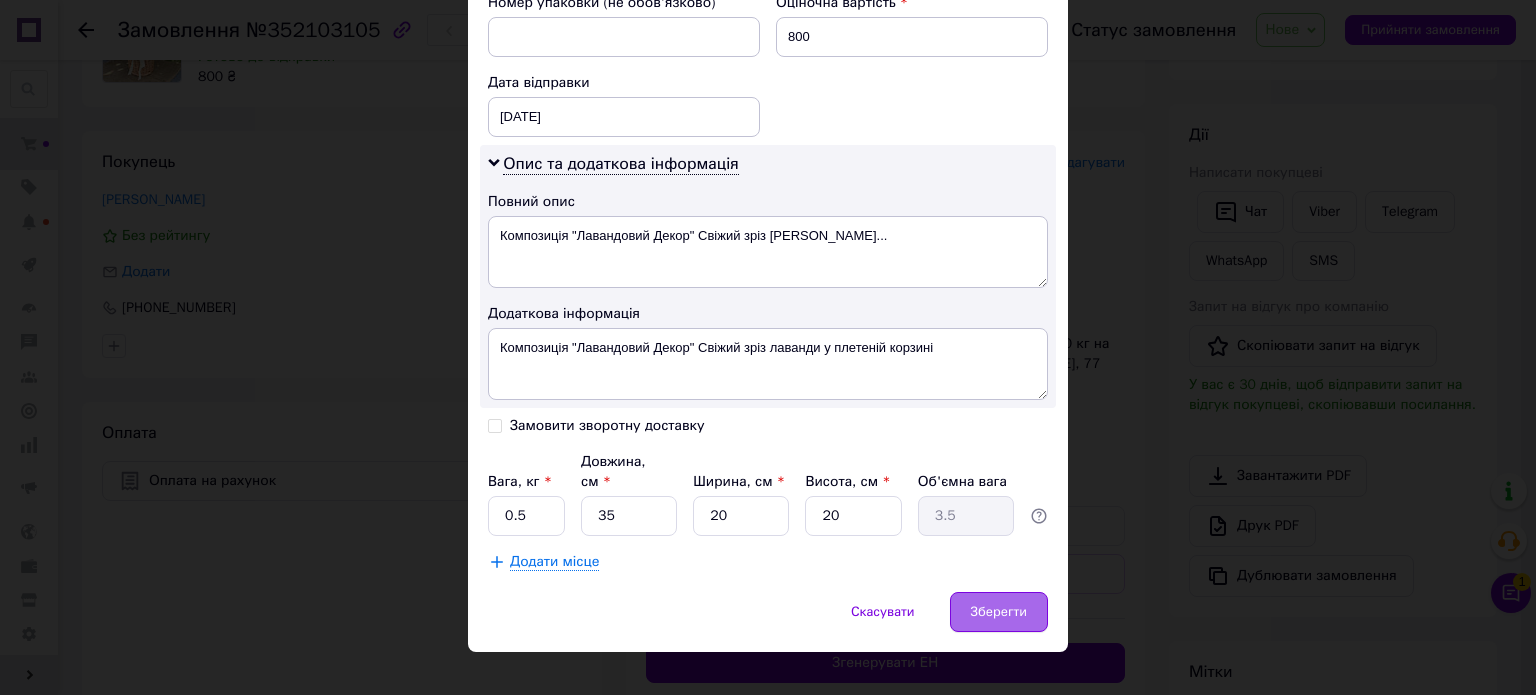 click on "Зберегти" at bounding box center [999, 612] 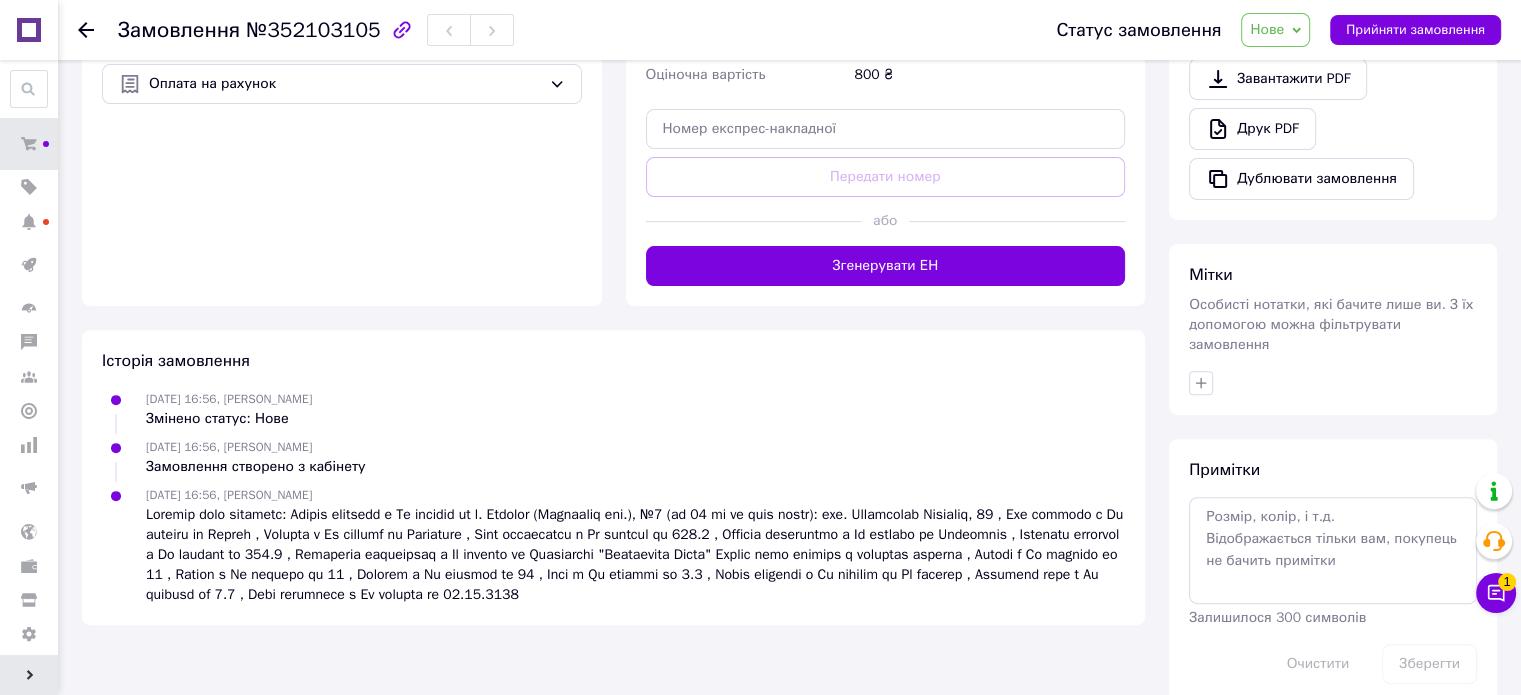 scroll, scrollTop: 628, scrollLeft: 0, axis: vertical 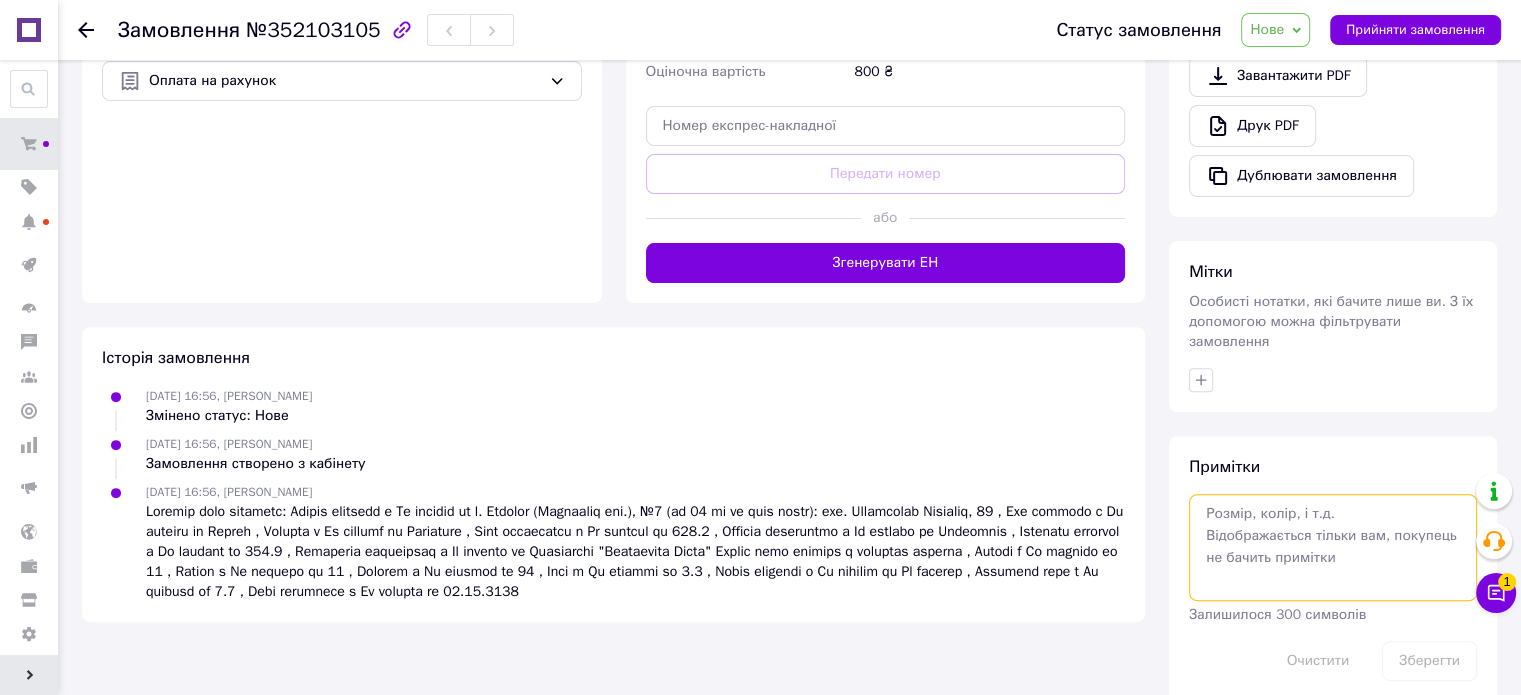 click at bounding box center [1333, 547] 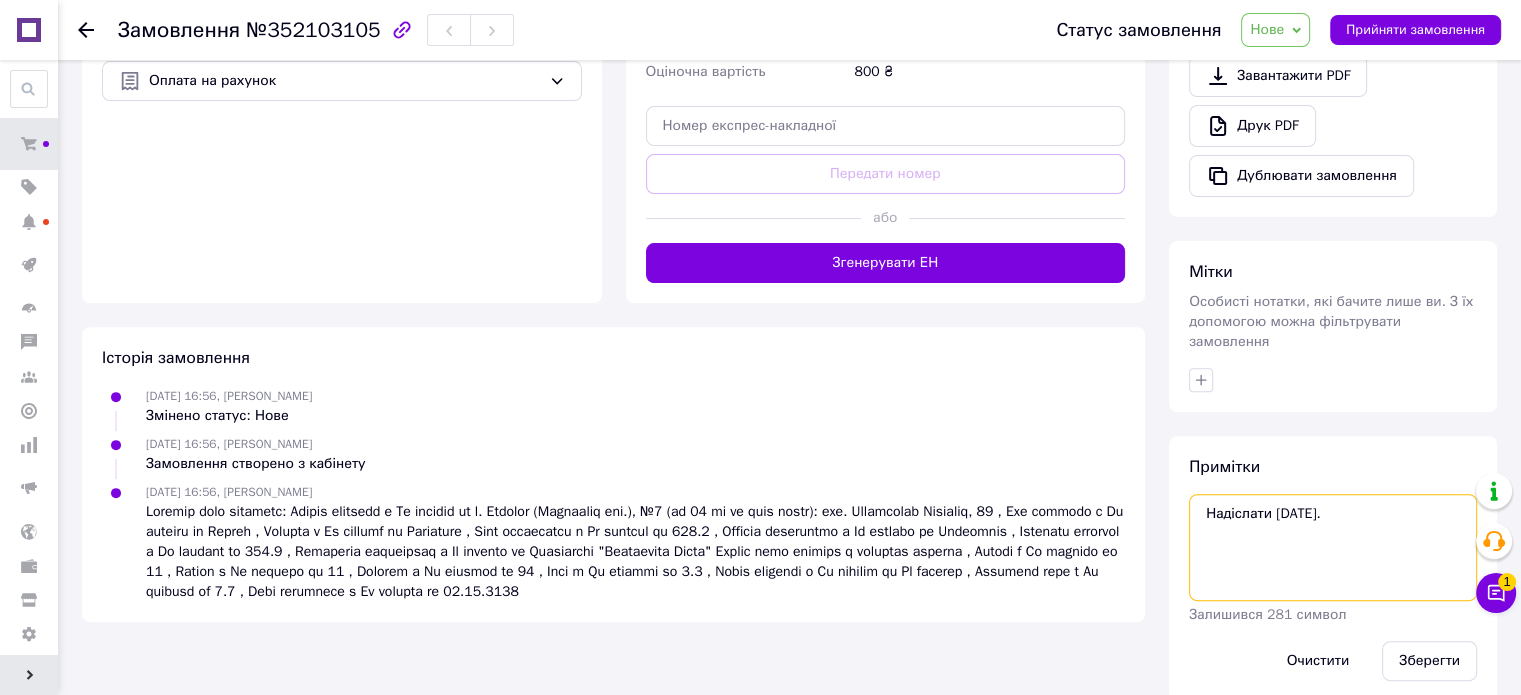 type on "Надіслати 18 липня." 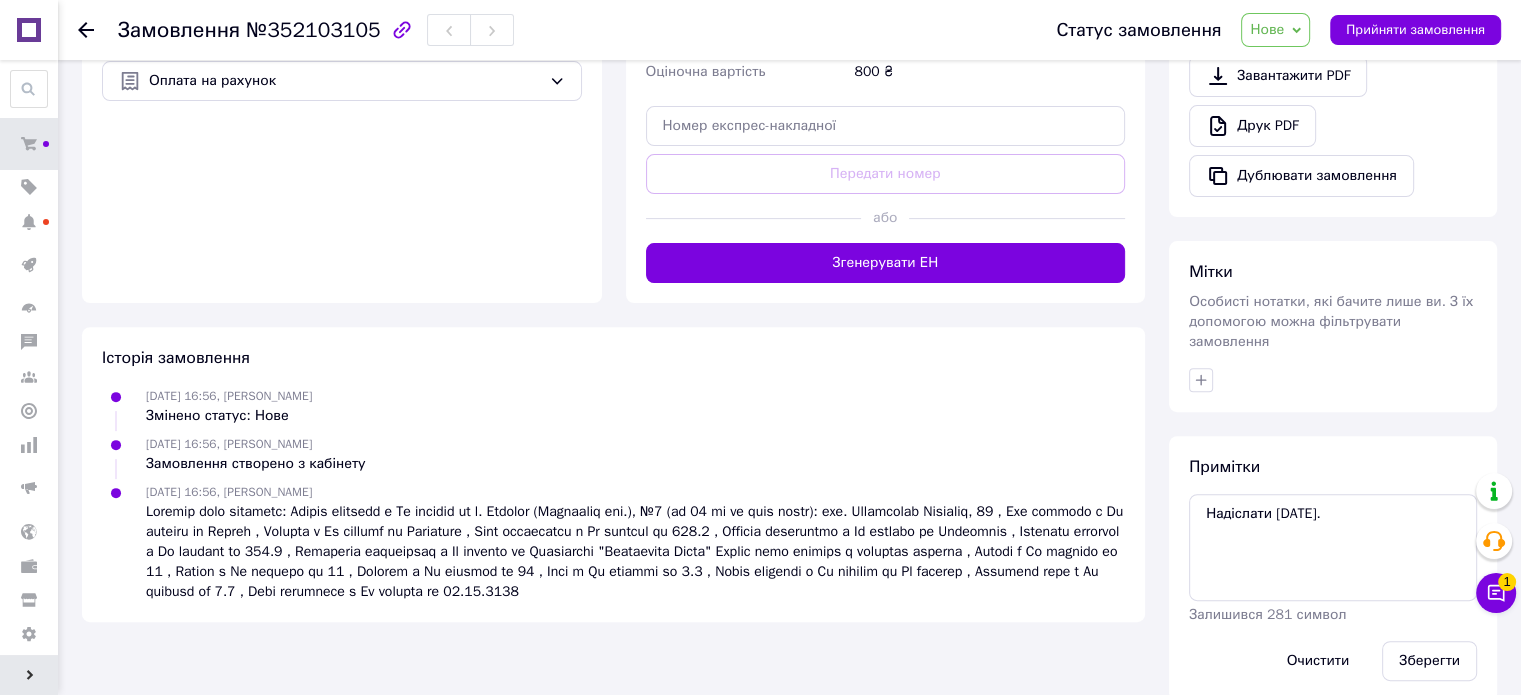 click on "Дублювати замовлення" at bounding box center (1333, 176) 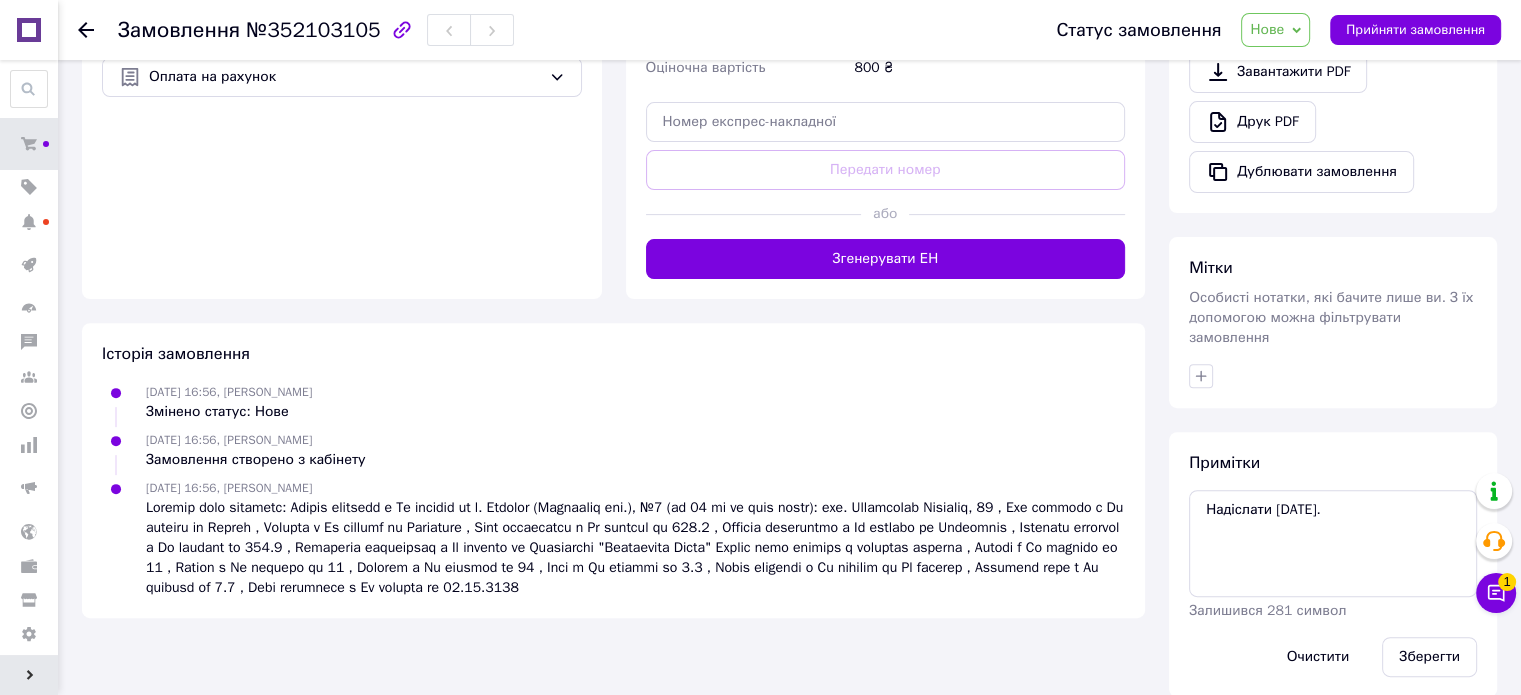 scroll, scrollTop: 635, scrollLeft: 0, axis: vertical 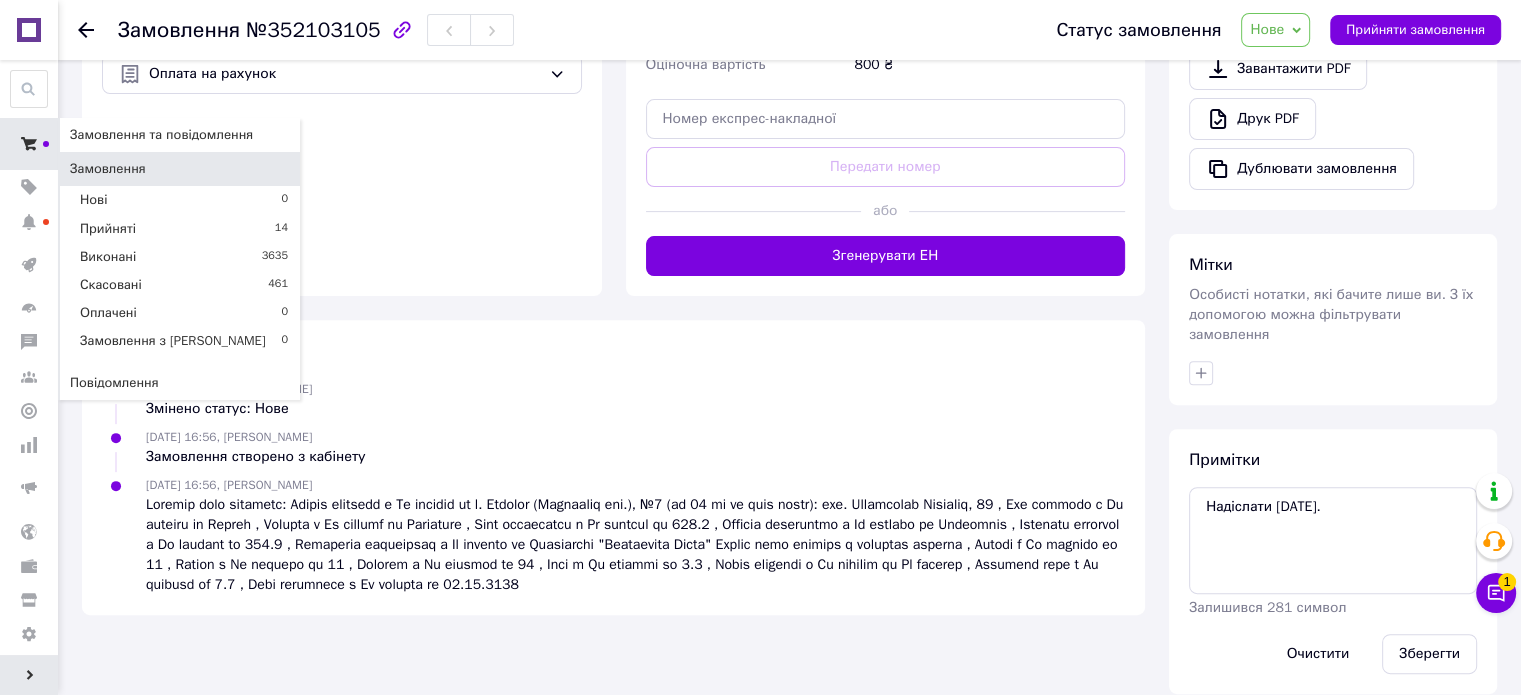click at bounding box center (29, 144) 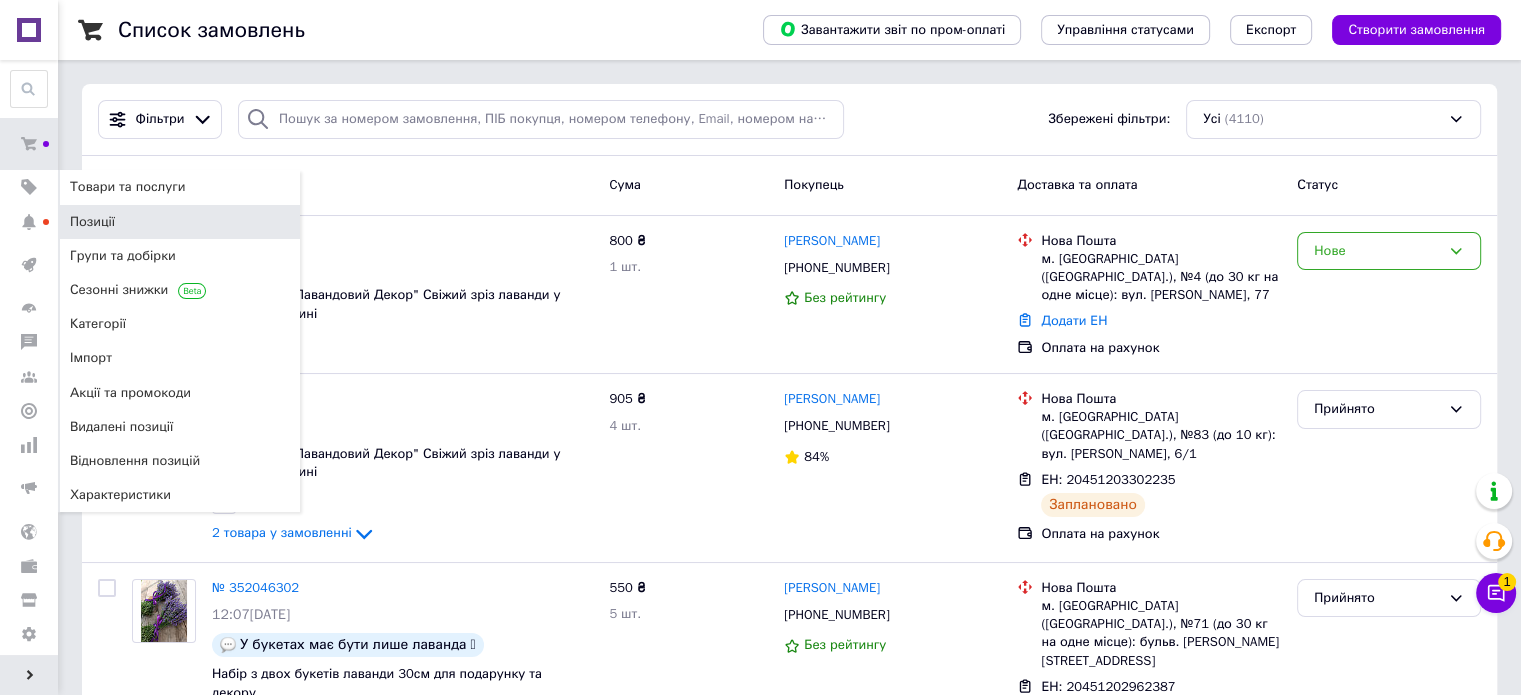 click on "Позиції" at bounding box center [92, 222] 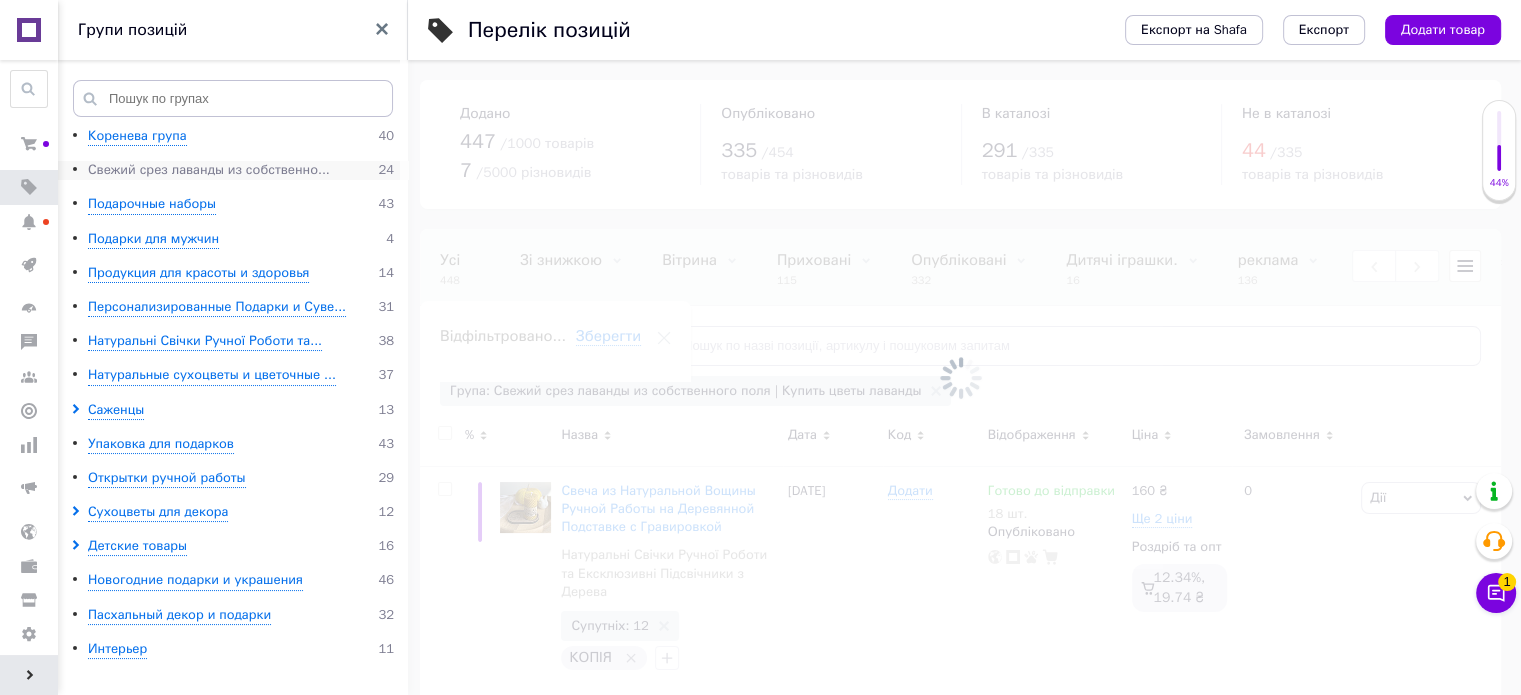 click on "Свежий срез лаванды из собственно..." at bounding box center [209, 170] 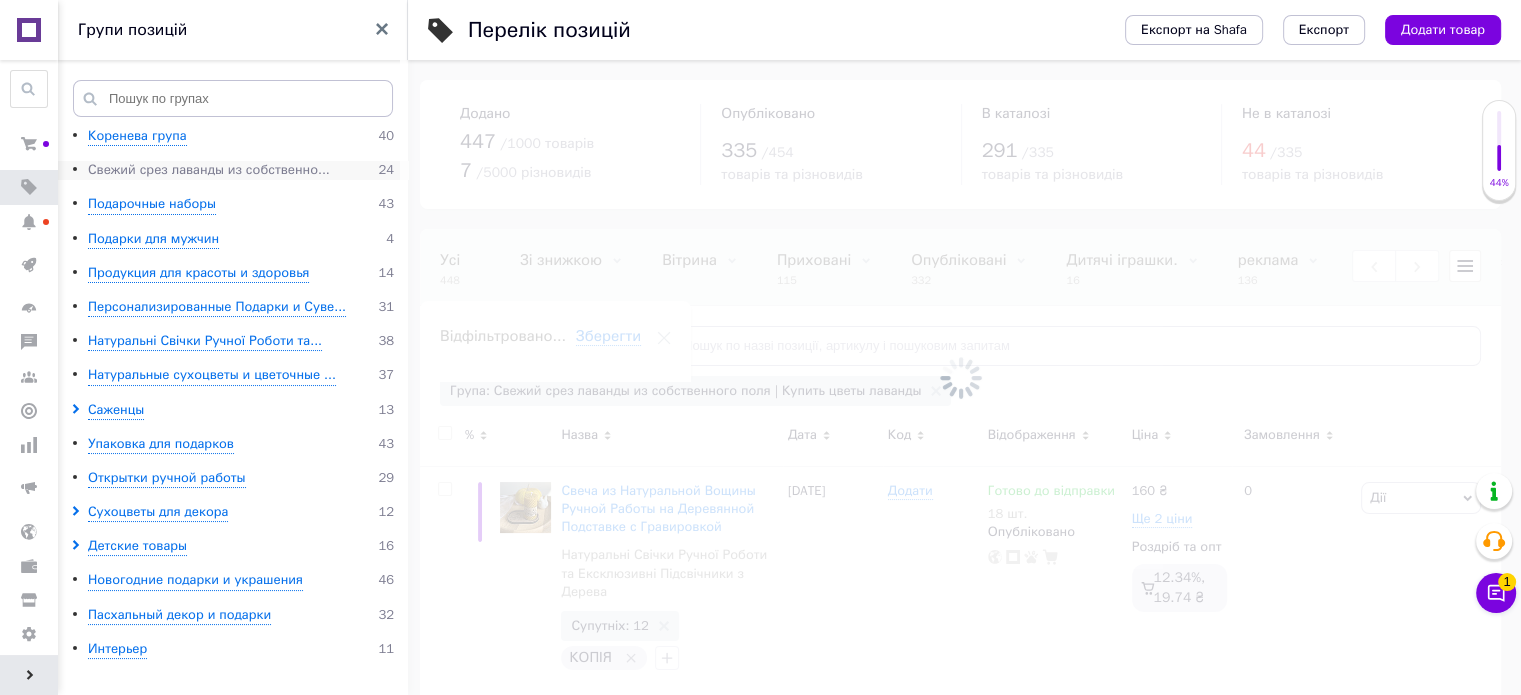 scroll, scrollTop: 0, scrollLeft: 624, axis: horizontal 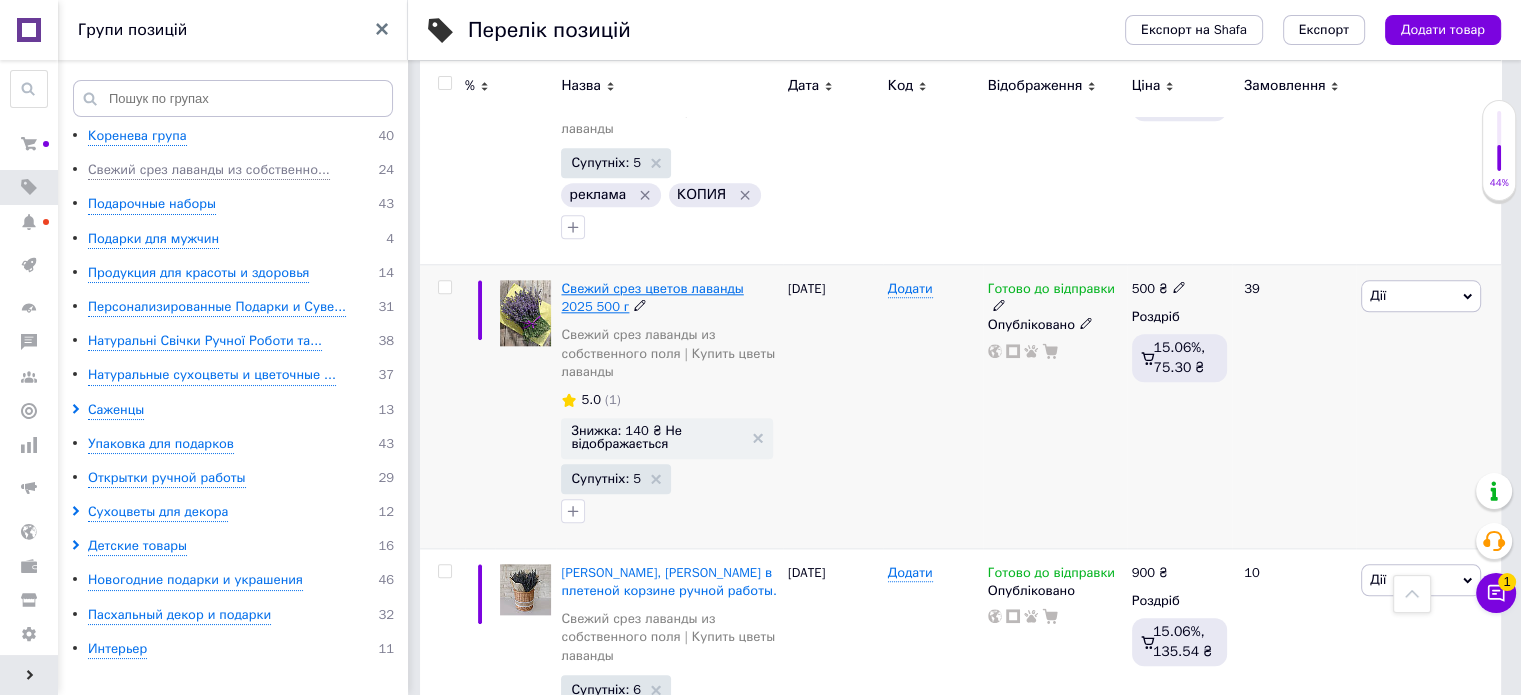 click on "Свежий срез цветов лаванды 2025 500 г" at bounding box center [652, 297] 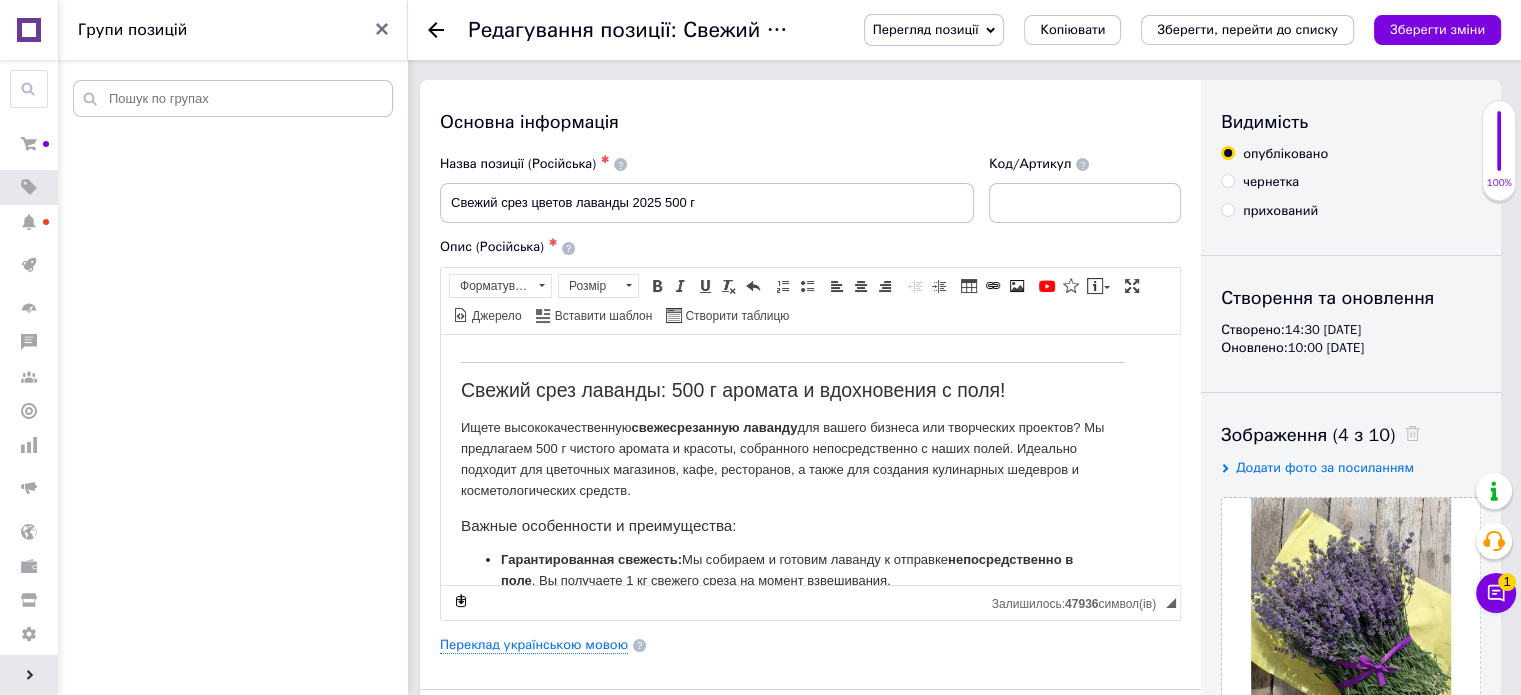 scroll, scrollTop: 0, scrollLeft: 0, axis: both 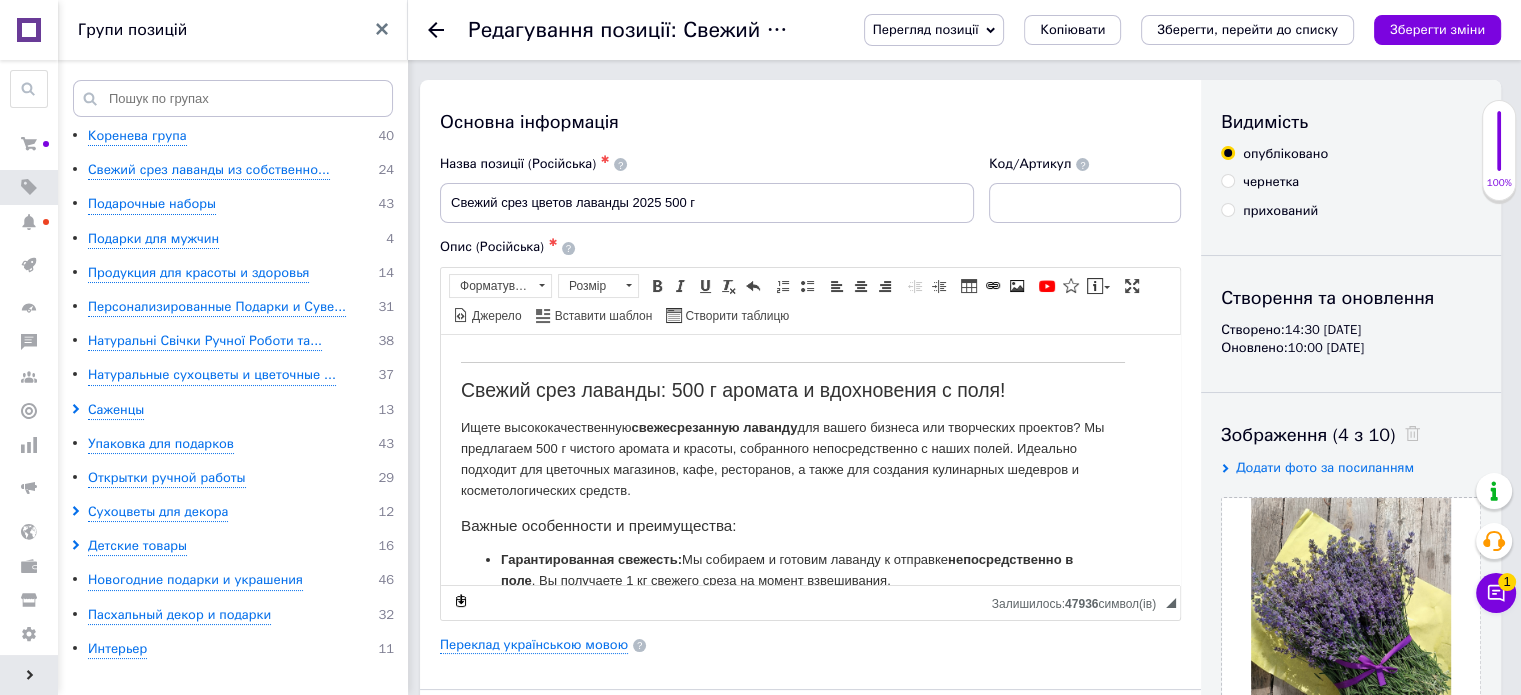click on "Перегляд позиції" at bounding box center [934, 30] 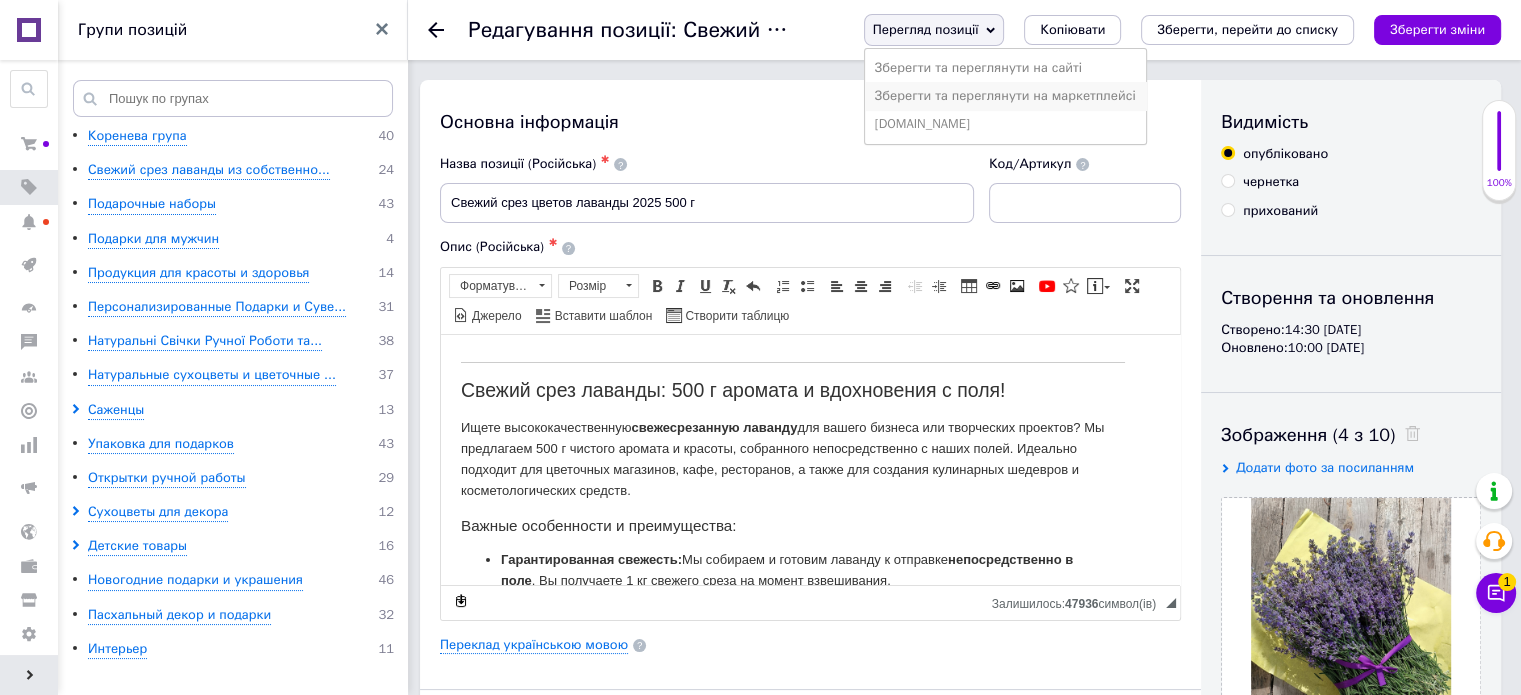 click on "Зберегти та переглянути на маркетплейсі" at bounding box center (1005, 96) 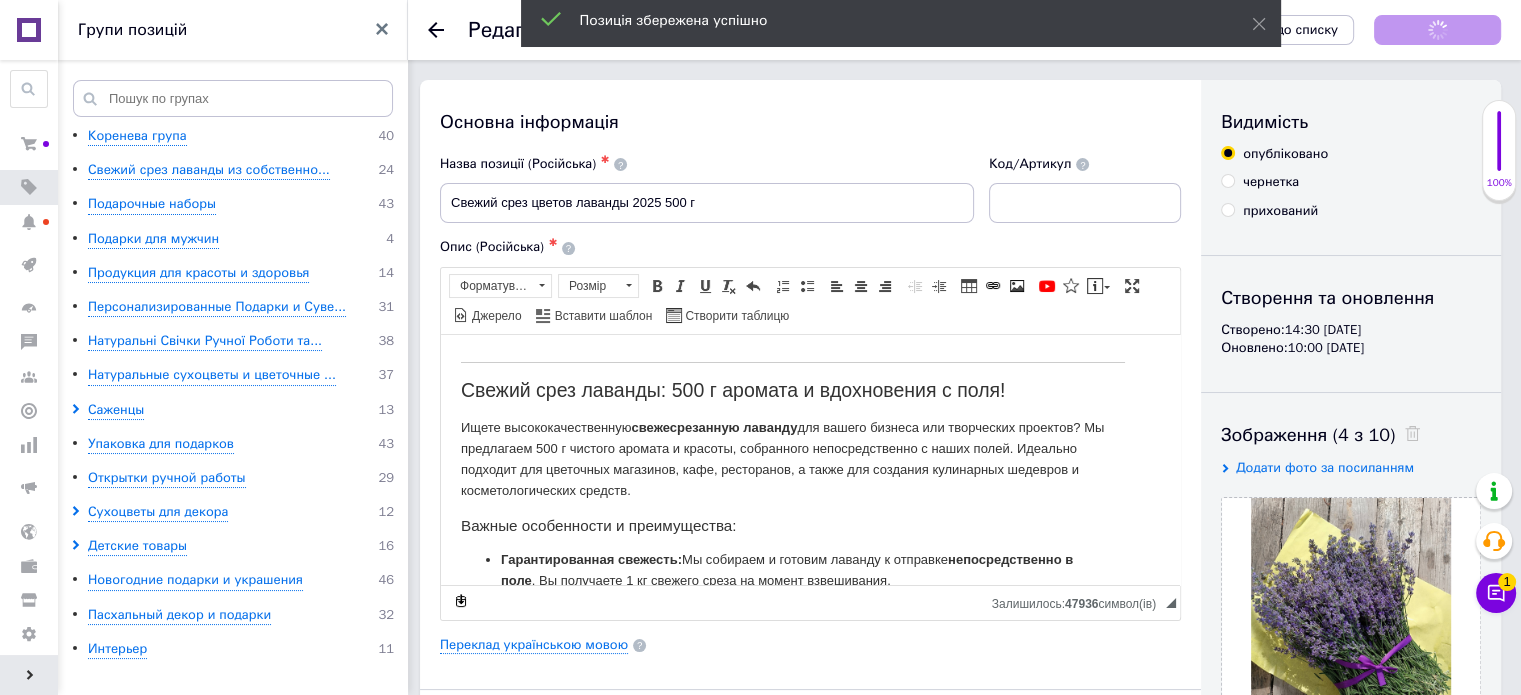 checkbox on "true" 